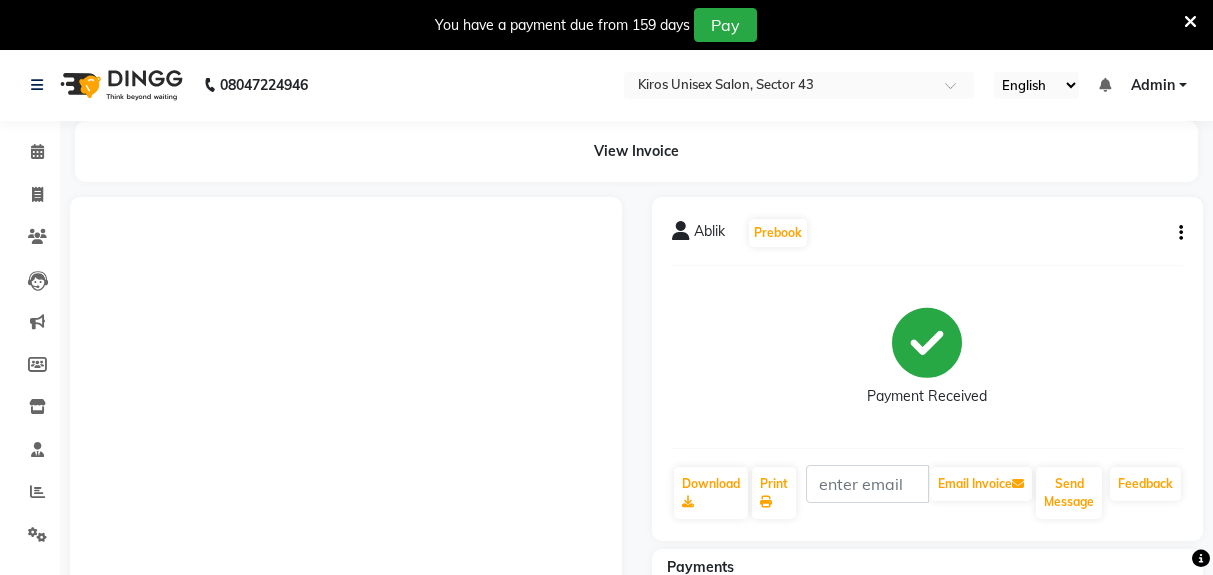 scroll, scrollTop: 0, scrollLeft: 0, axis: both 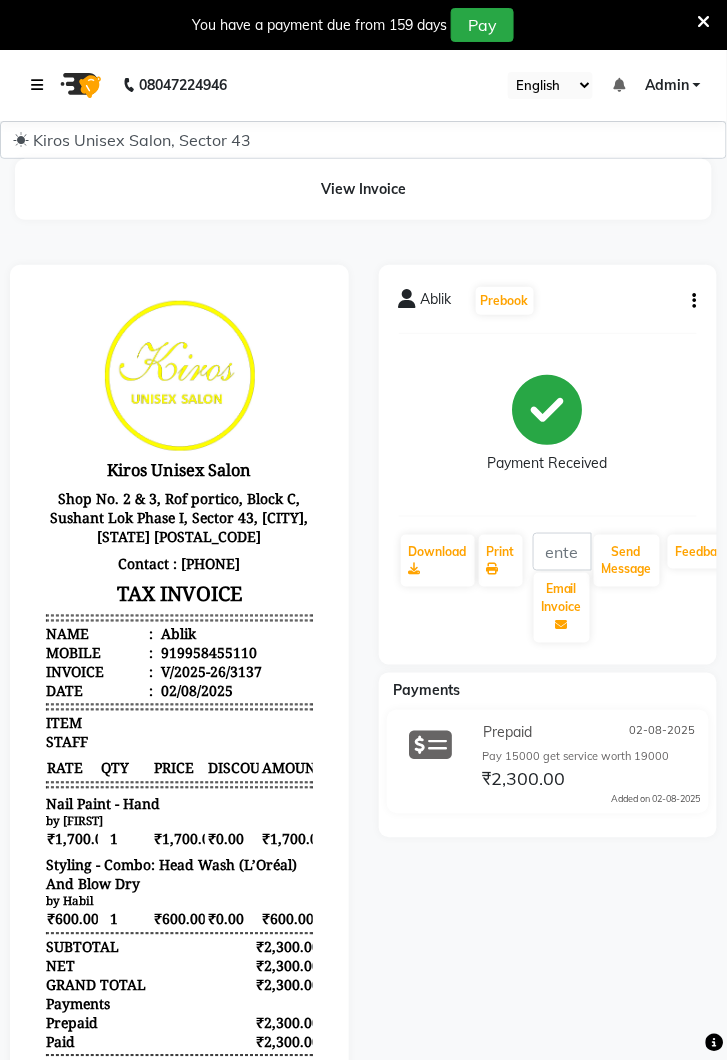 click at bounding box center (41, 85) 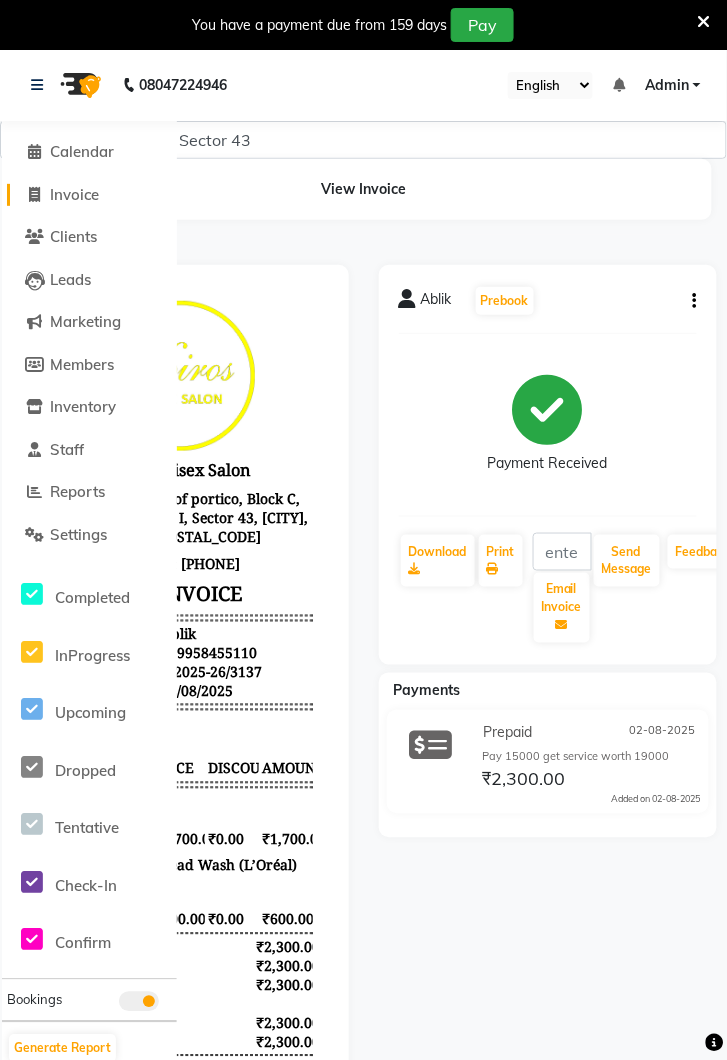 click on "Invoice" 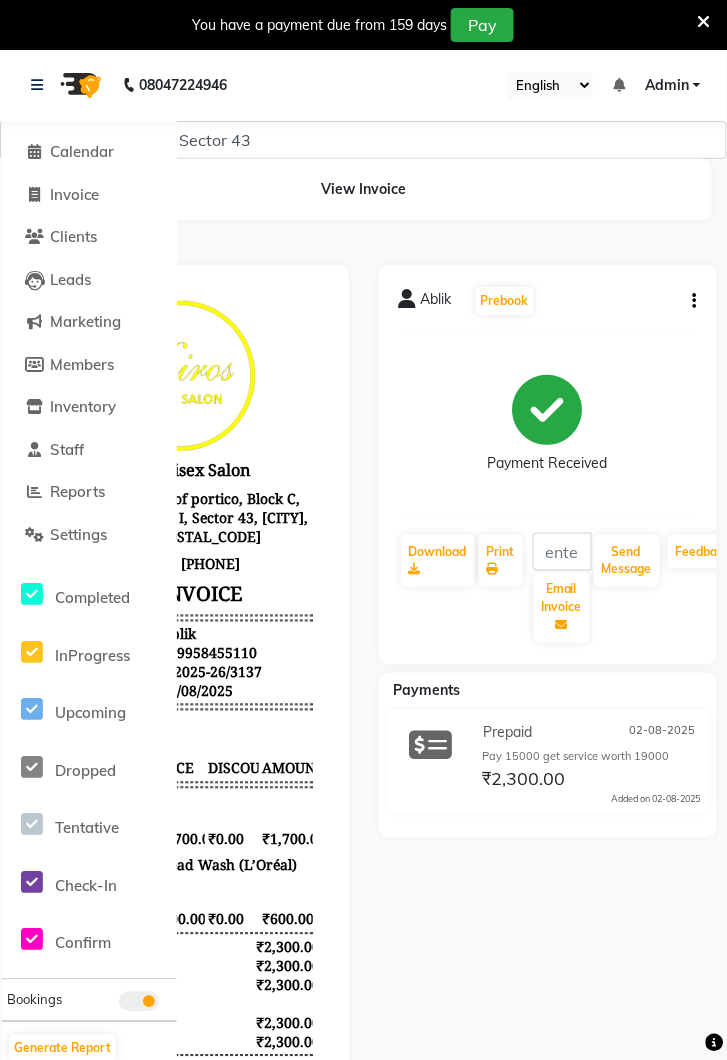 select on "service" 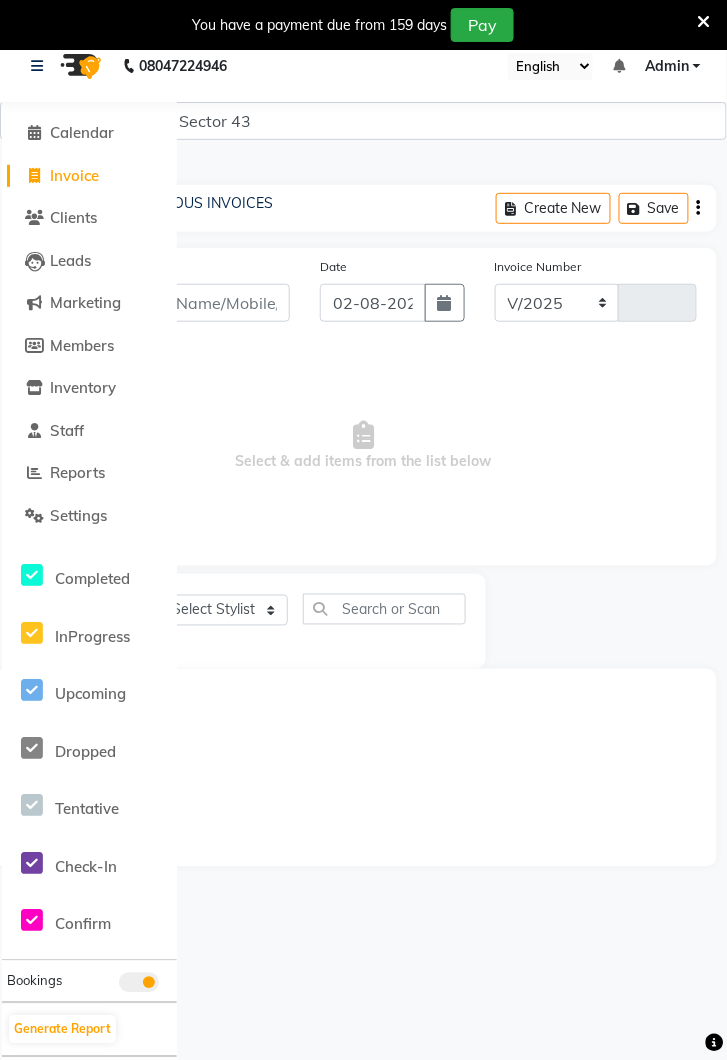 select on "5694" 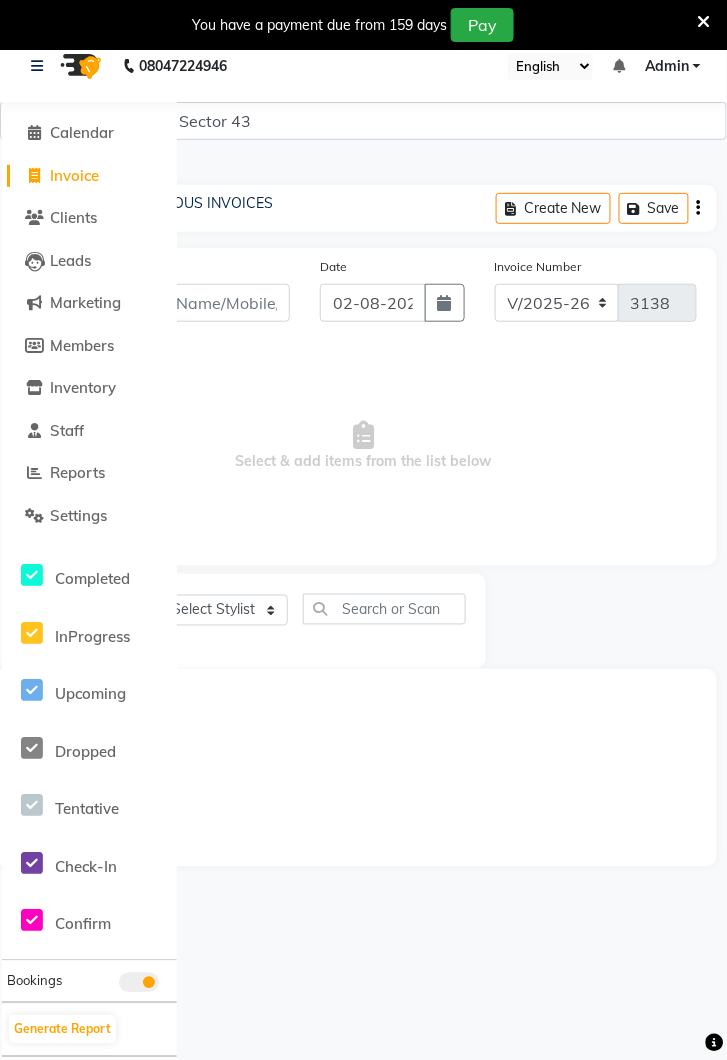 scroll, scrollTop: 16, scrollLeft: 0, axis: vertical 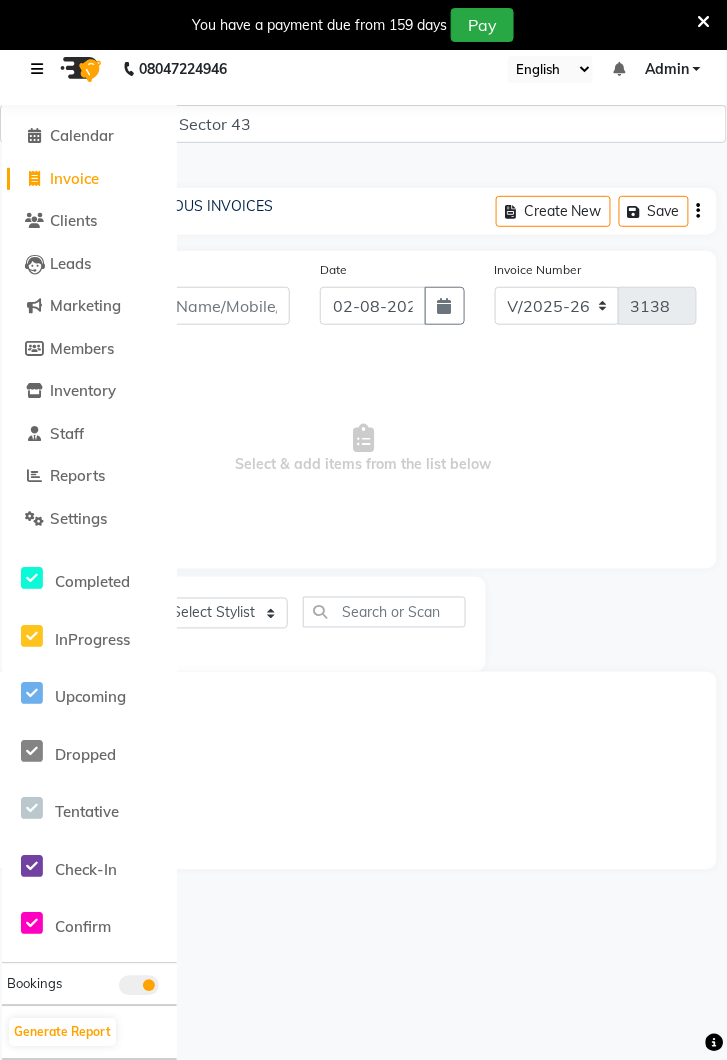 click at bounding box center (37, 69) 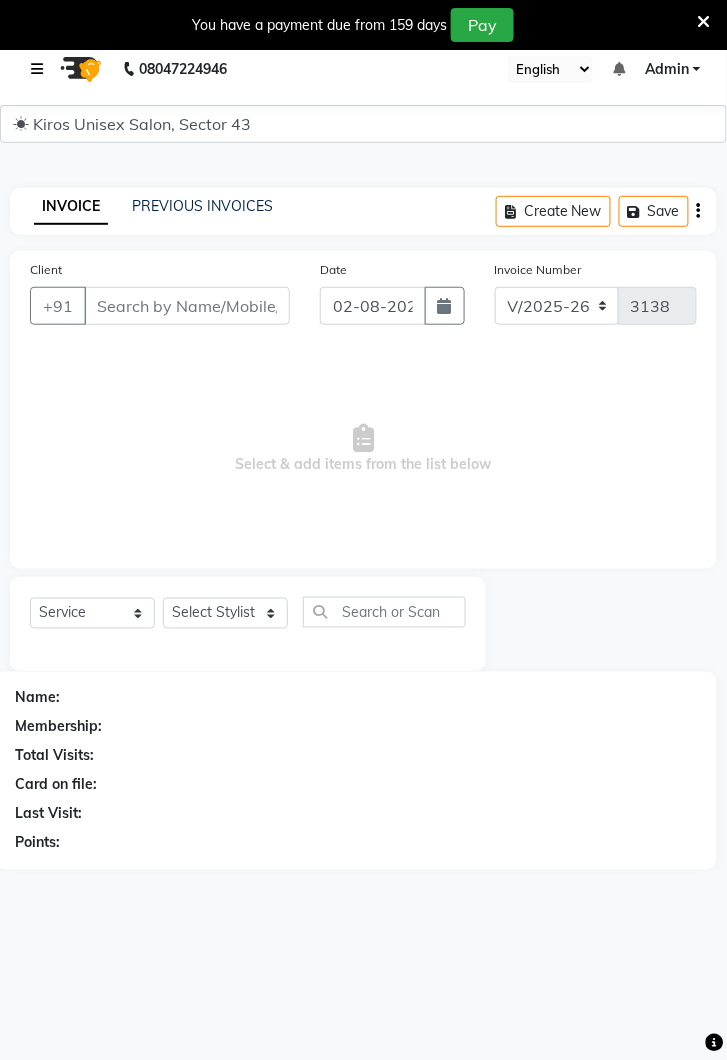 scroll, scrollTop: 0, scrollLeft: 0, axis: both 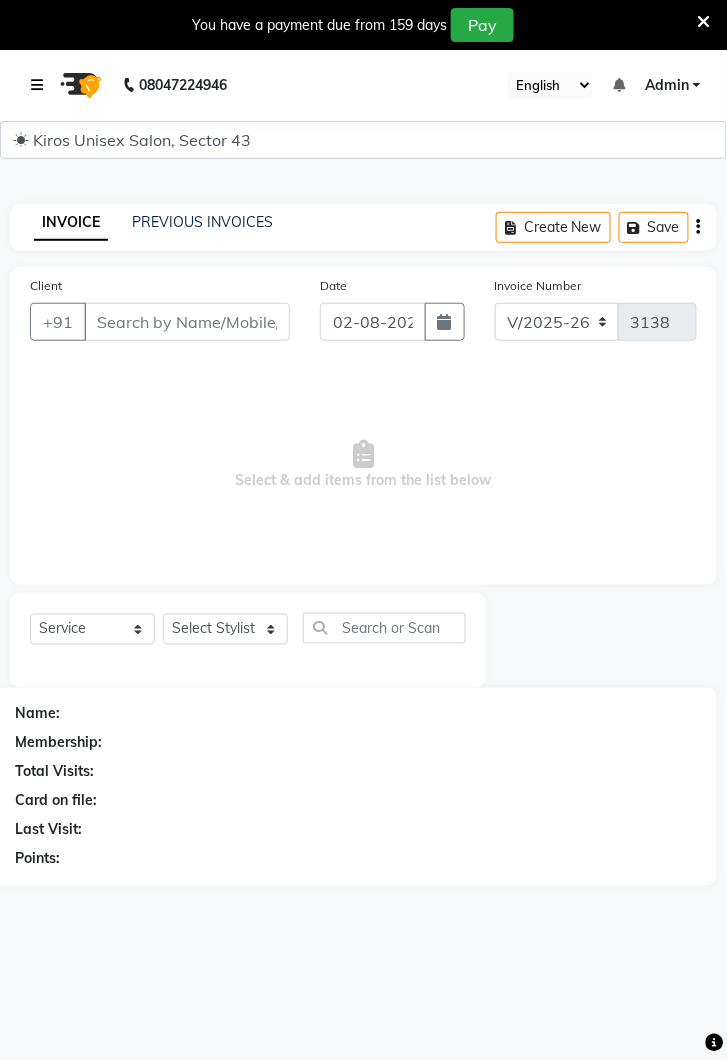 click at bounding box center (41, 85) 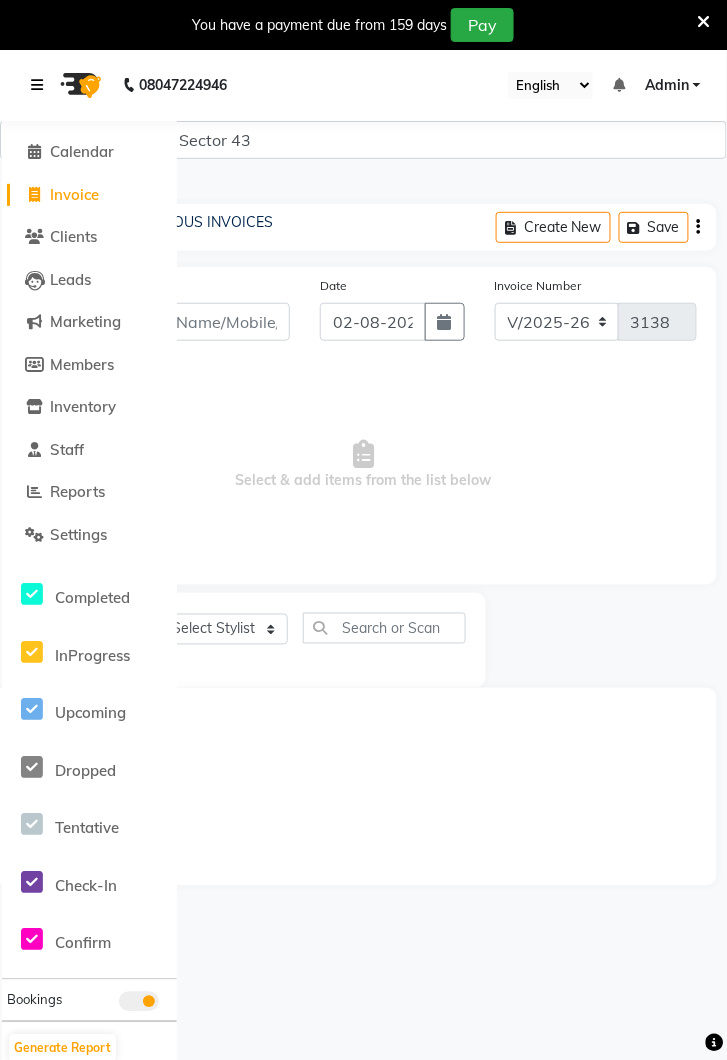 click at bounding box center [37, 85] 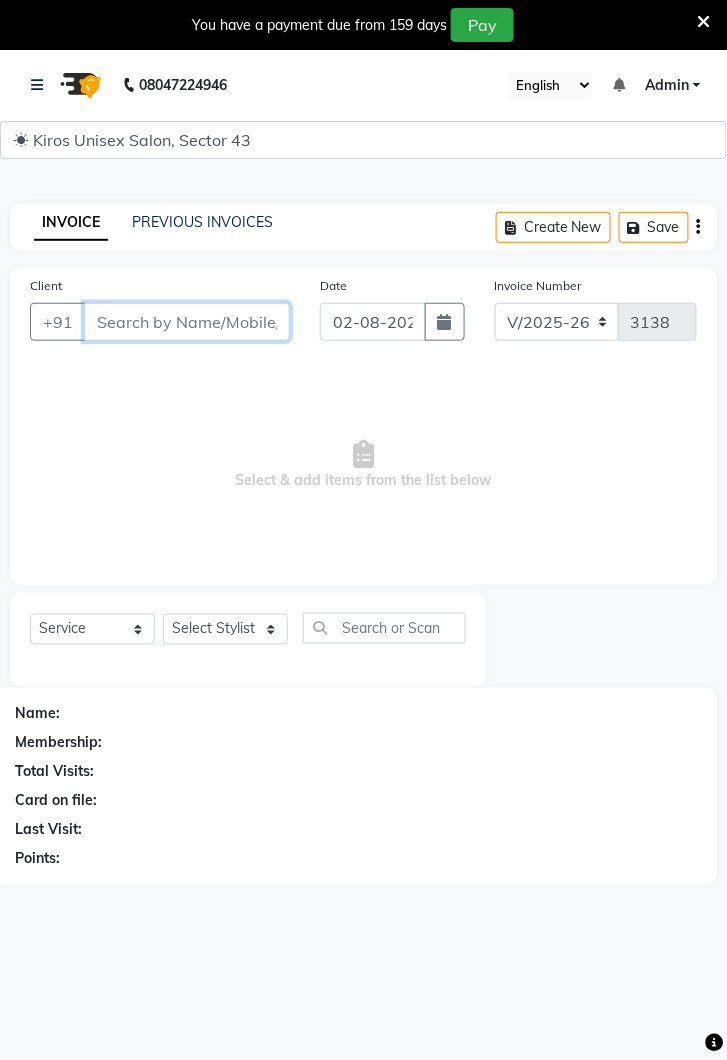 click on "Client" at bounding box center (187, 322) 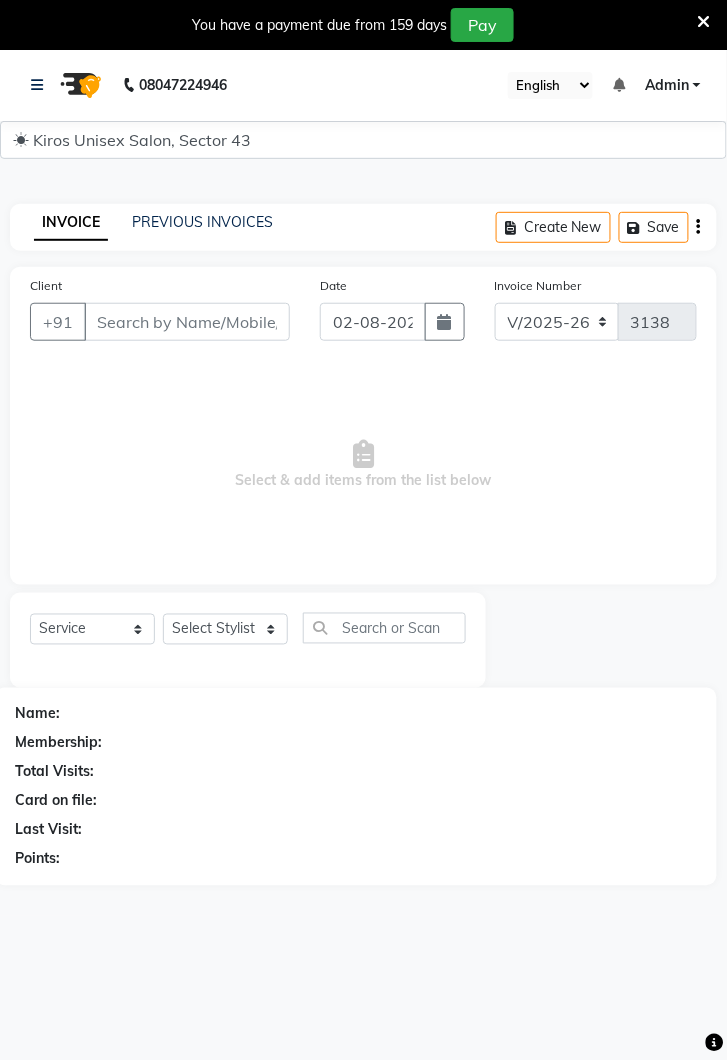 click on "Select Service Product Membership Package Voucher Prepaid Gift Card Select Stylist [FIRST] [FIRST] [FIRST] [FIRST] [FIRST] [FIRST] [FIRST] [FIRST] [FIRST] [FIRST]" 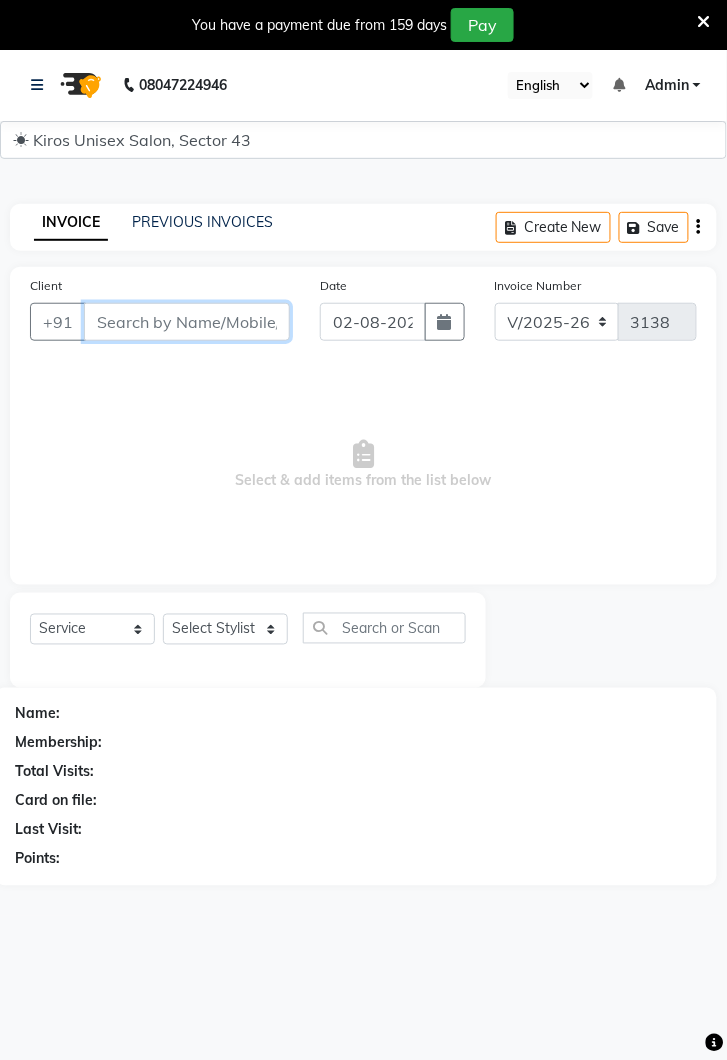 click on "Client" at bounding box center (187, 322) 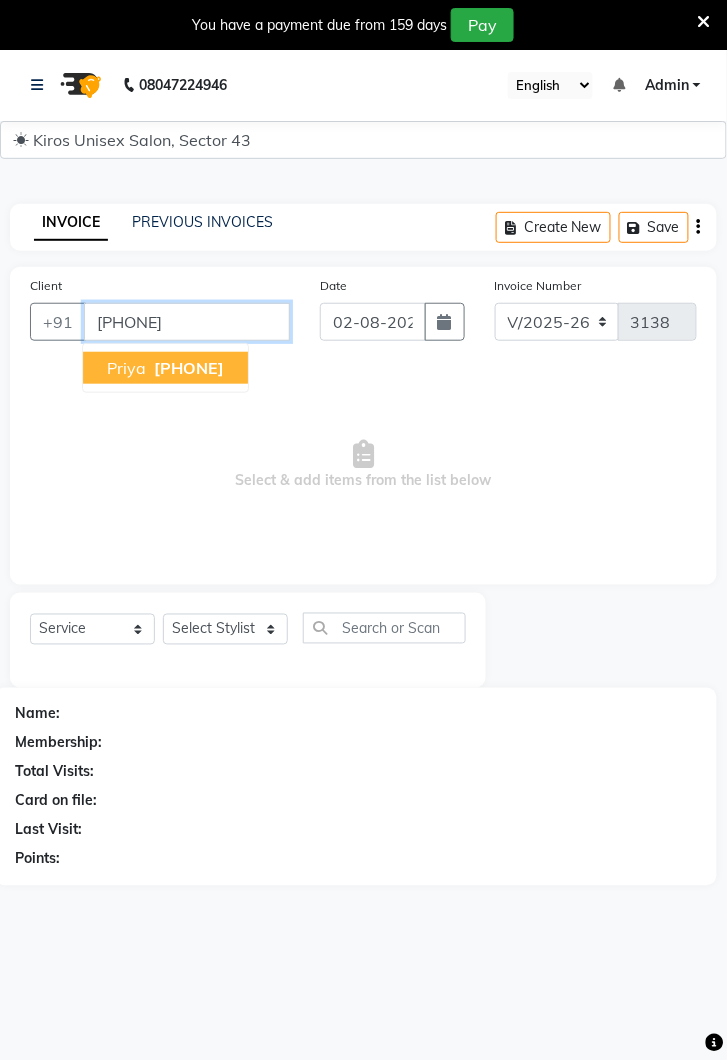 scroll, scrollTop: 0, scrollLeft: 0, axis: both 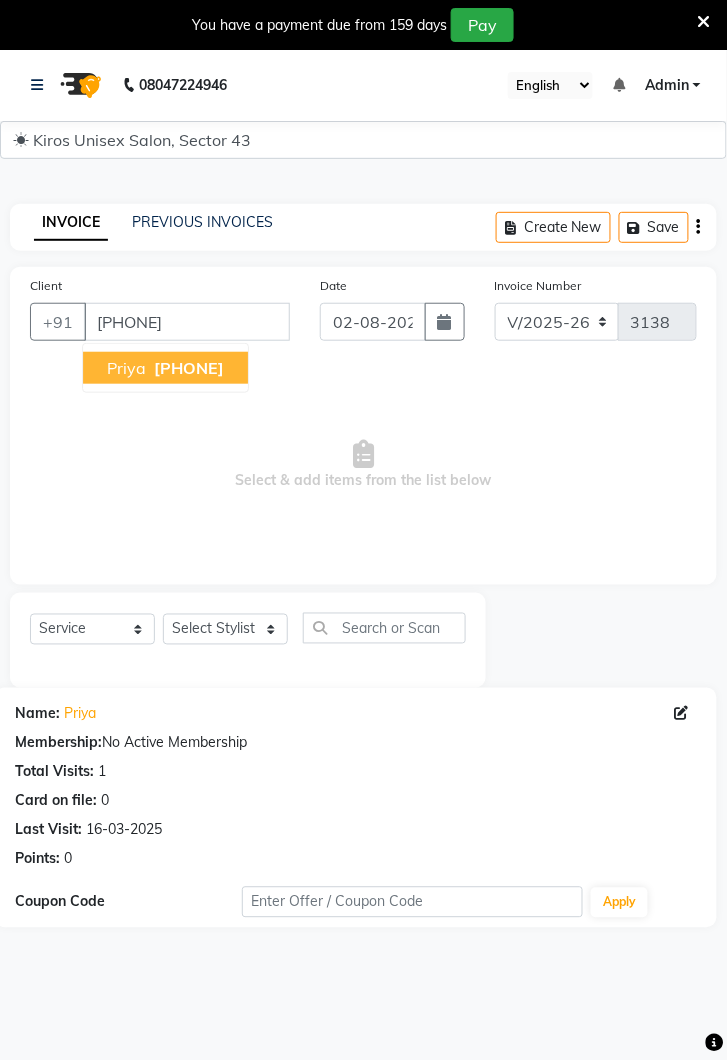 click on "[FIRST]   [PHONE]" at bounding box center (165, 368) 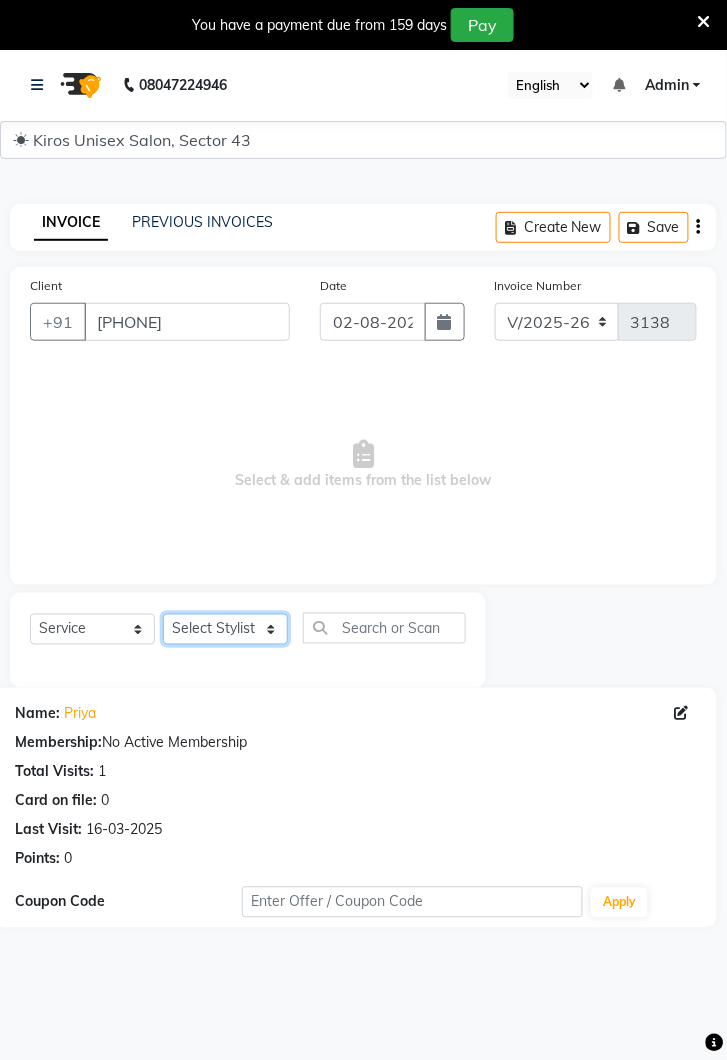 click on "Select Stylist Deepak Gunjan Habil Jeet Lalit Lamu Raj Rashmi Rony Sagar Suraj" 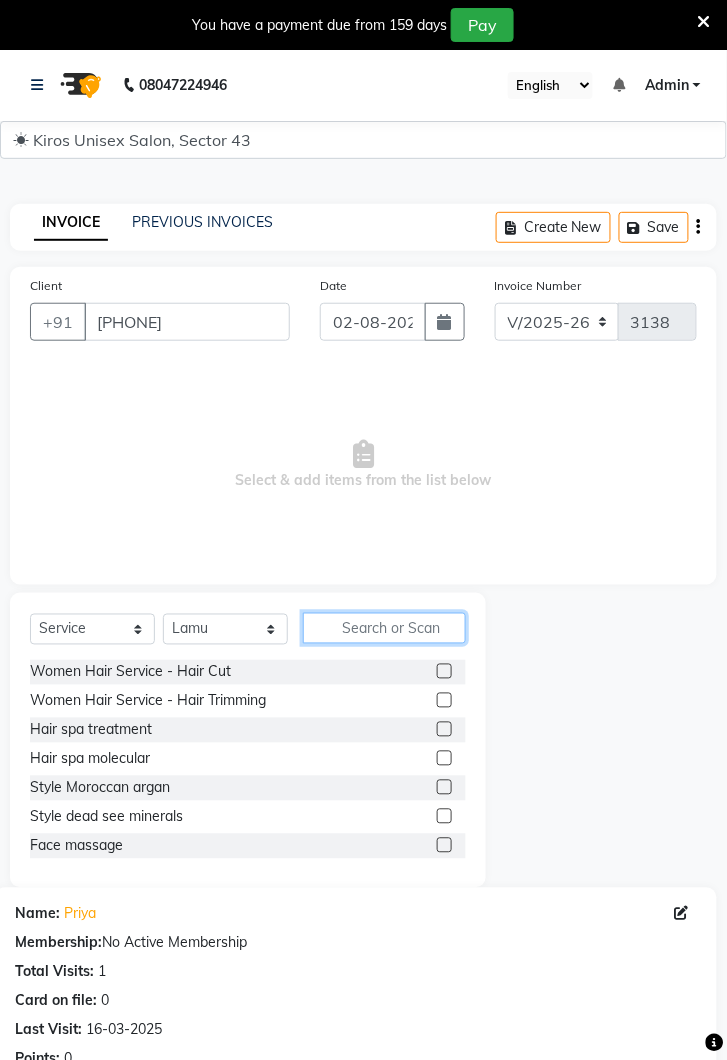 click 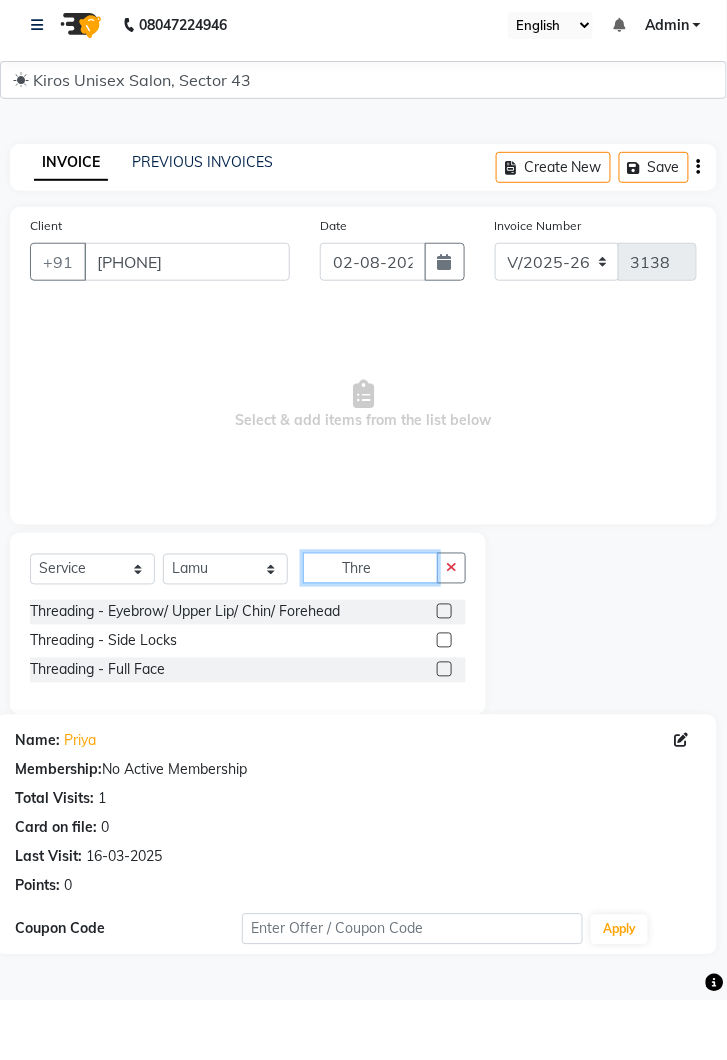 type on "Thre" 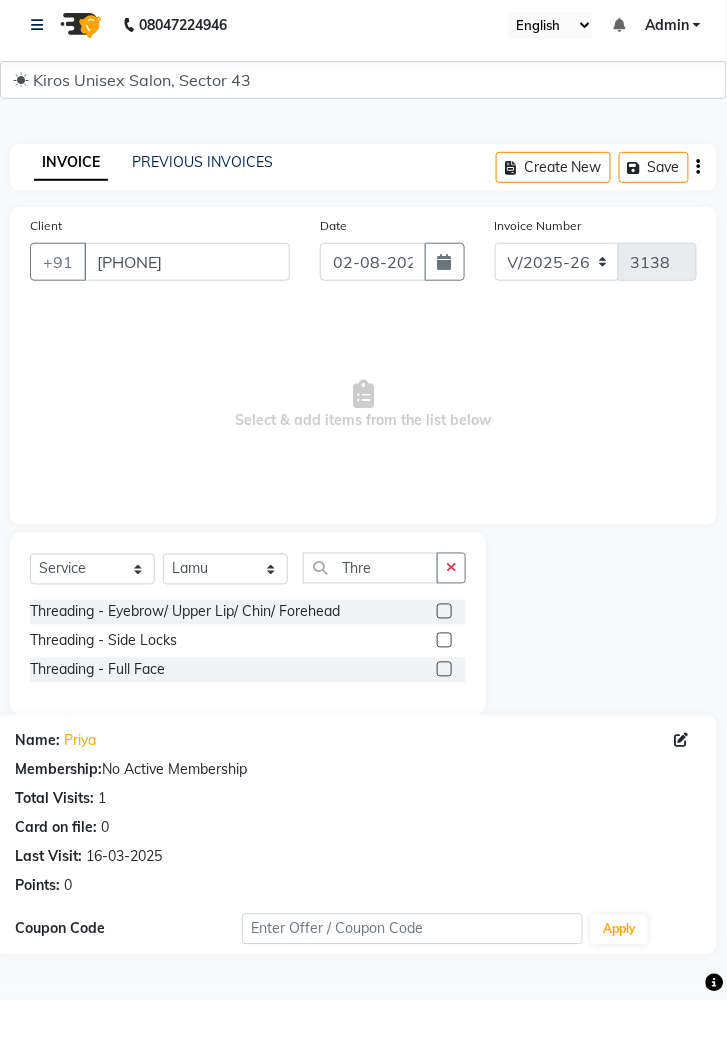 click 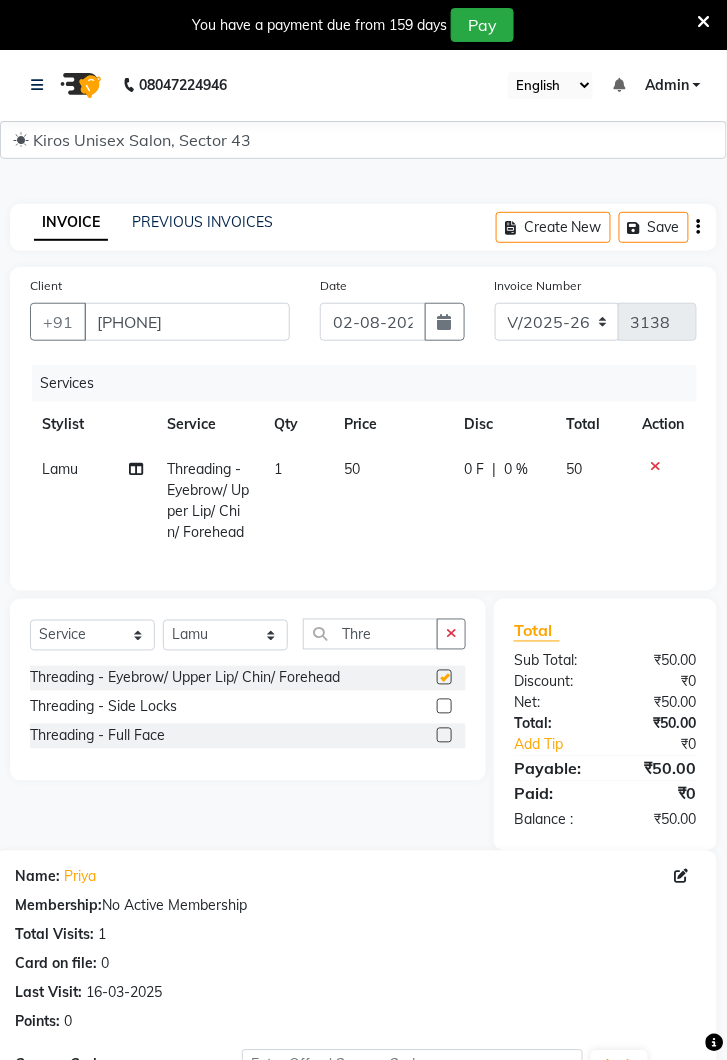 checkbox on "false" 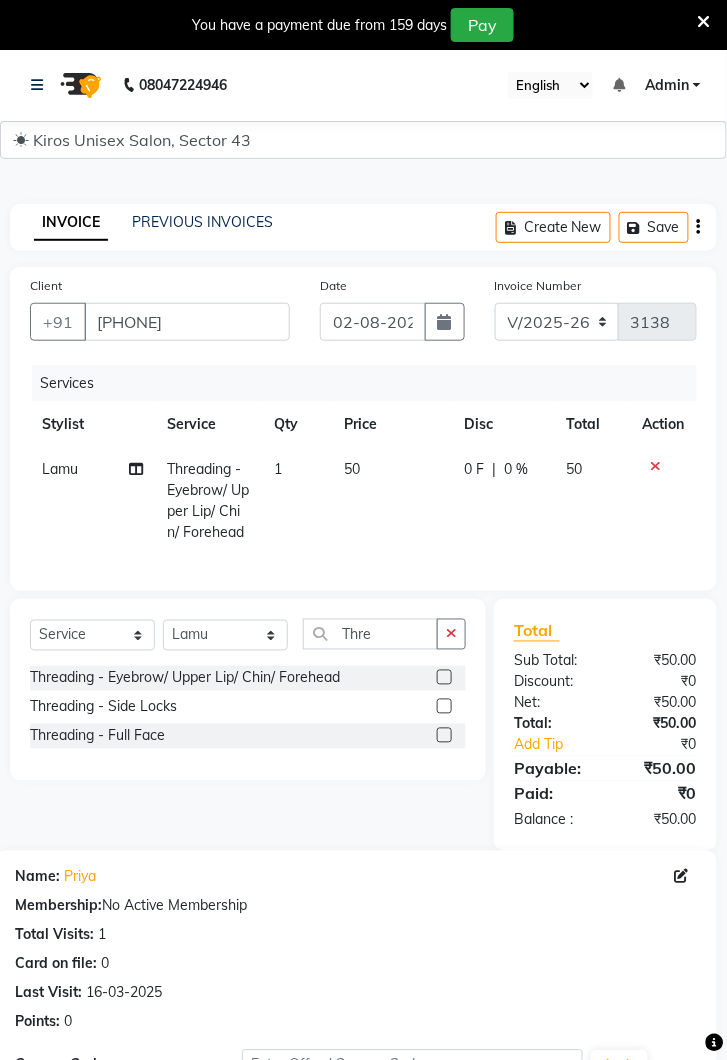 click on "50" 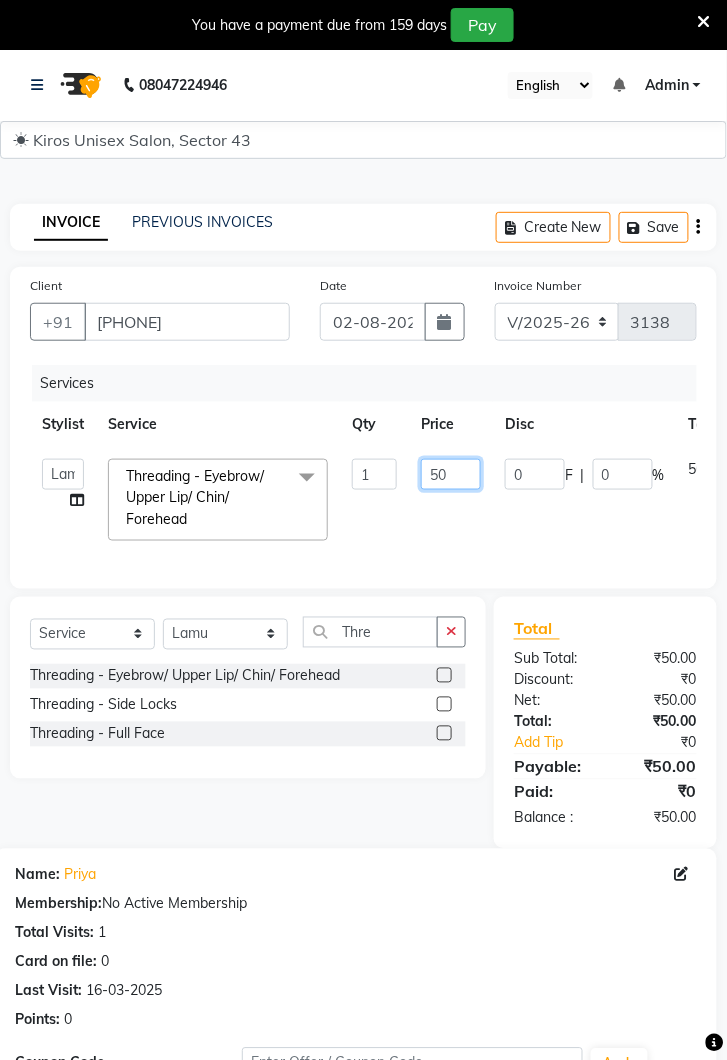 click on "50" 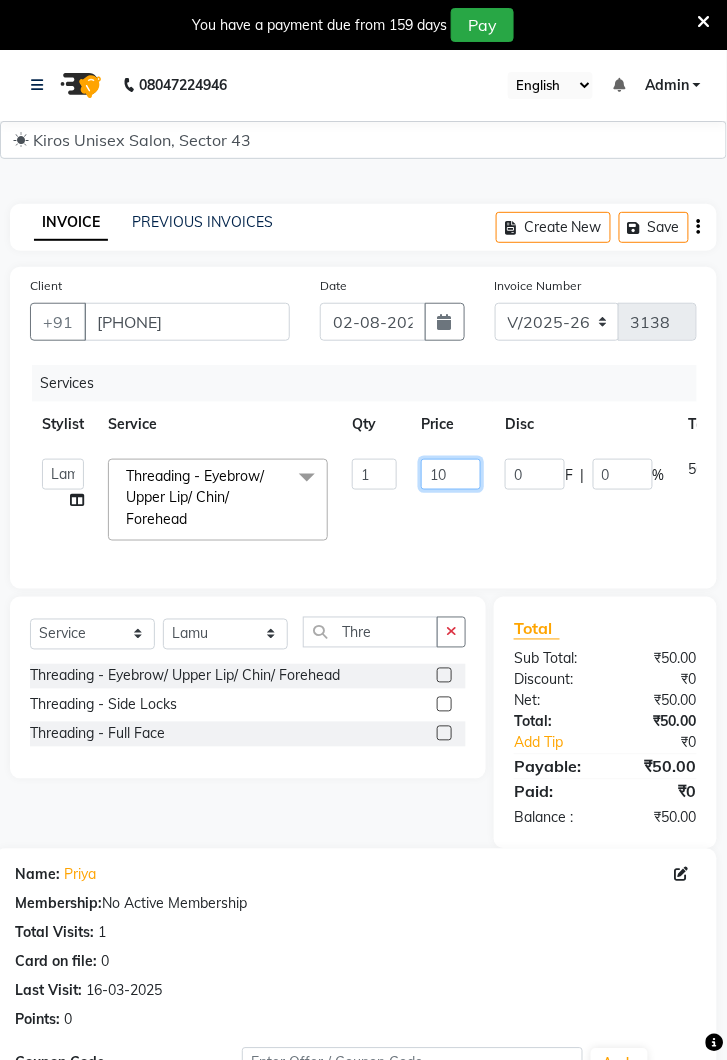 type on "100" 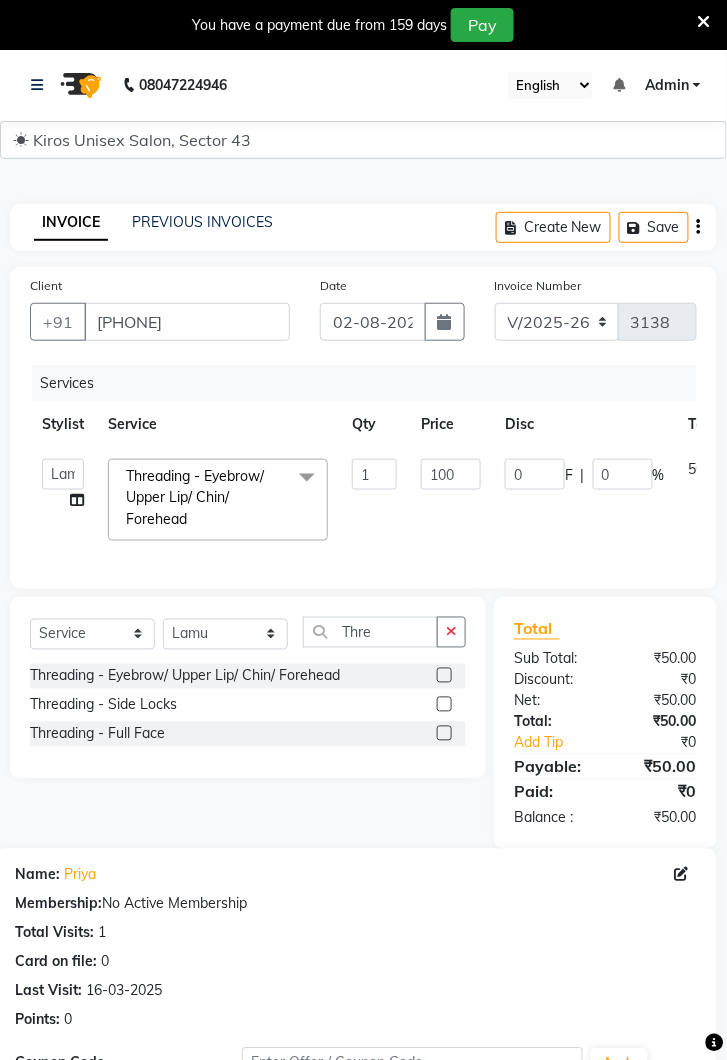 click on "0 F | 0 %" 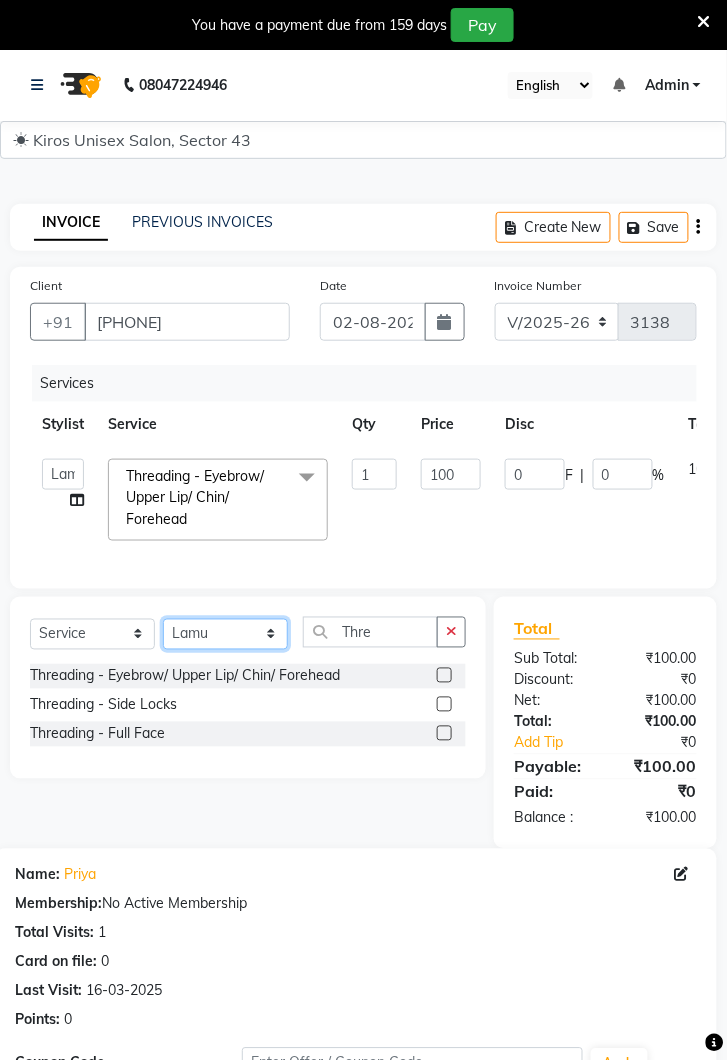 click on "Select Stylist Deepak Gunjan Habil Jeet Lalit Lamu Raj Rashmi Rony Sagar Suraj" 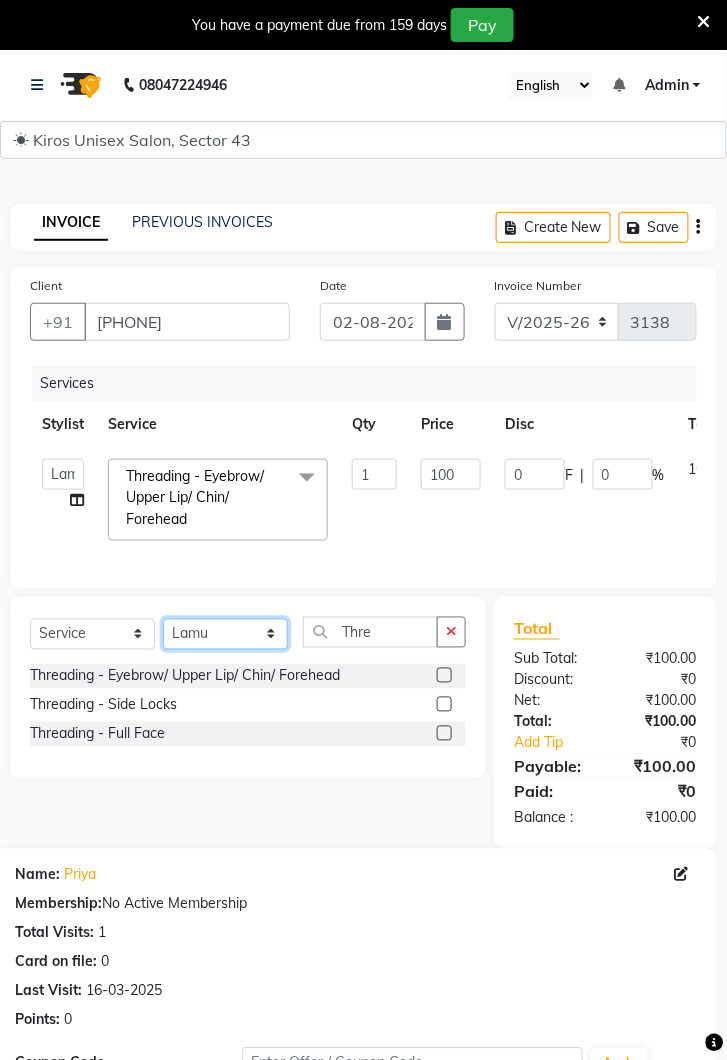 select on "67564" 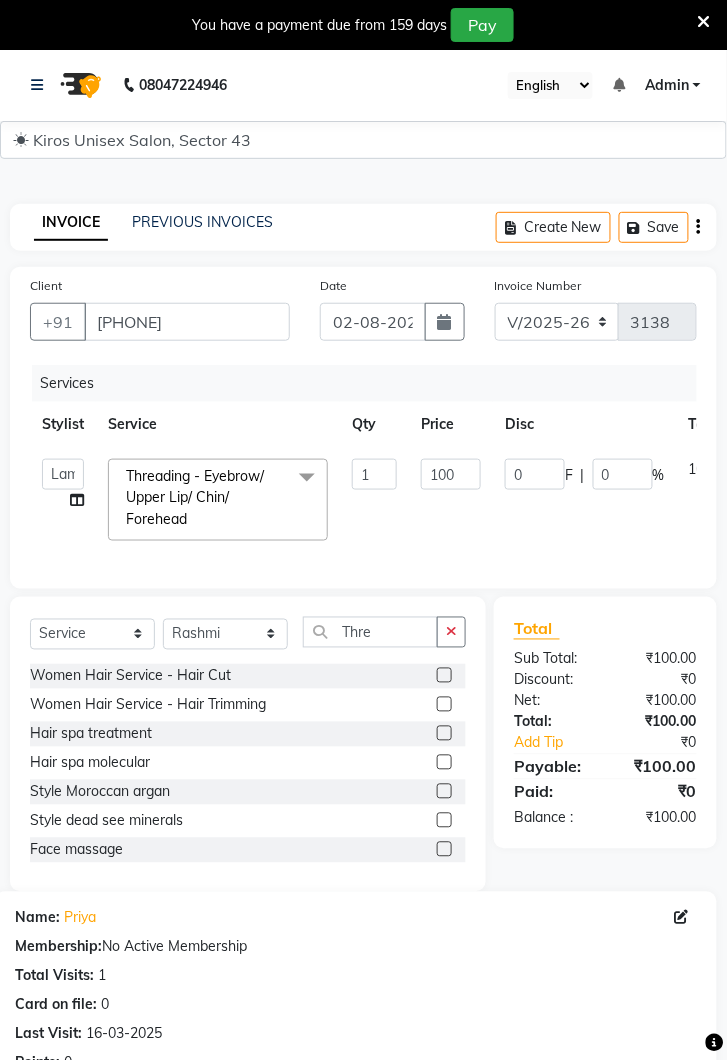click 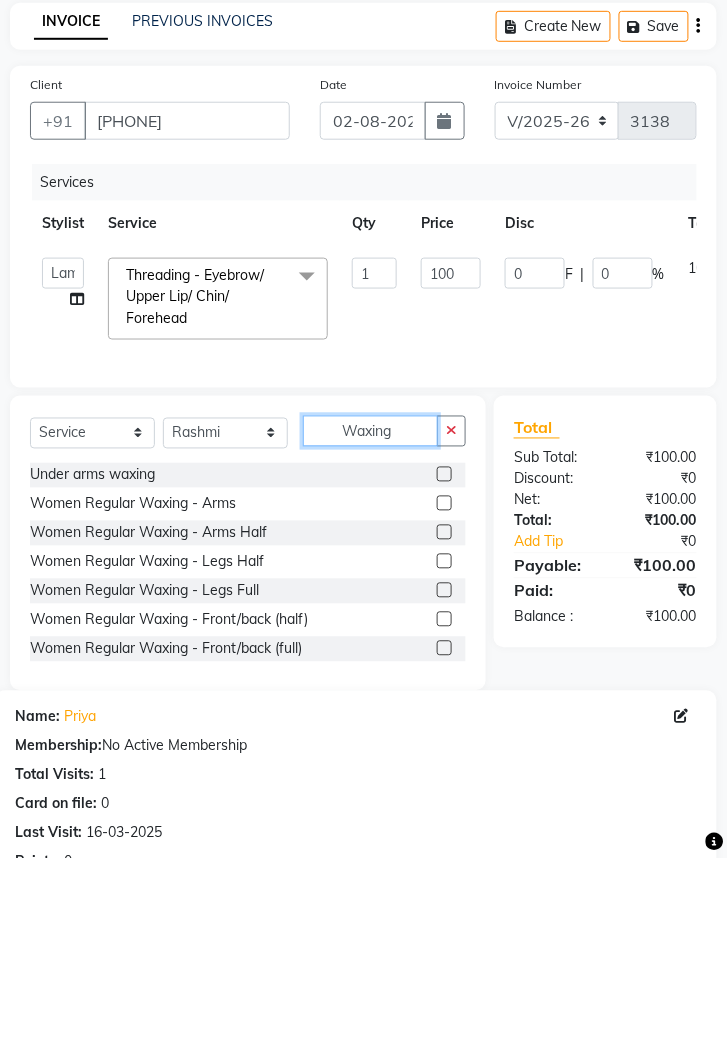 type on "Waxing" 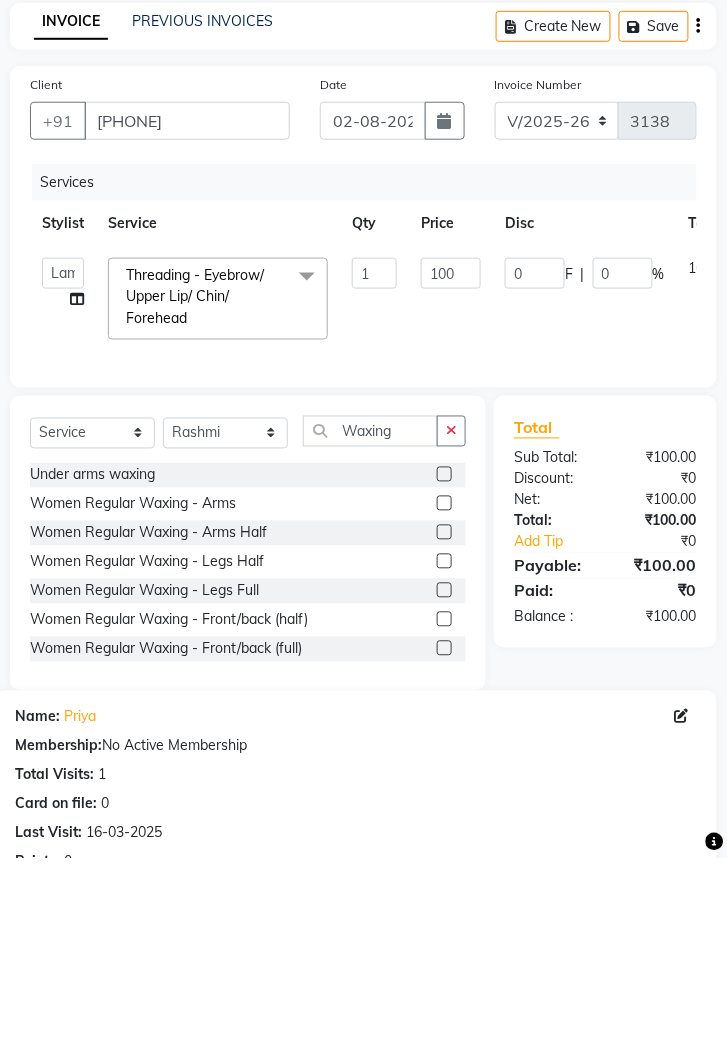 click 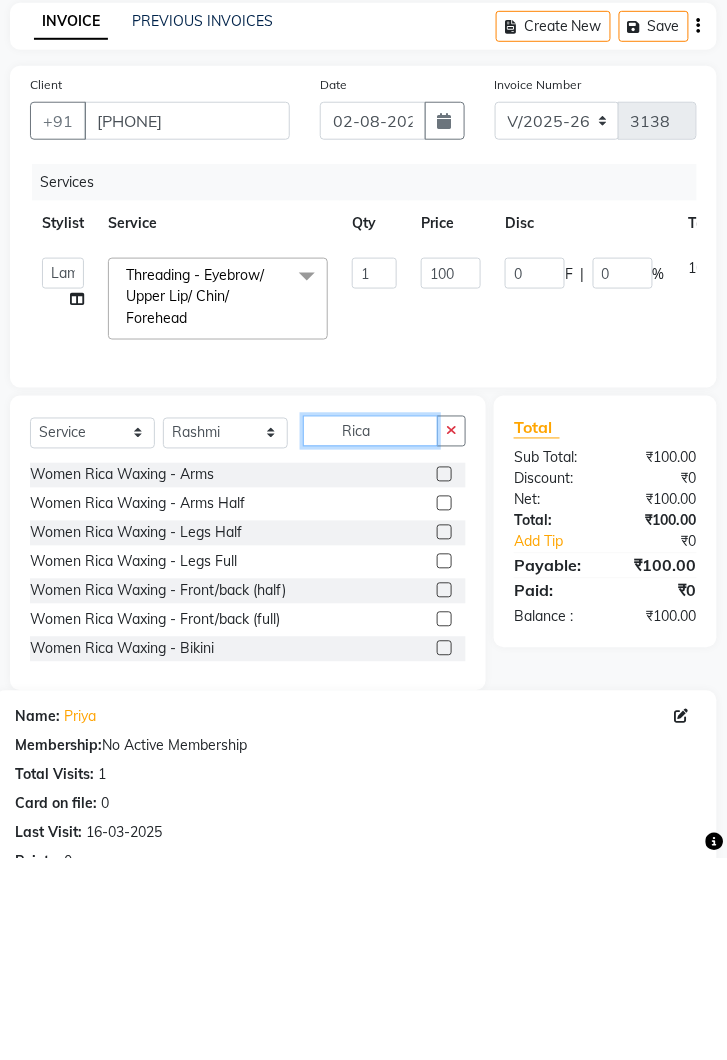 type on "Rica" 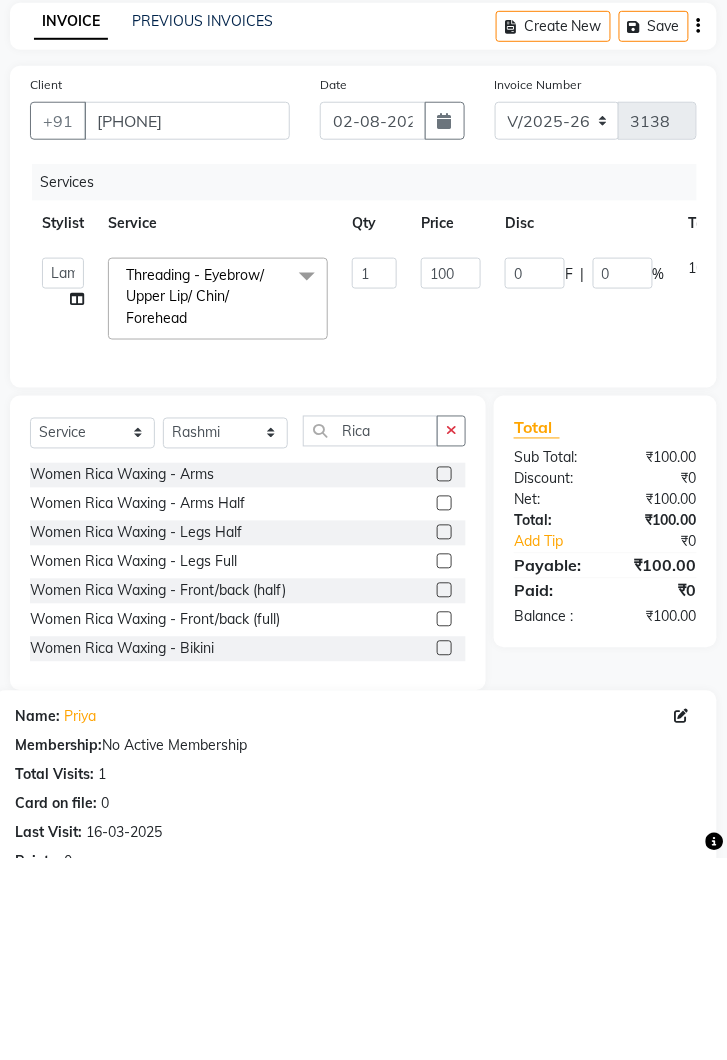 click 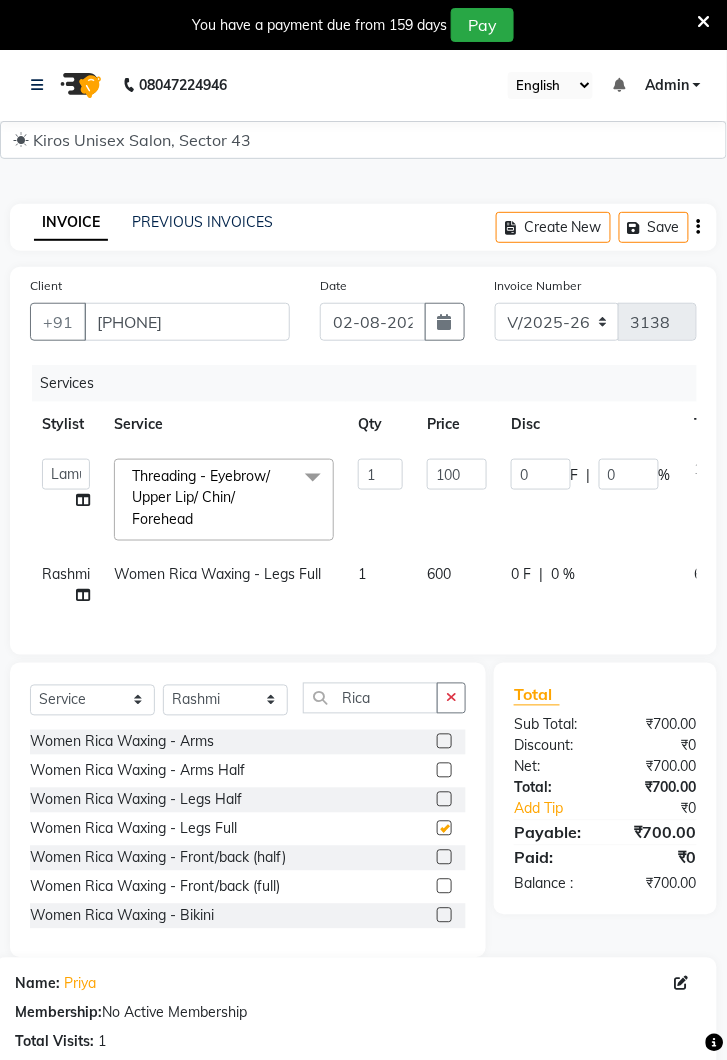 checkbox on "false" 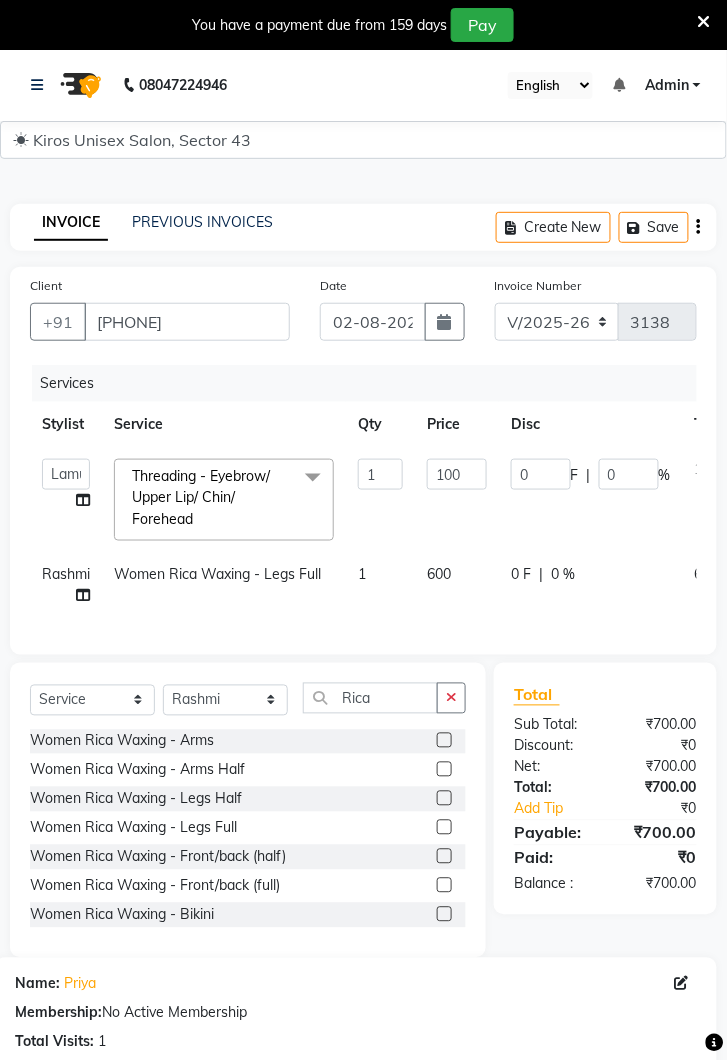 scroll, scrollTop: 0, scrollLeft: 0, axis: both 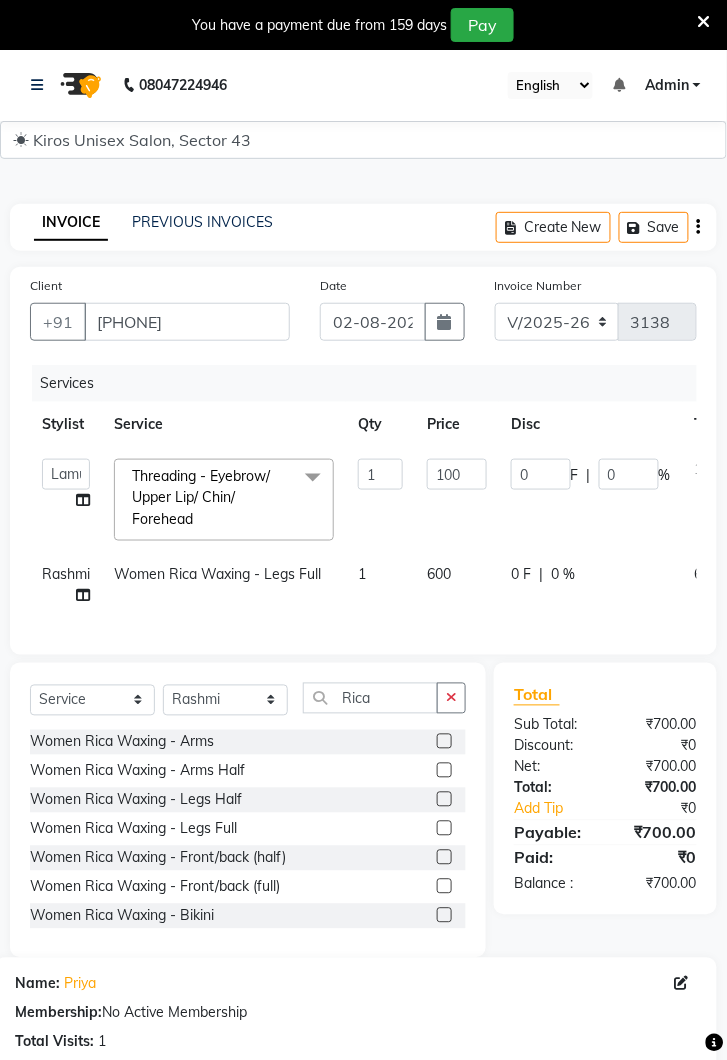 click 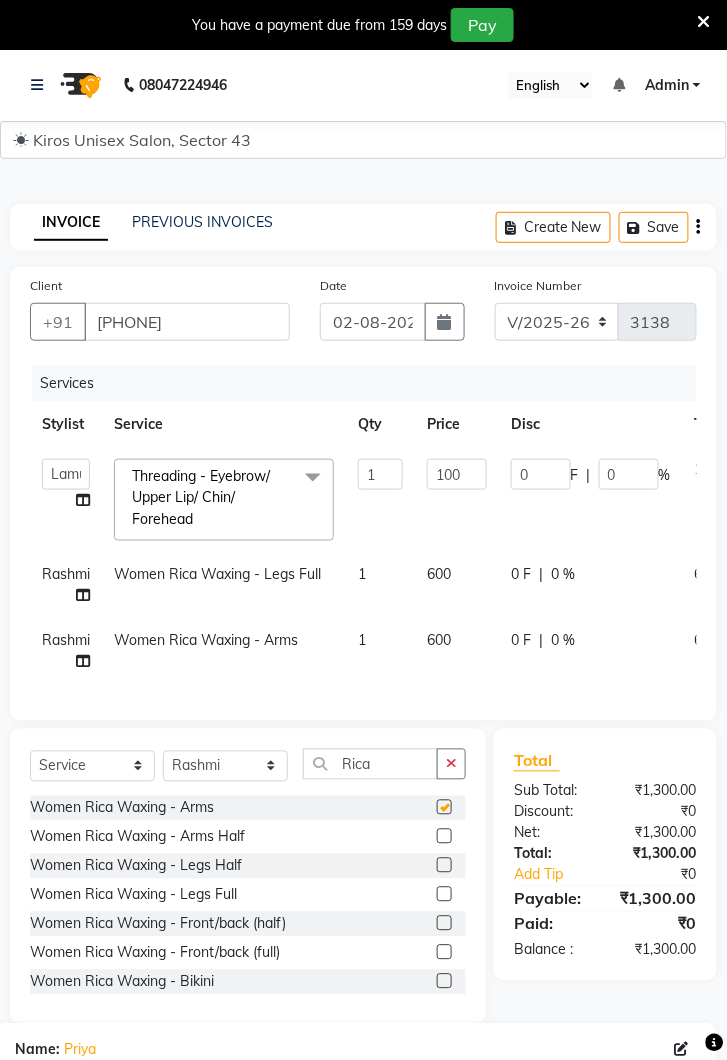 checkbox on "false" 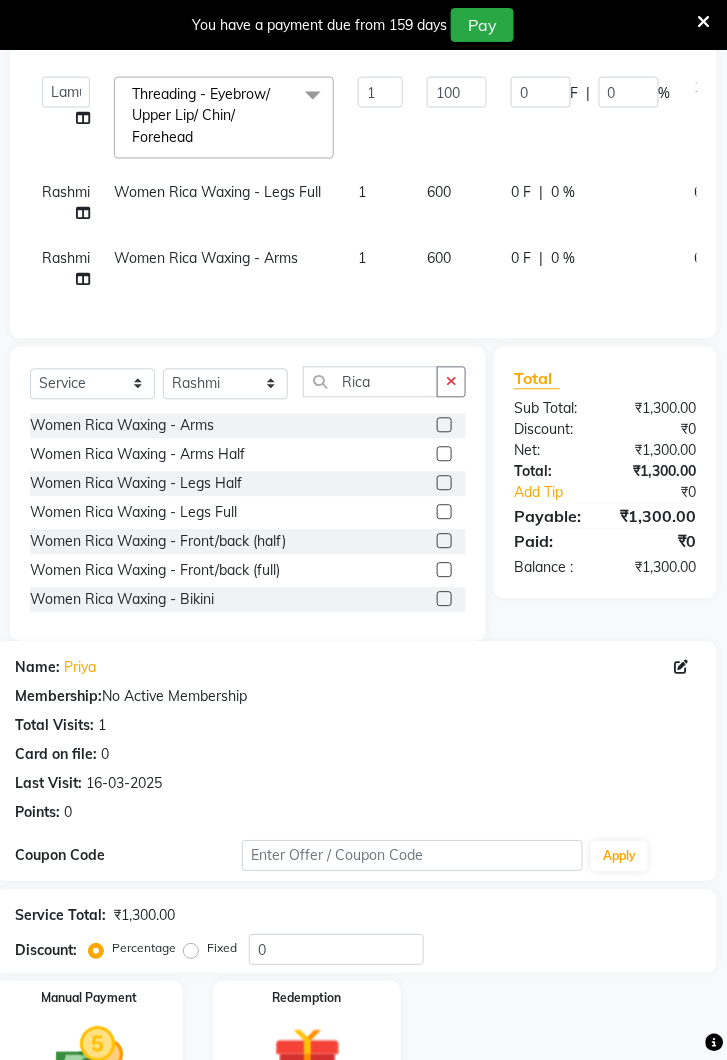 scroll, scrollTop: 387, scrollLeft: 0, axis: vertical 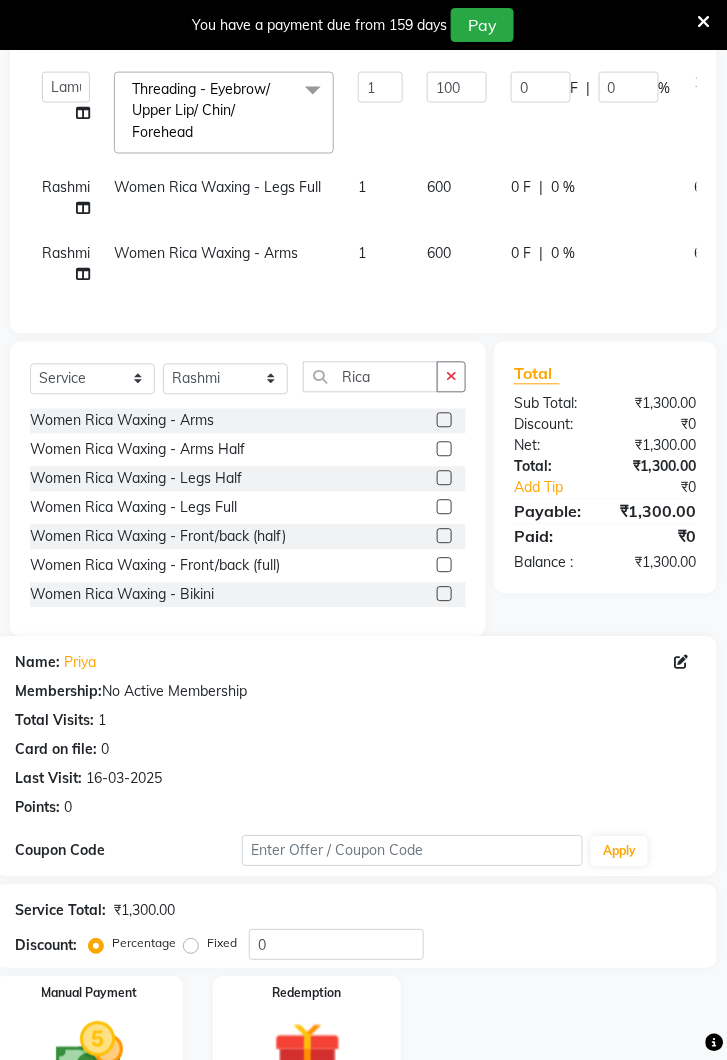 click 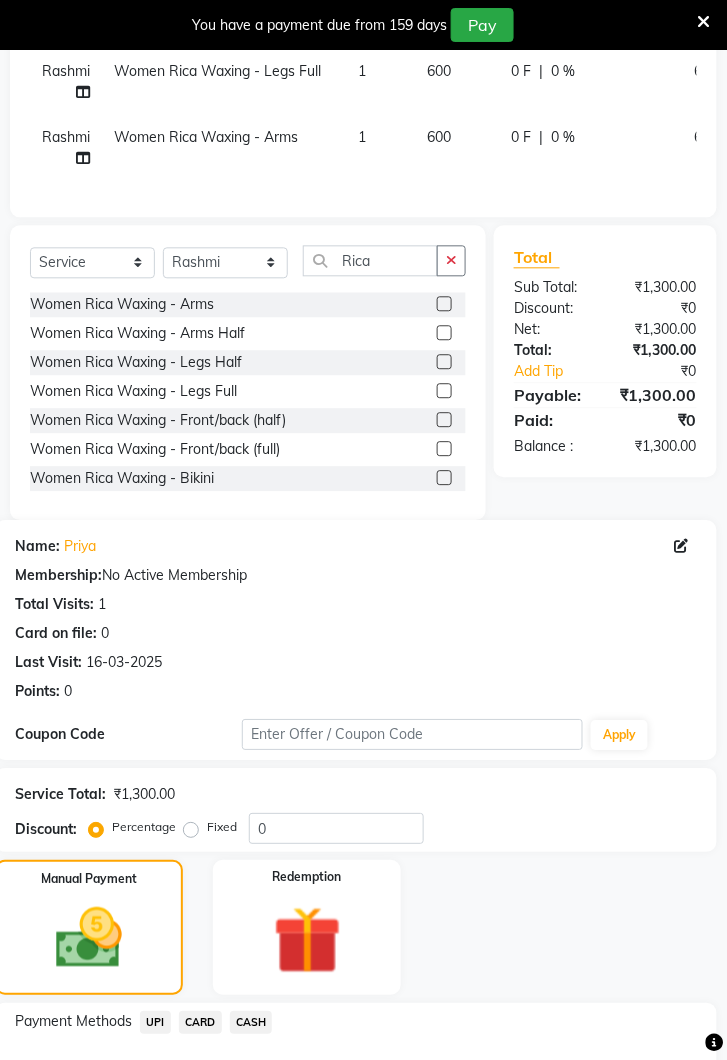 scroll, scrollTop: 548, scrollLeft: 0, axis: vertical 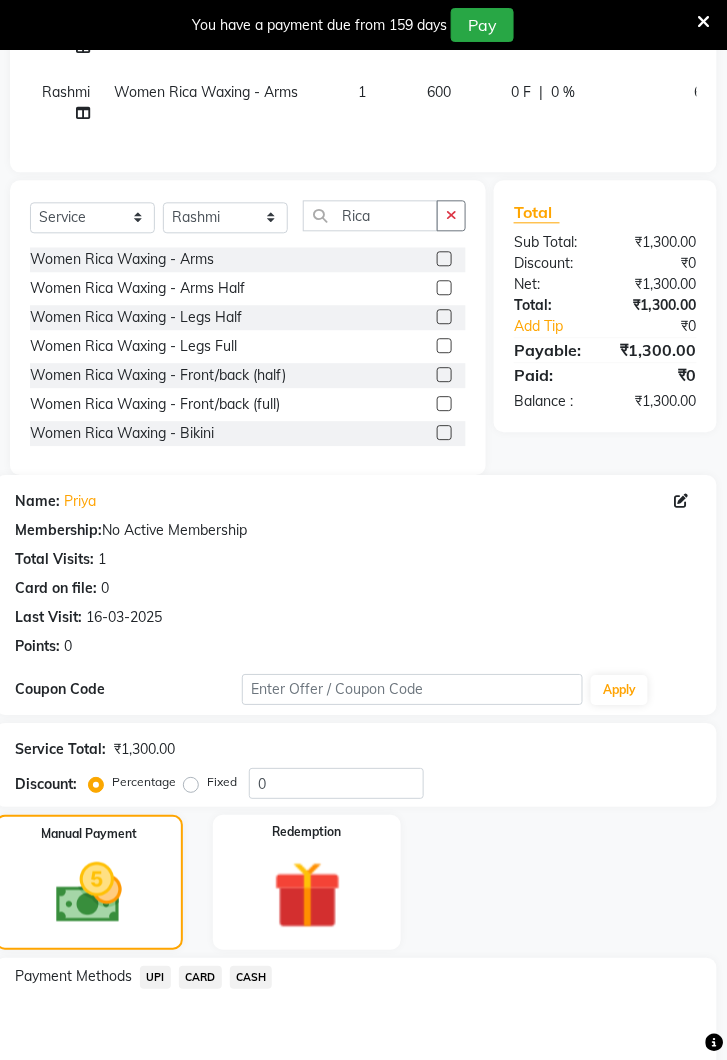 click on "CARD" 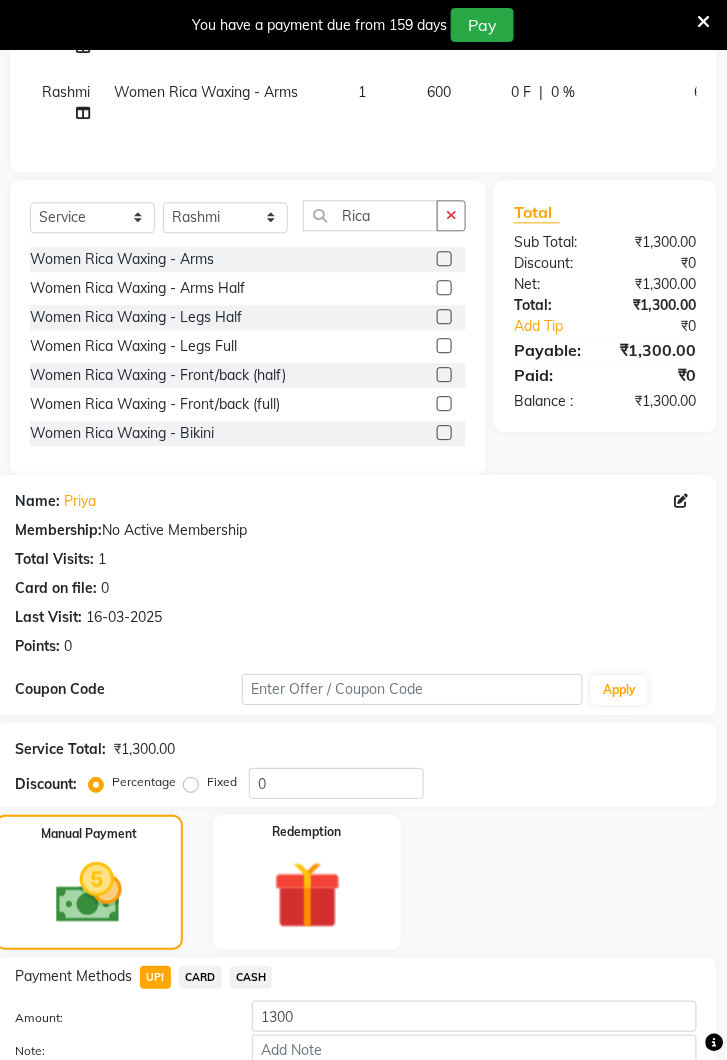 click on "Add Payment" 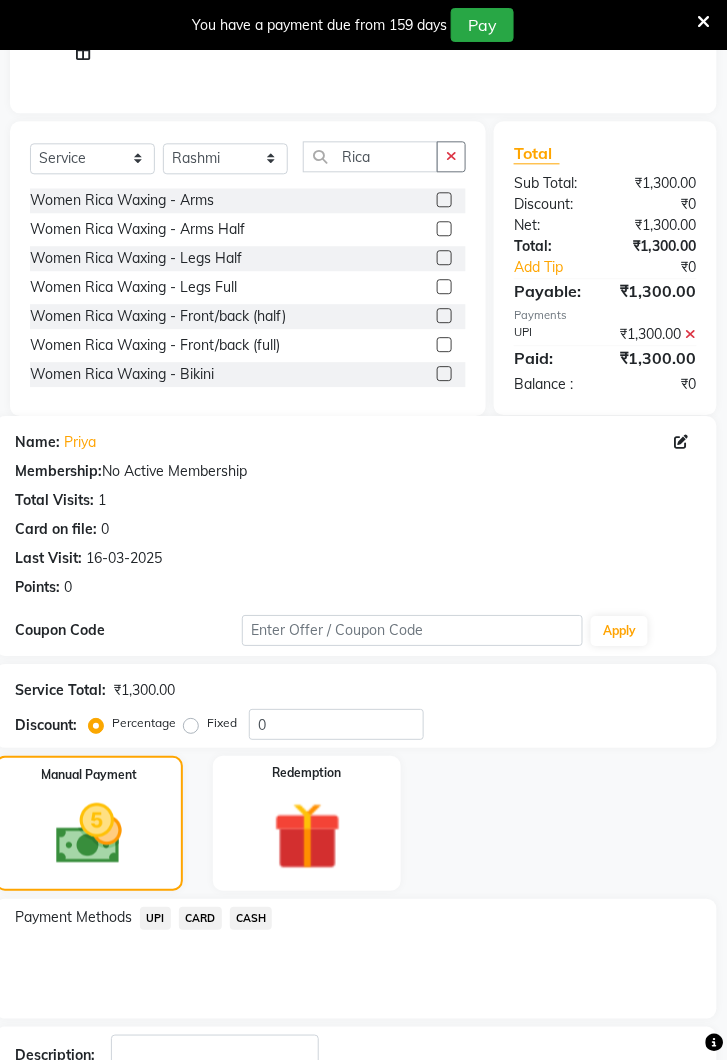 scroll, scrollTop: 680, scrollLeft: 0, axis: vertical 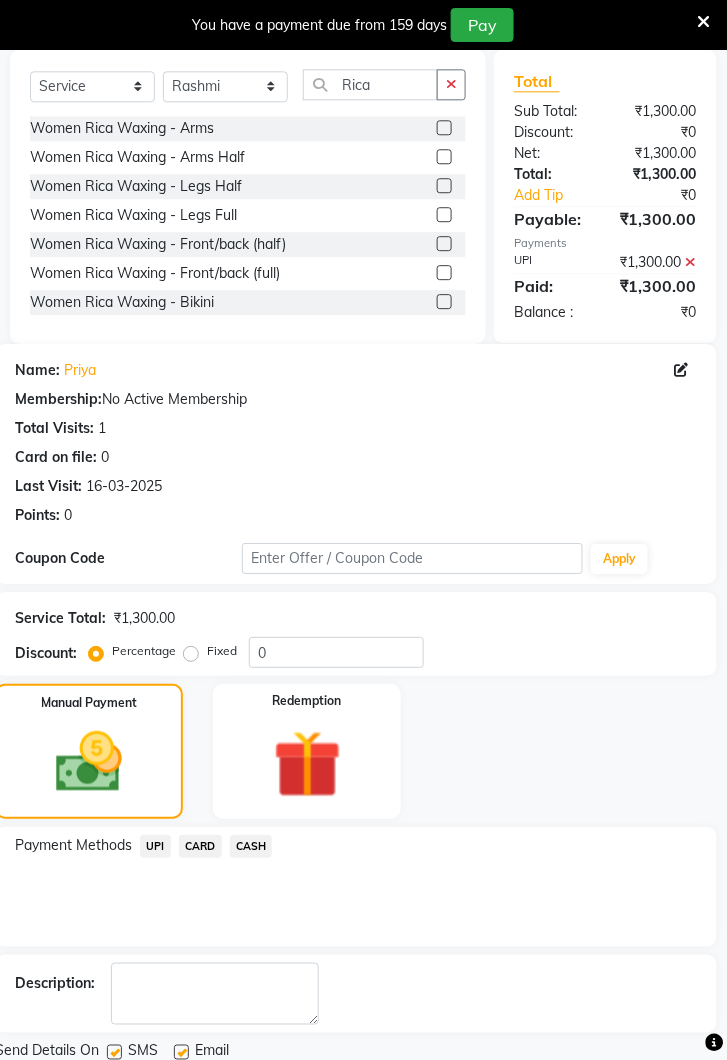 click on "Checkout" 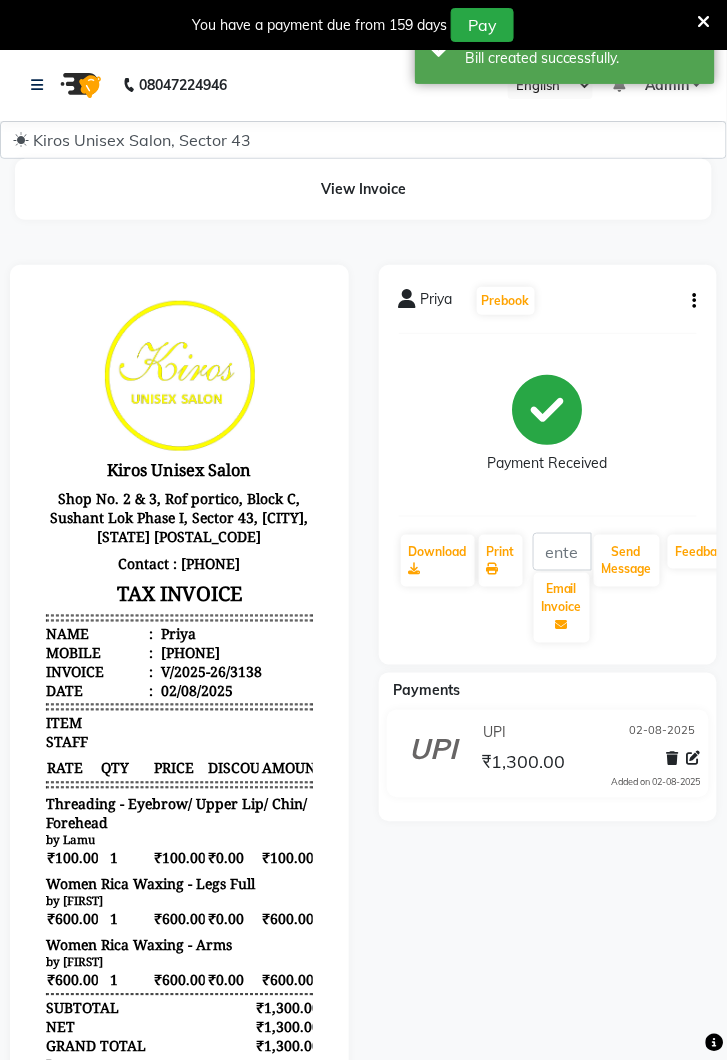 scroll, scrollTop: 0, scrollLeft: 0, axis: both 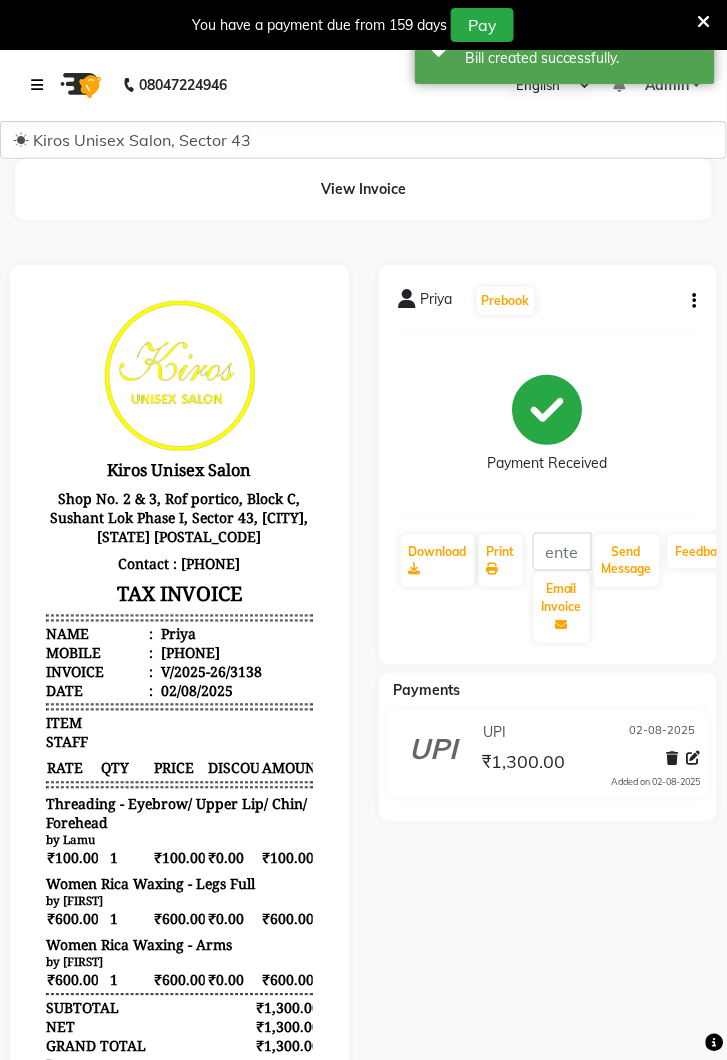 click at bounding box center (37, 85) 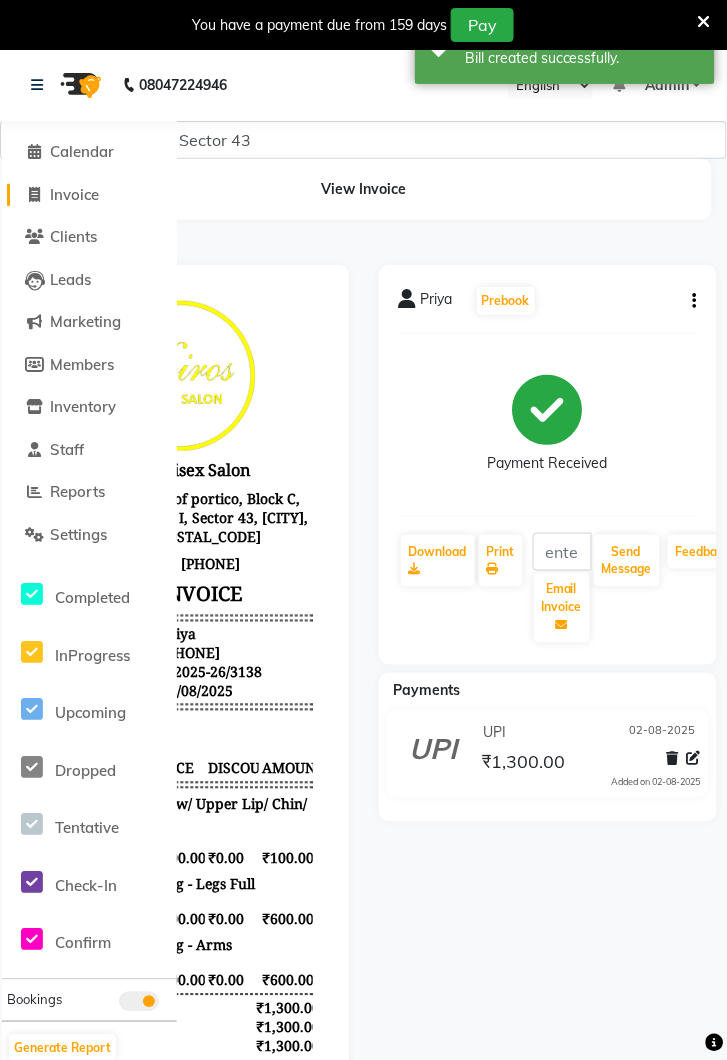 click on "Invoice" 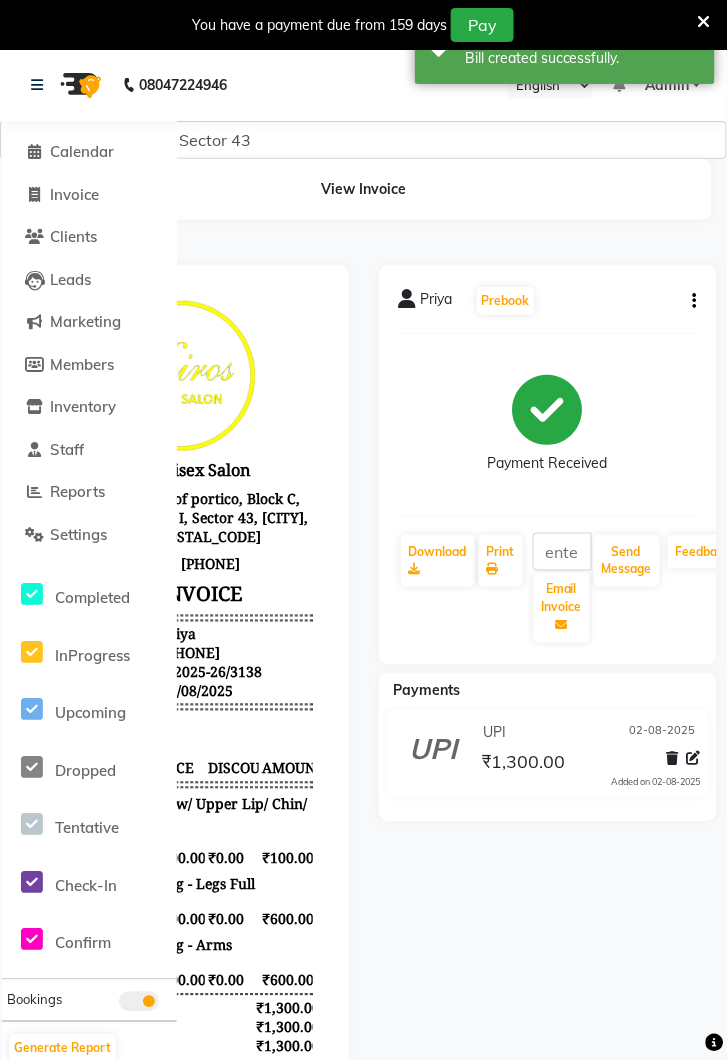 select on "service" 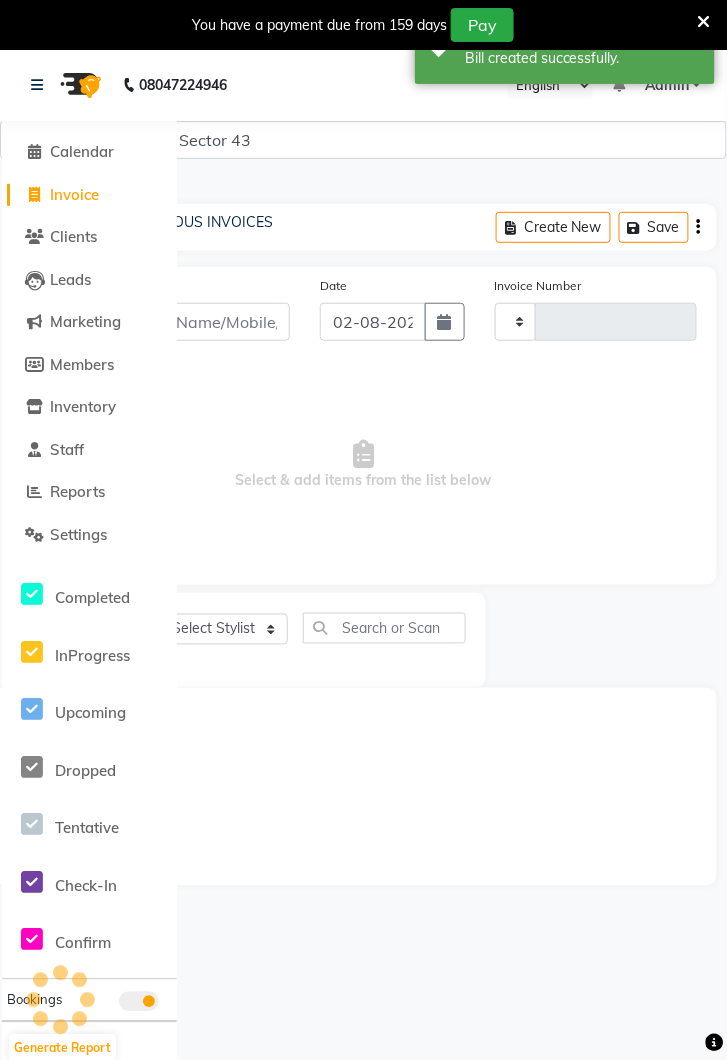 type on "3139" 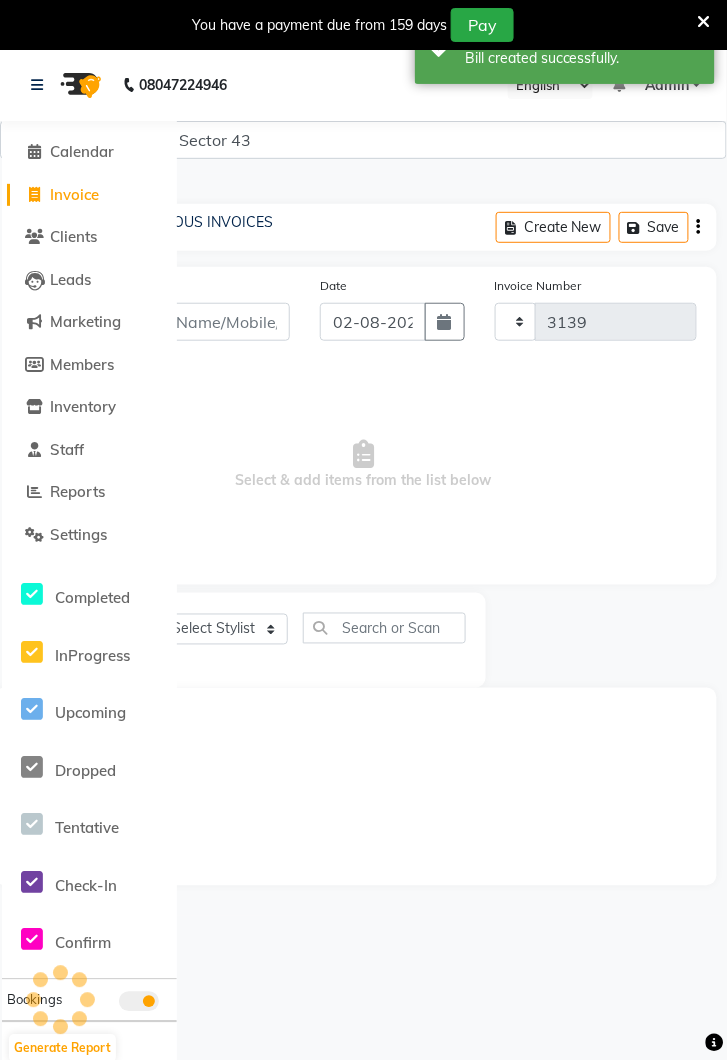 select on "5694" 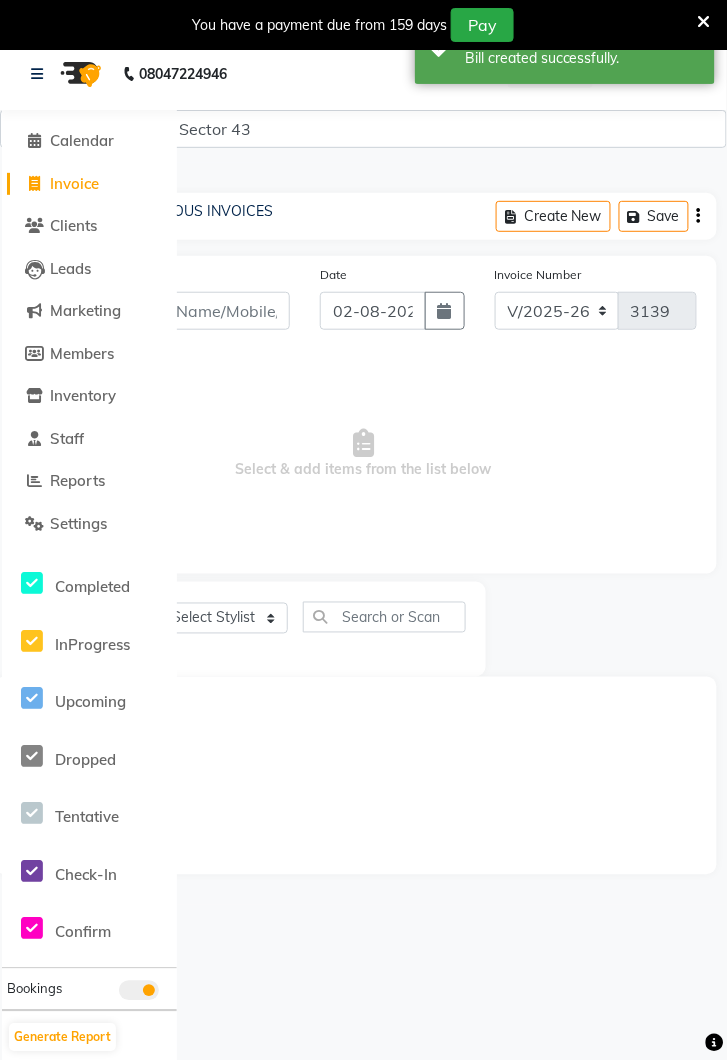 scroll, scrollTop: 0, scrollLeft: 0, axis: both 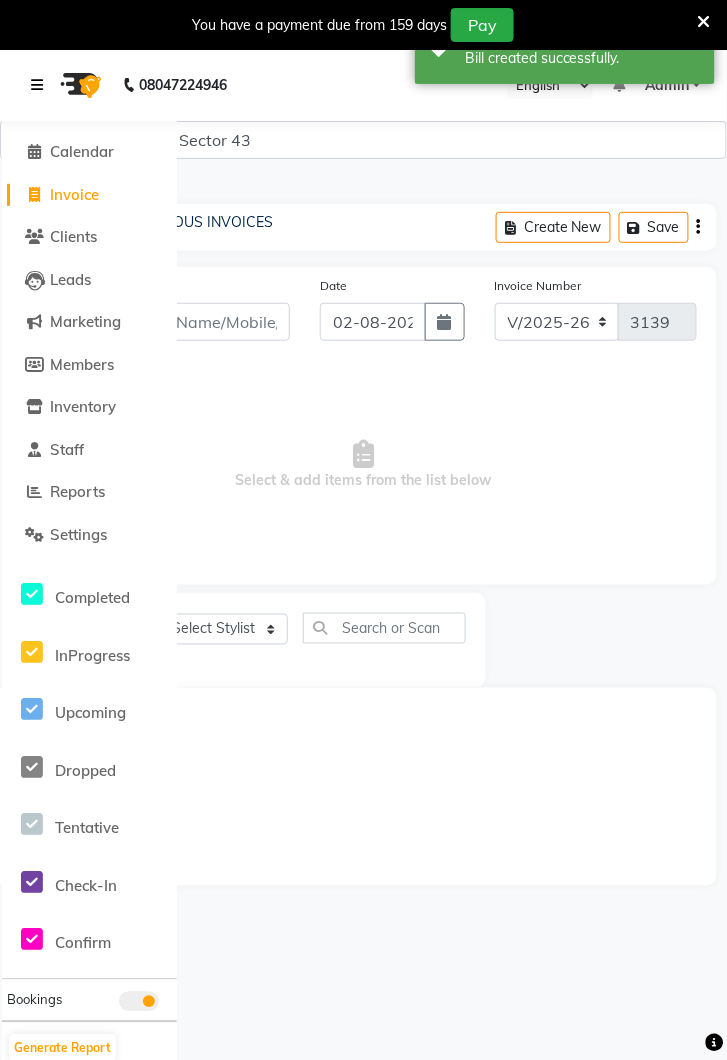 click at bounding box center [41, 85] 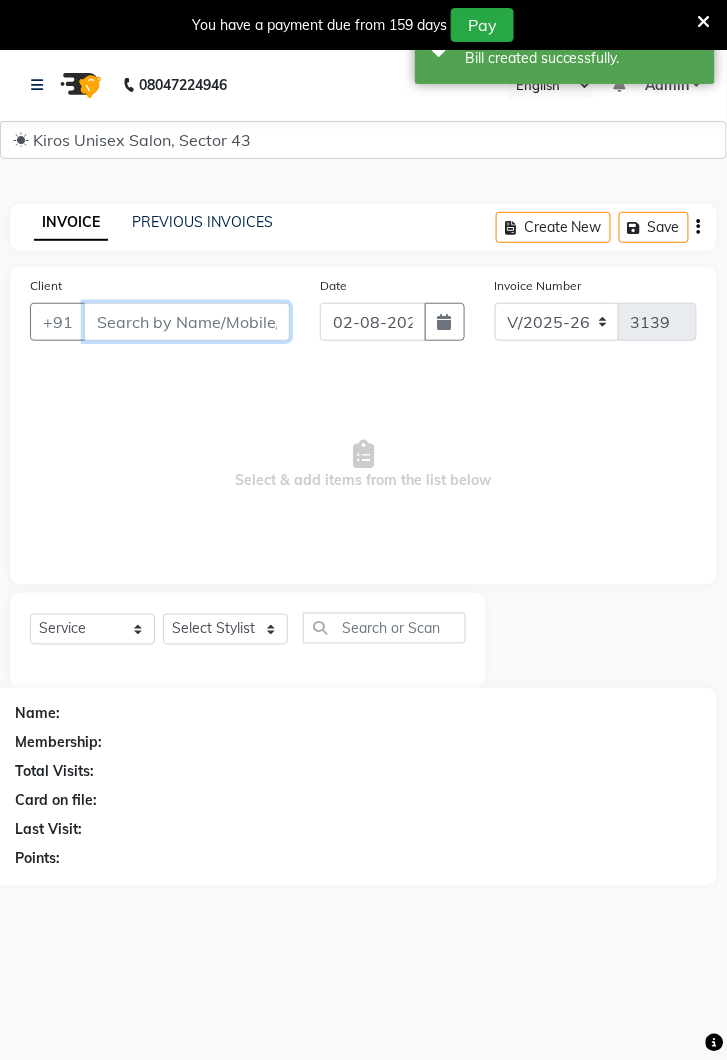 click on "Client" at bounding box center (187, 322) 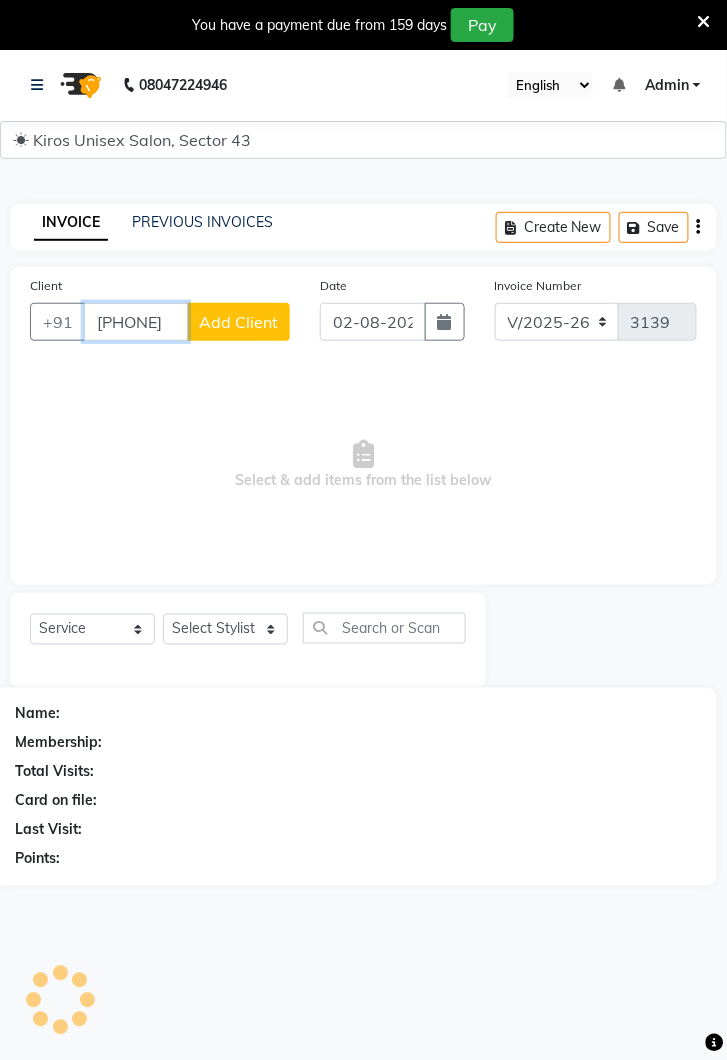 scroll, scrollTop: 0, scrollLeft: 0, axis: both 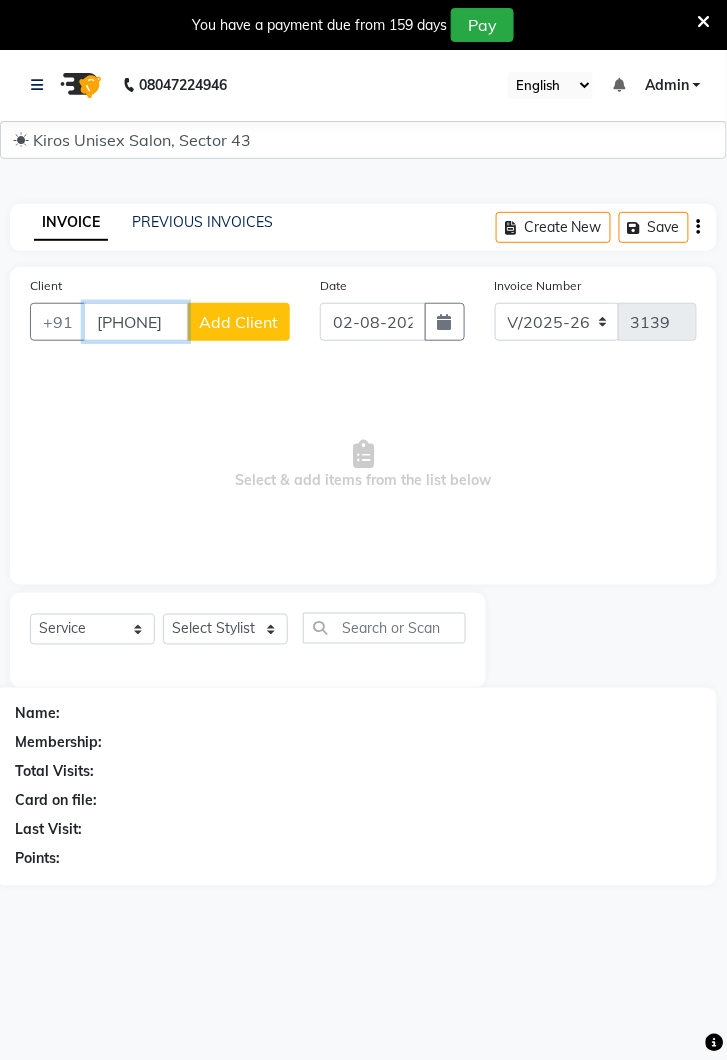 type on "[PHONE]" 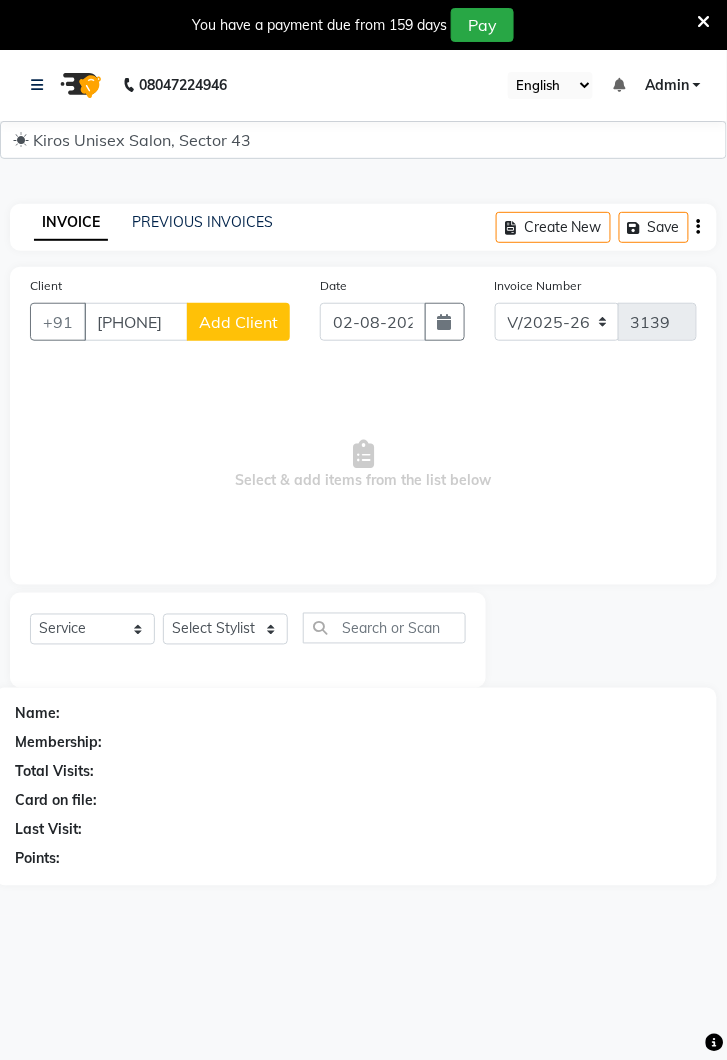 click on "Add Client" 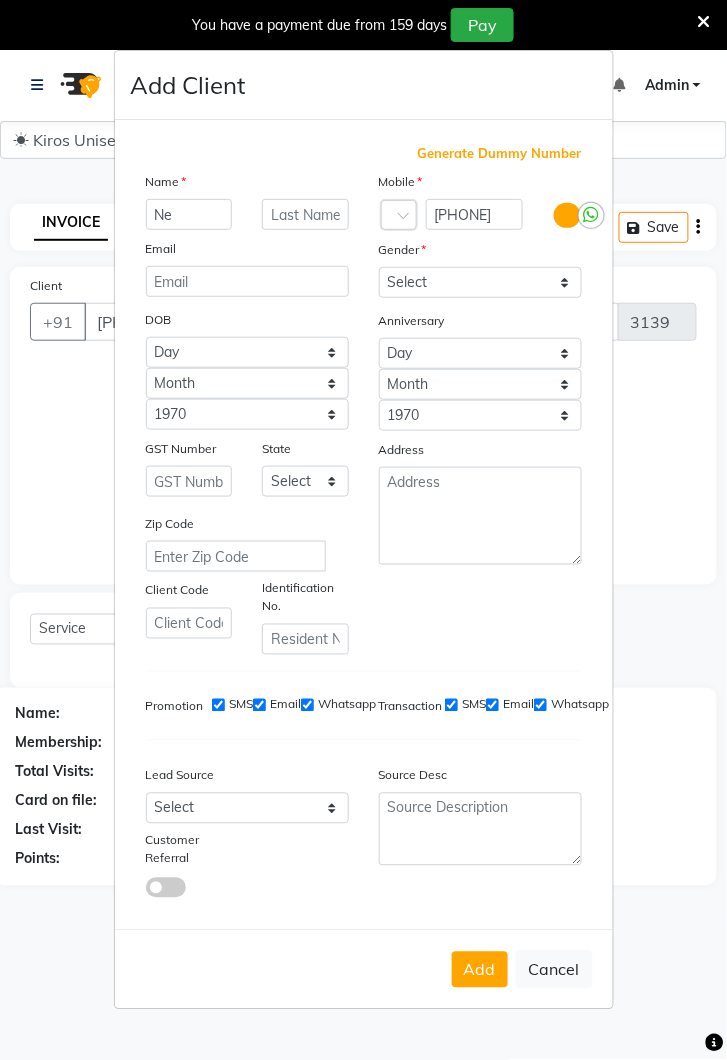 type on "N" 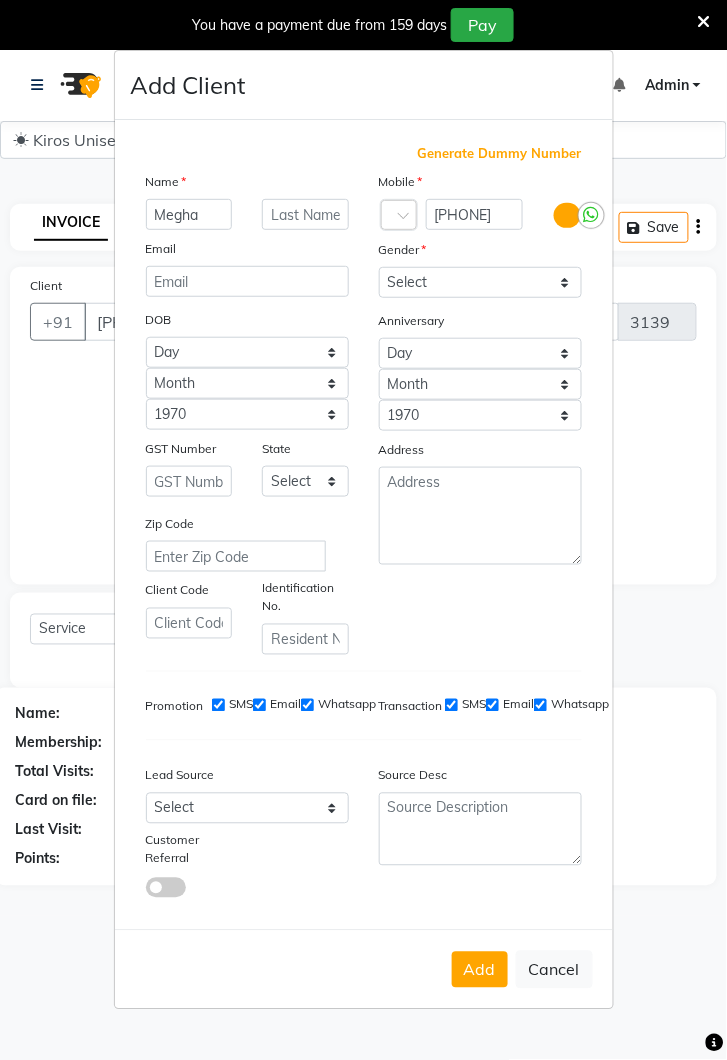 type on "Megha" 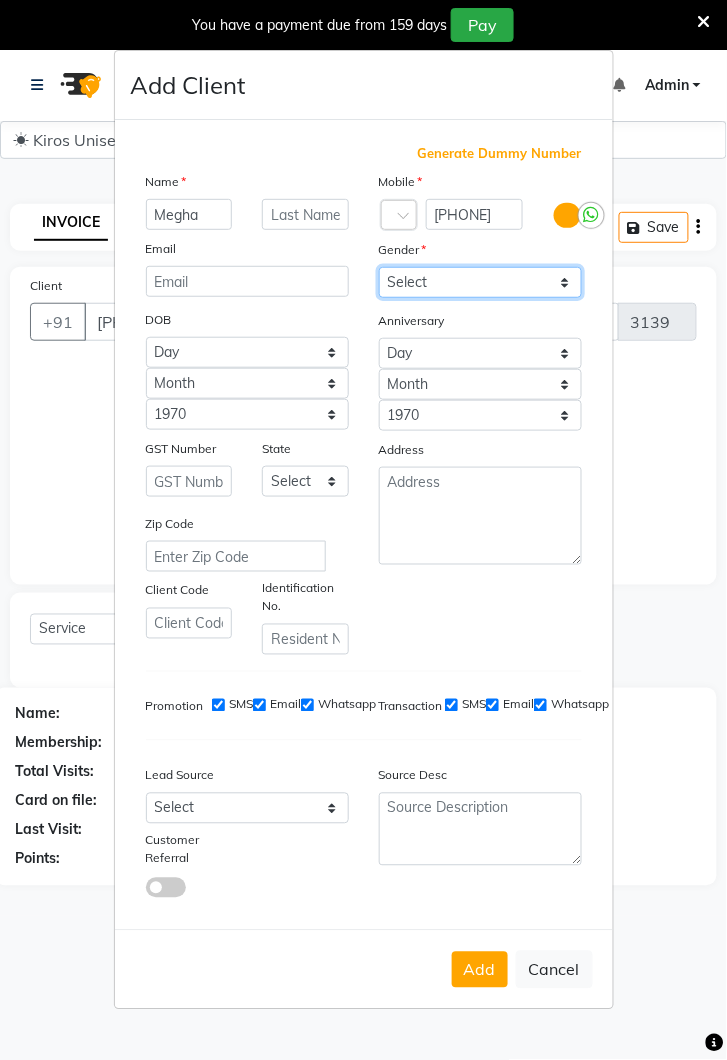 click on "Select Male Female Other Prefer Not To Say" at bounding box center (480, 282) 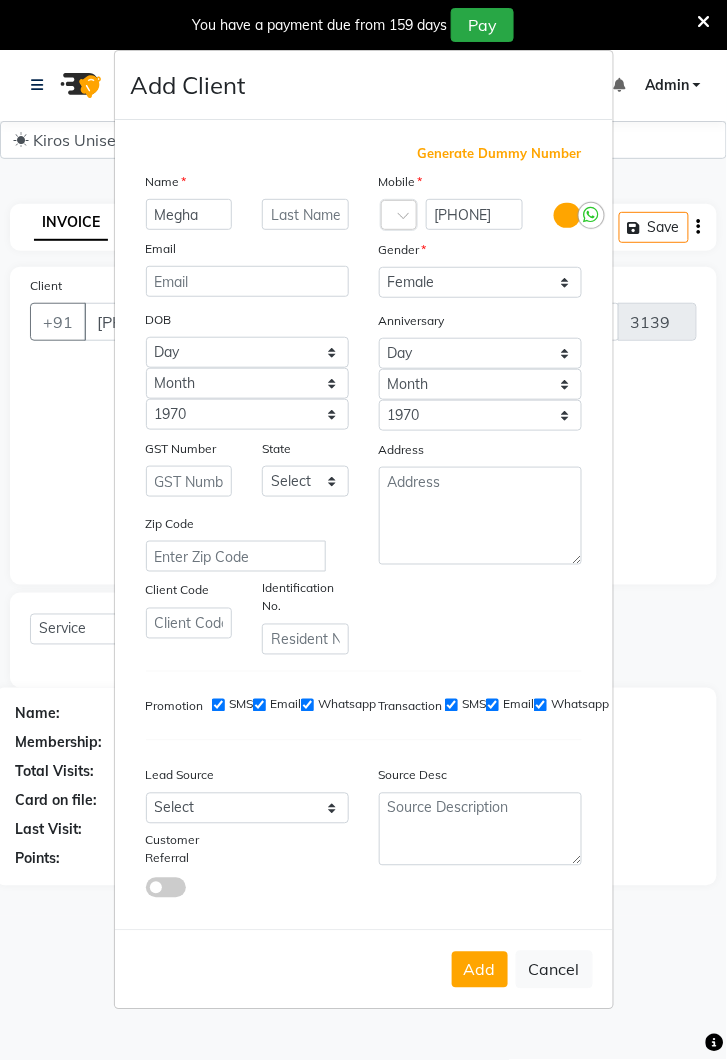 click on "Add" at bounding box center (480, 970) 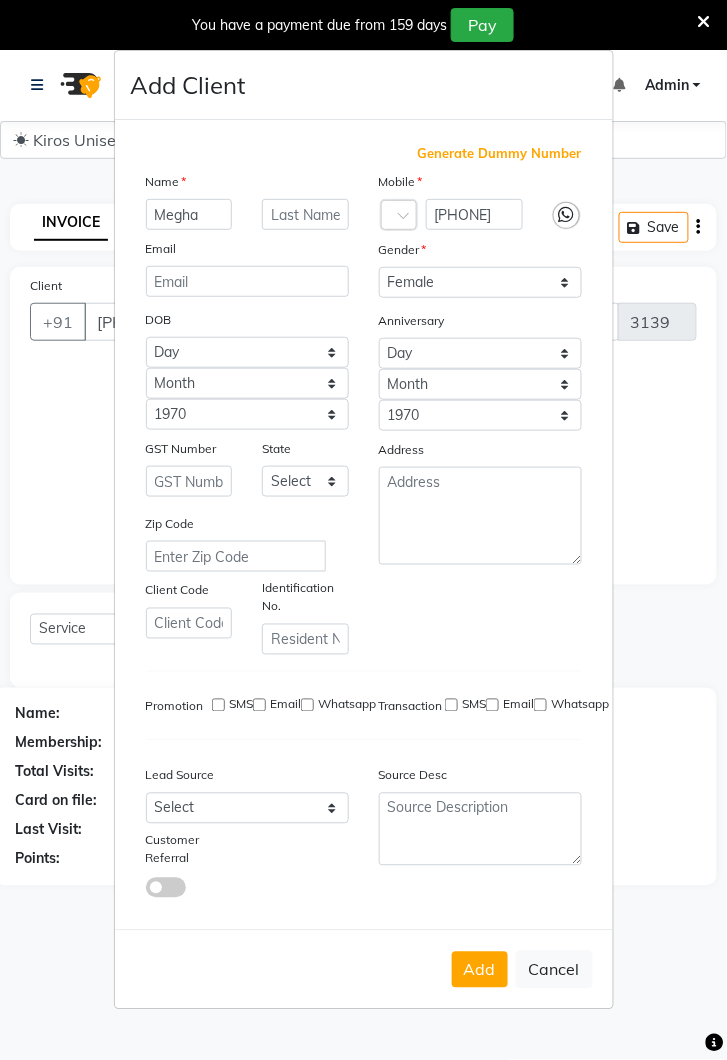 type 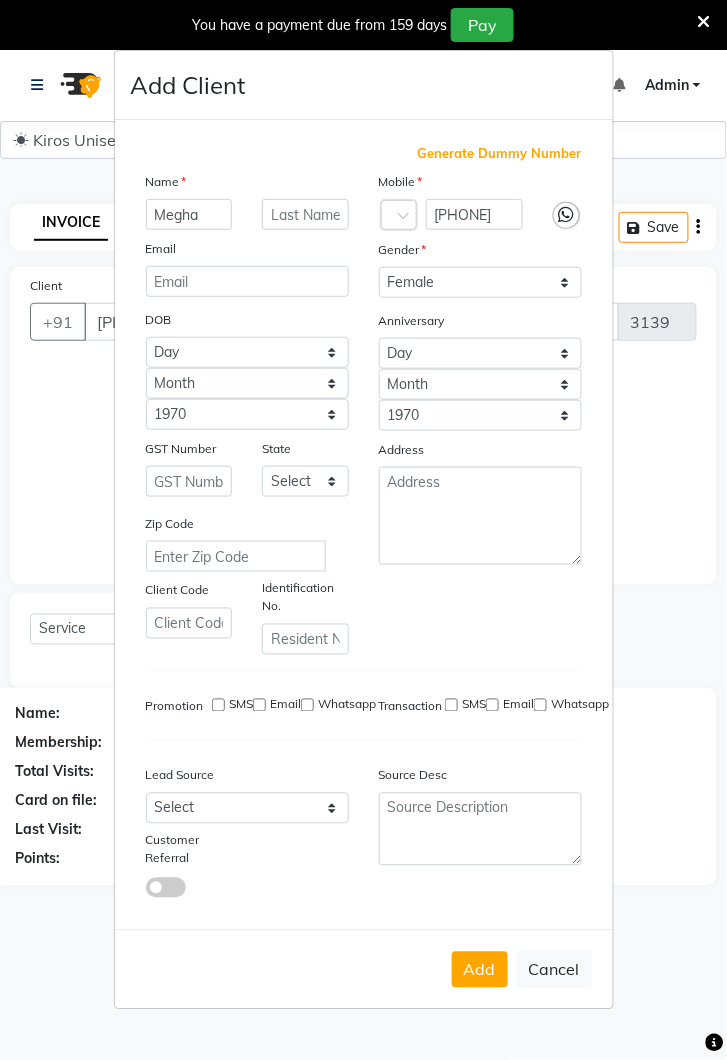 select 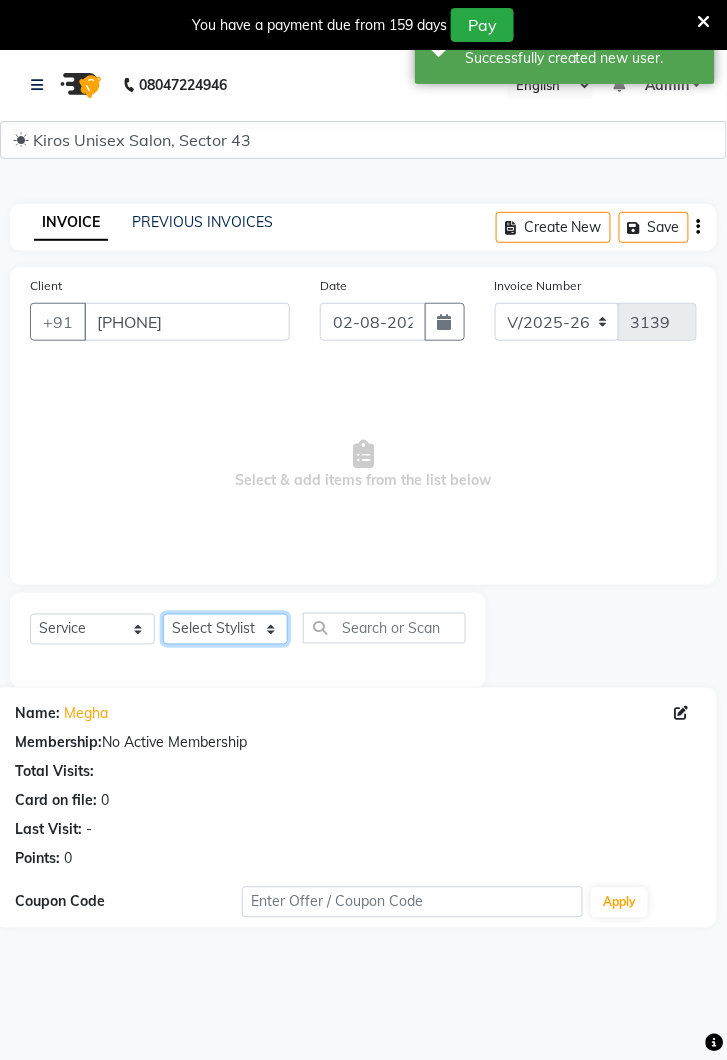click on "Select Stylist Deepak Gunjan Habil Jeet Lalit Lamu Raj Rashmi Rony Sagar Suraj" 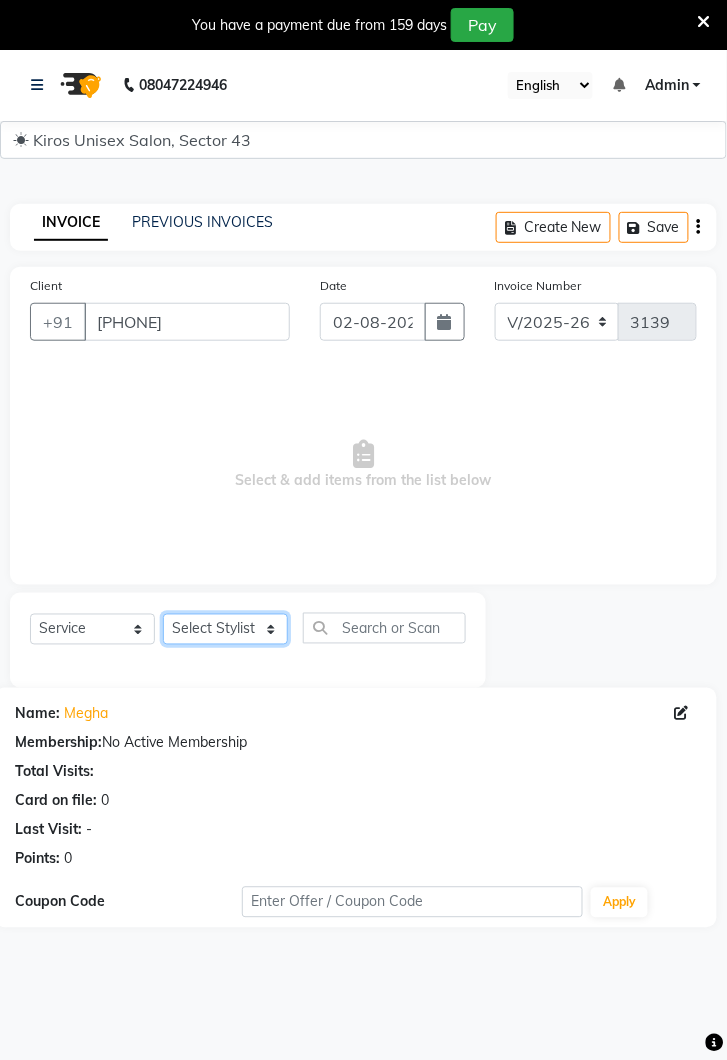 select on "78659" 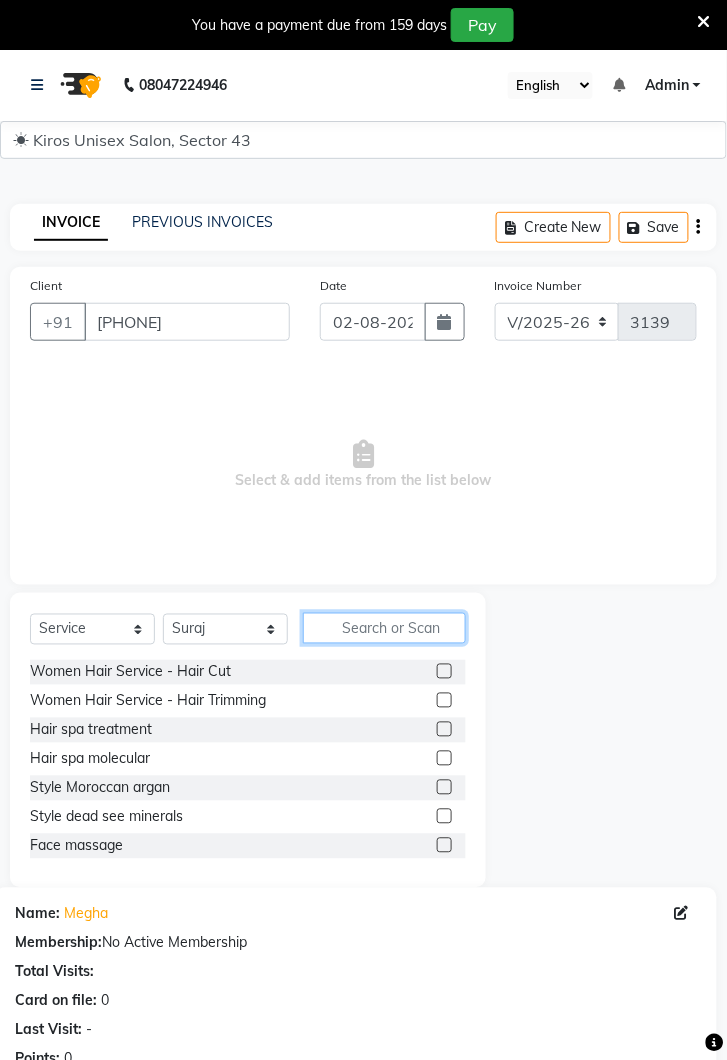 click 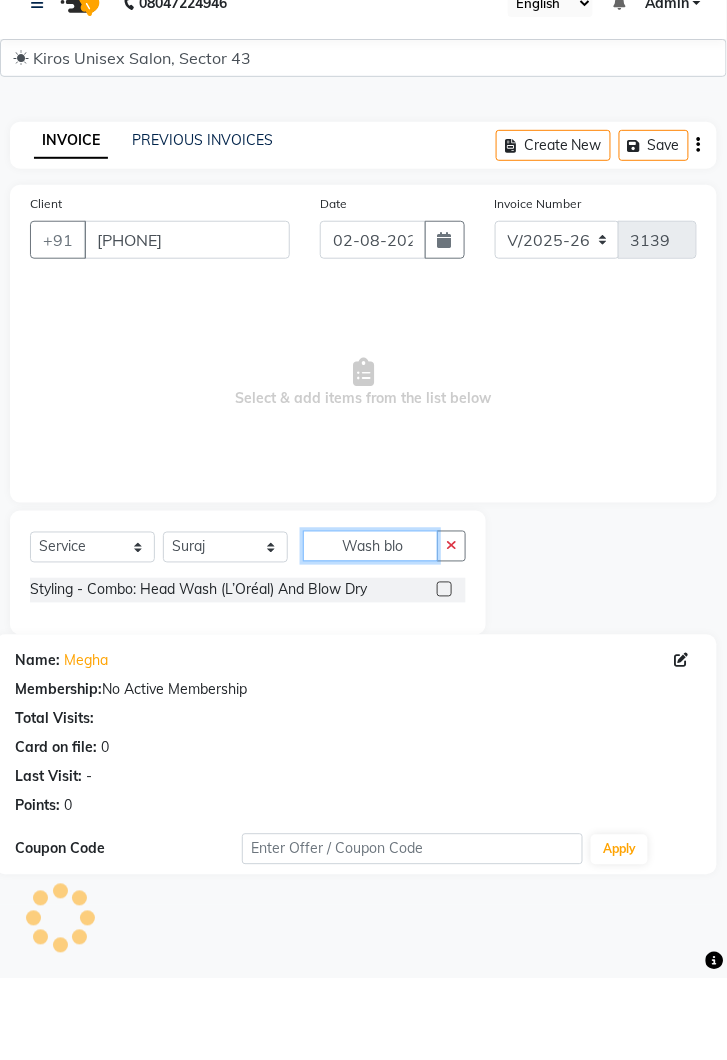 type on "Wash blo" 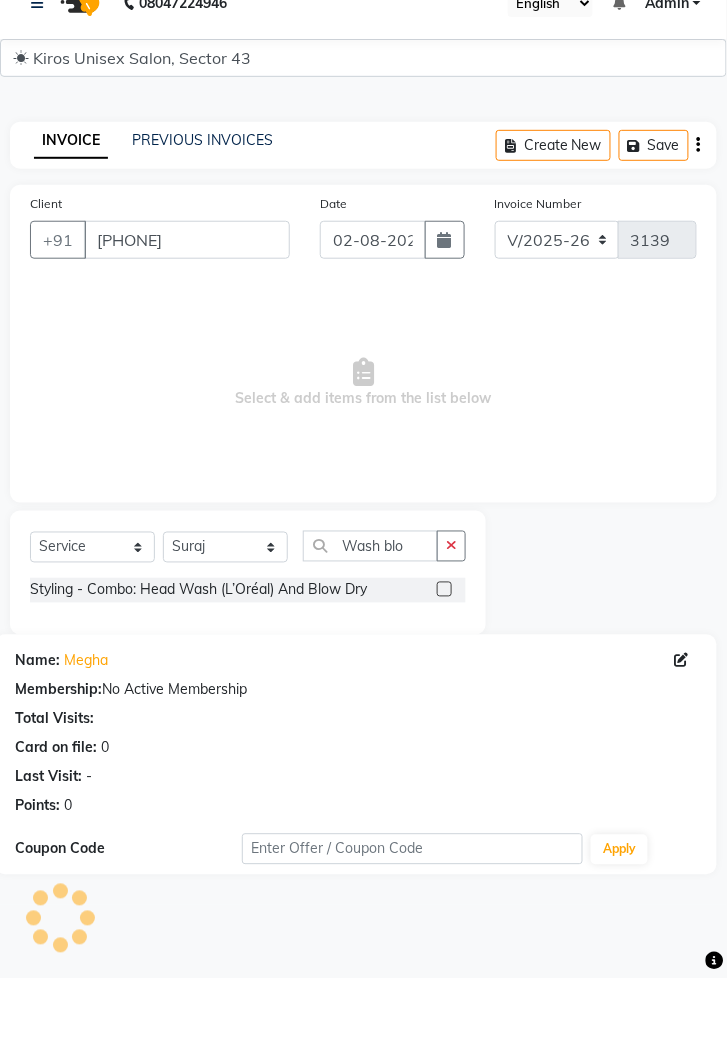 click 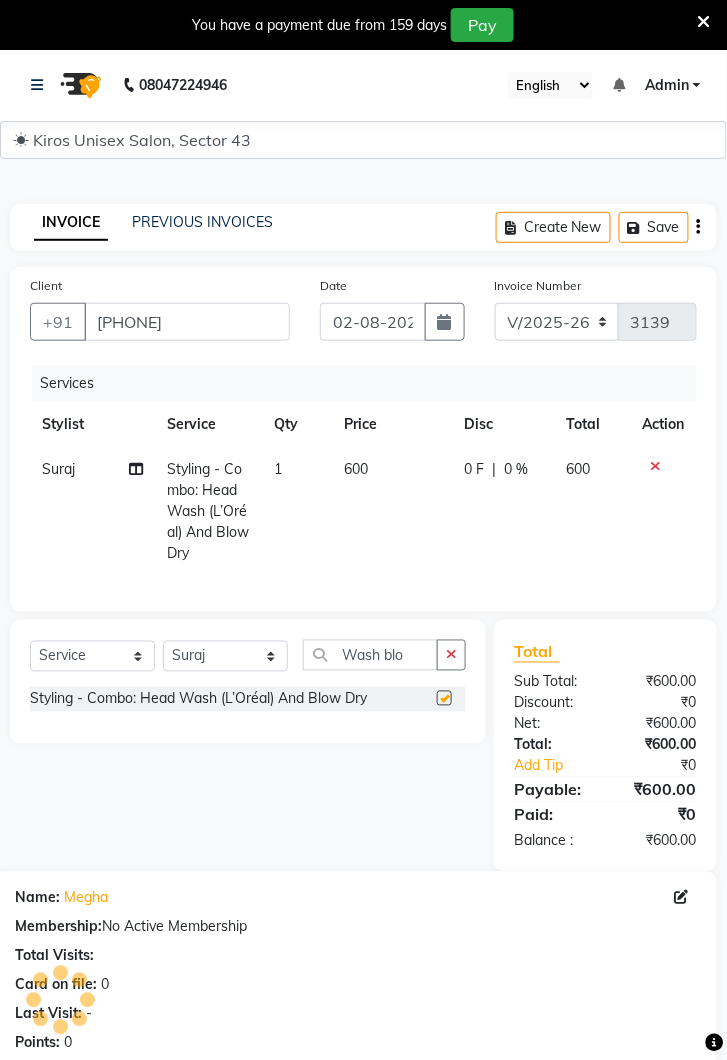 checkbox on "false" 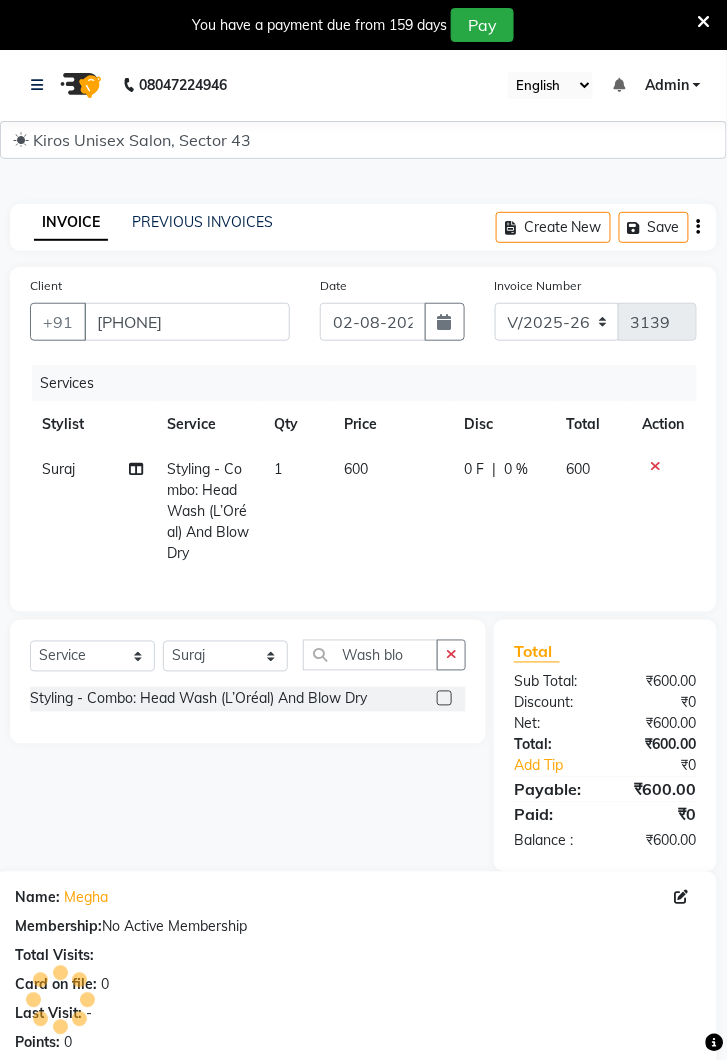 click on "600" 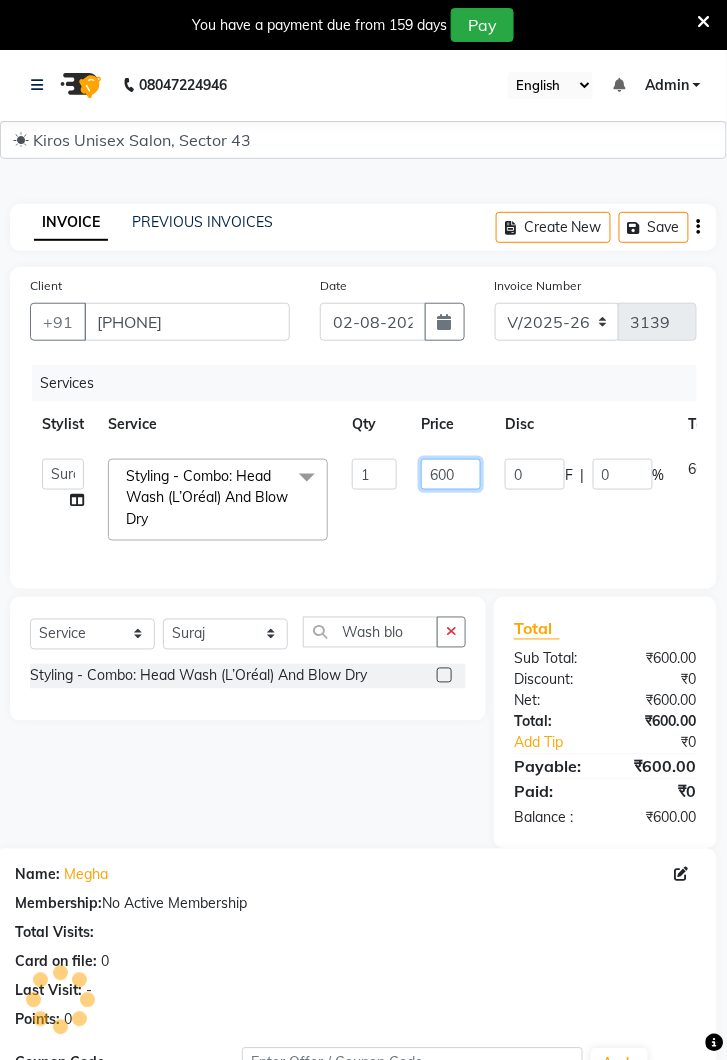 click on "600" 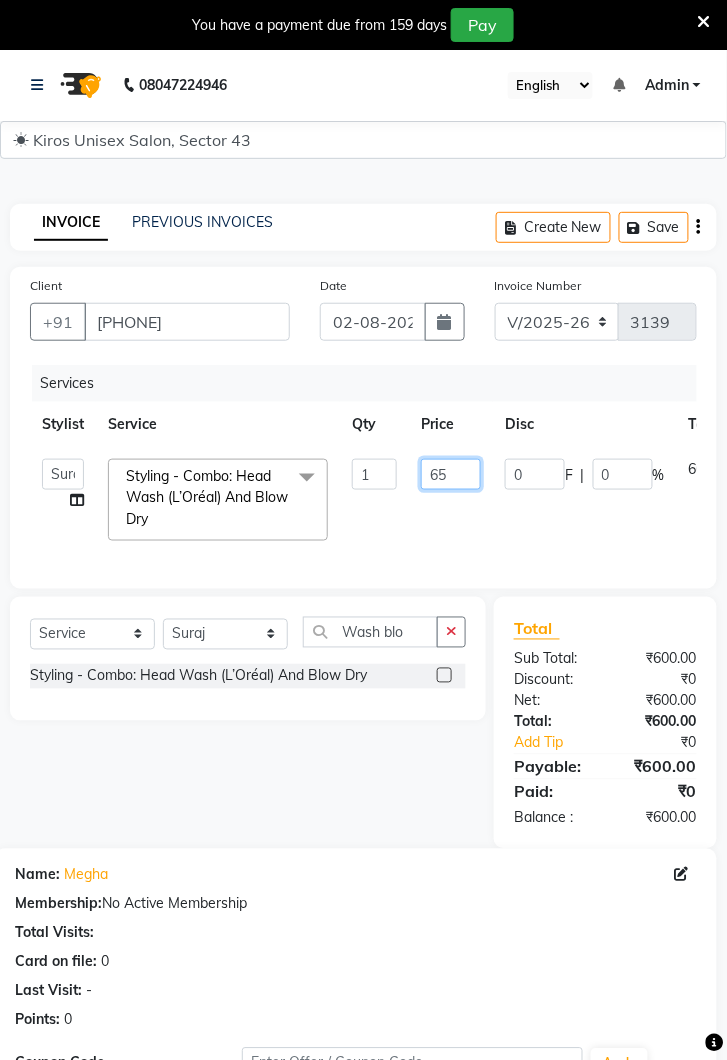 type on "650" 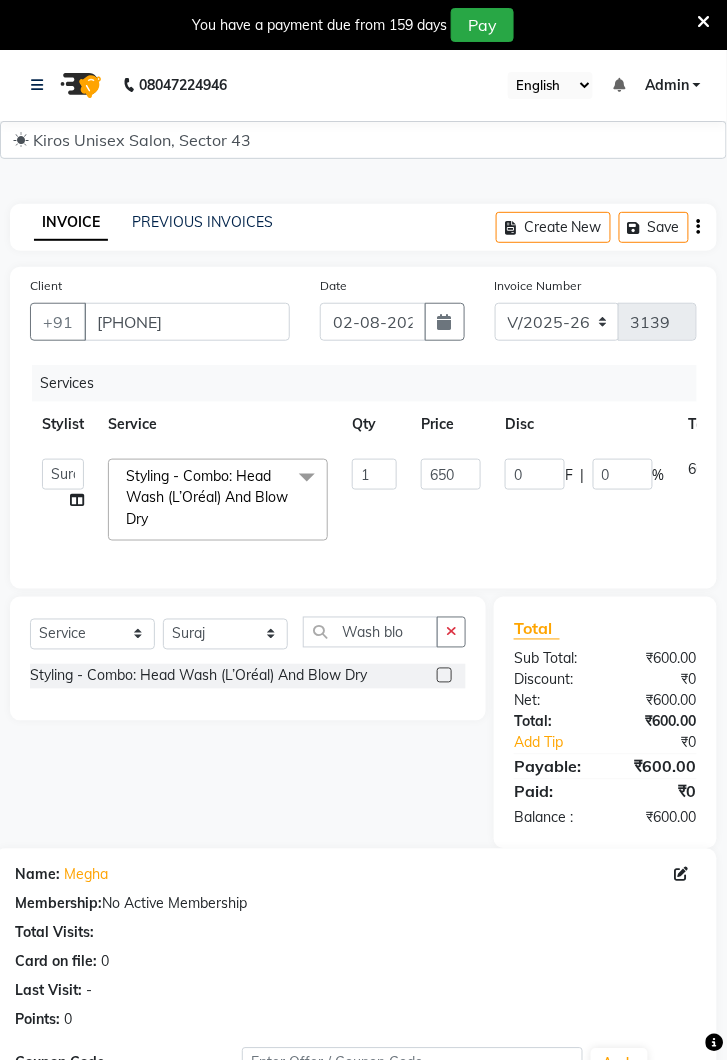 click on "0 F | 0 %" 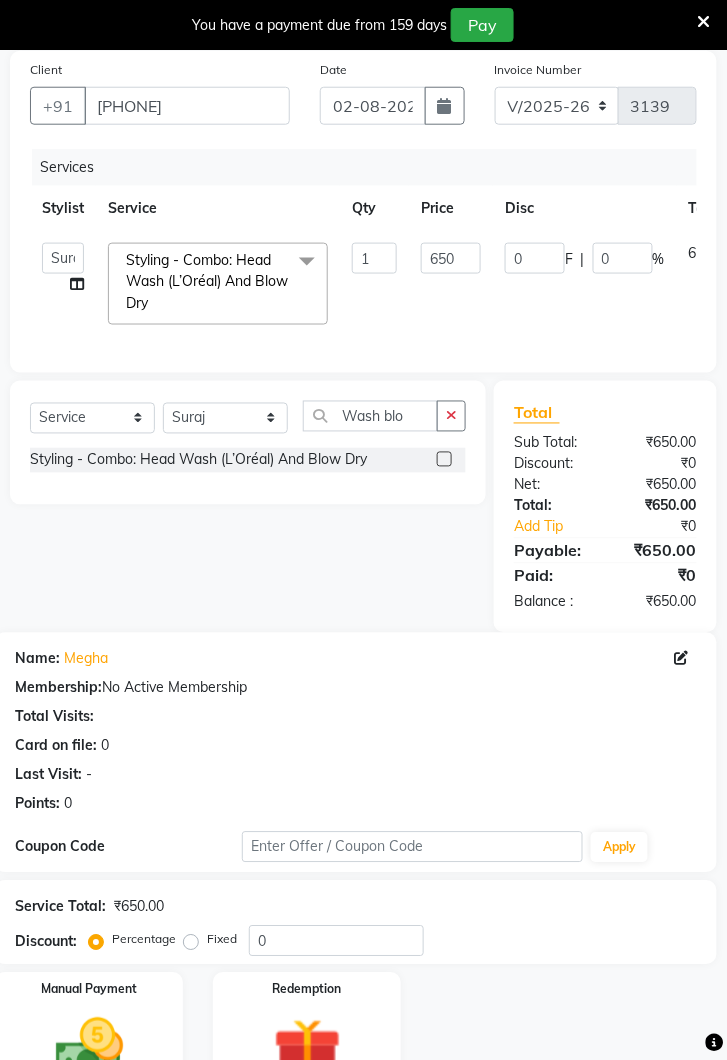 scroll, scrollTop: 244, scrollLeft: 0, axis: vertical 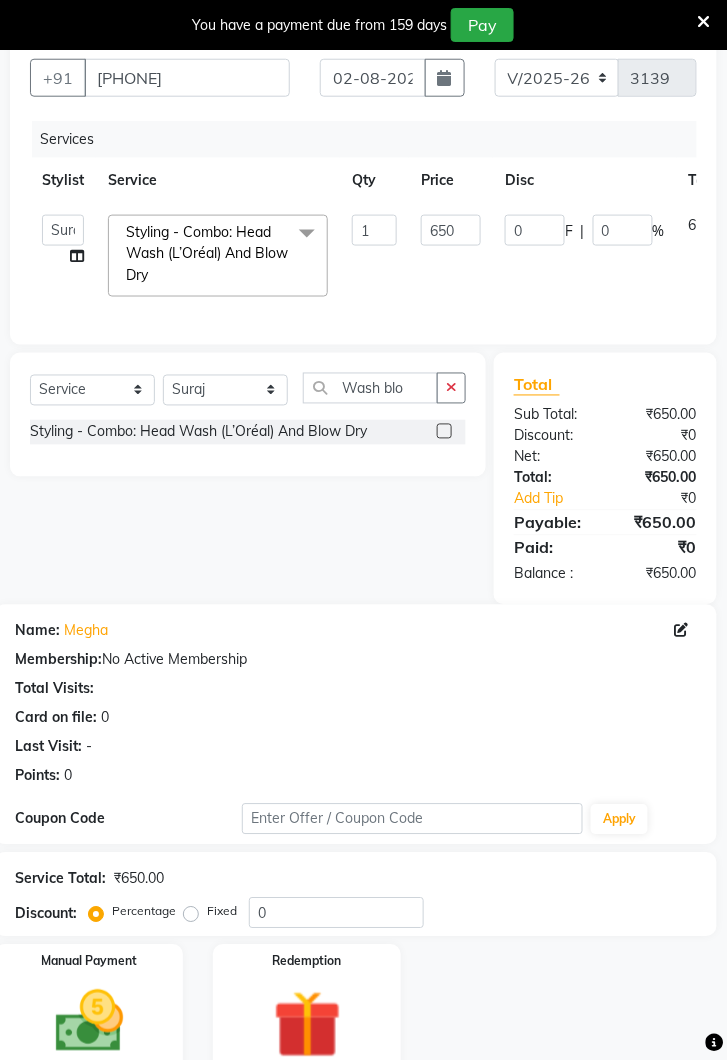 click 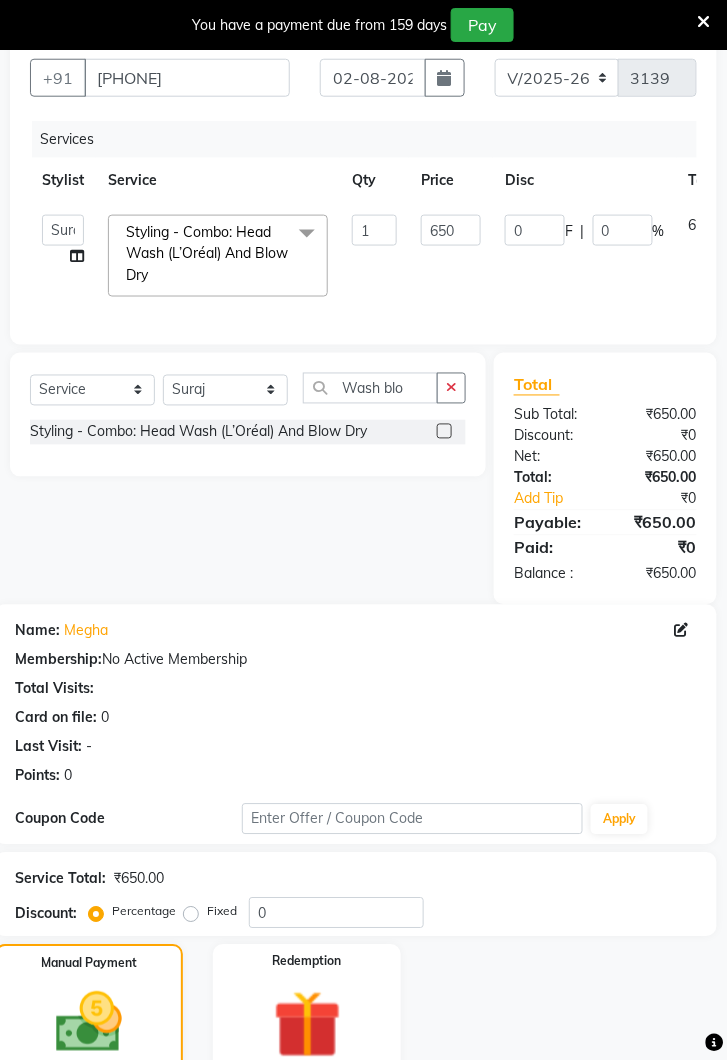 click on "UPI" 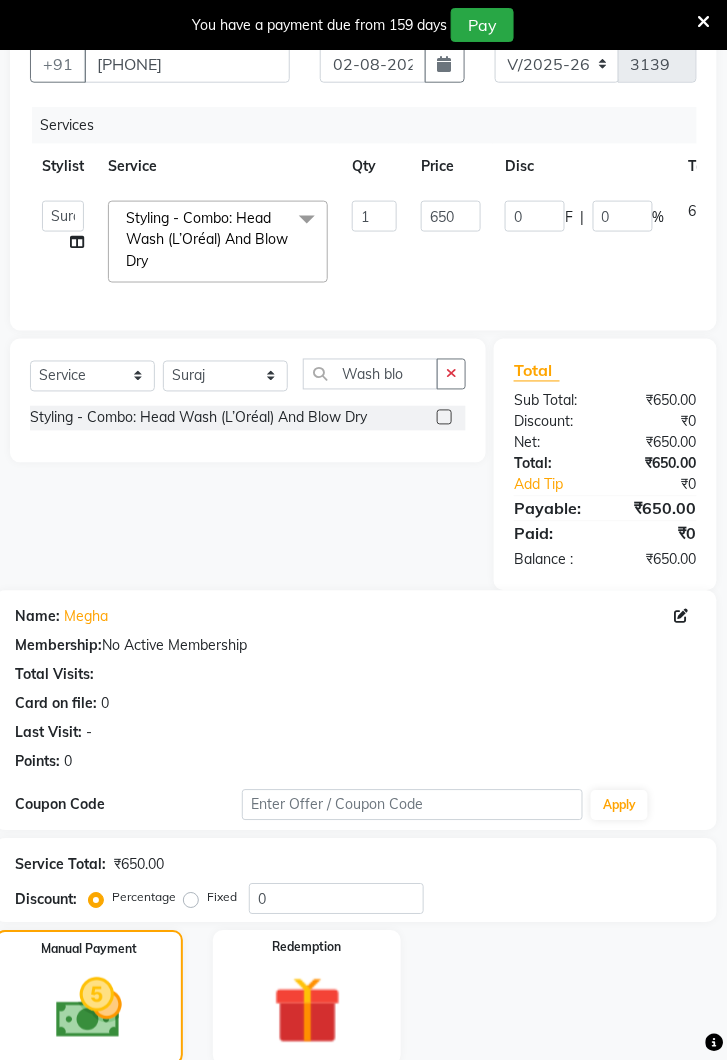scroll, scrollTop: 401, scrollLeft: 0, axis: vertical 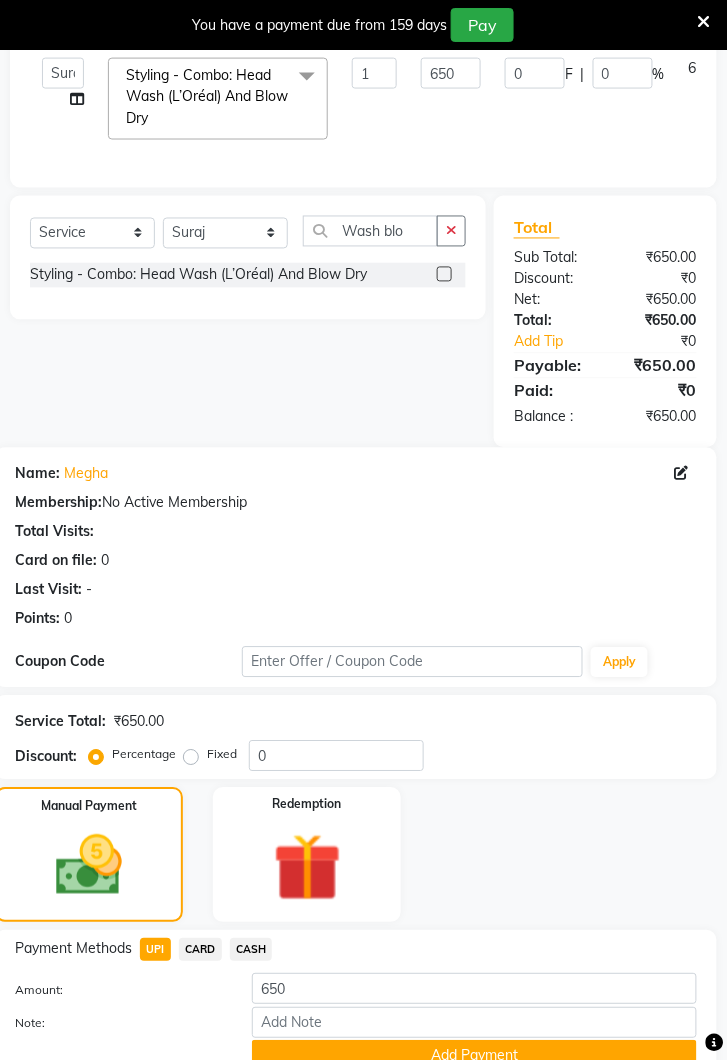 click on "Add Payment" 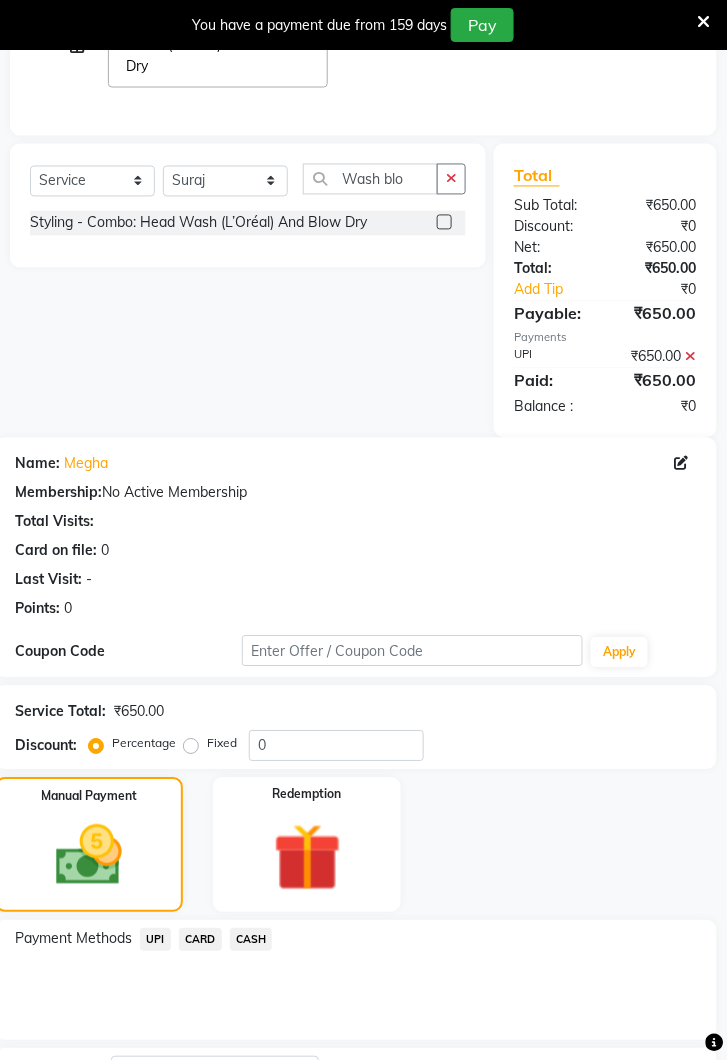 scroll, scrollTop: 527, scrollLeft: 0, axis: vertical 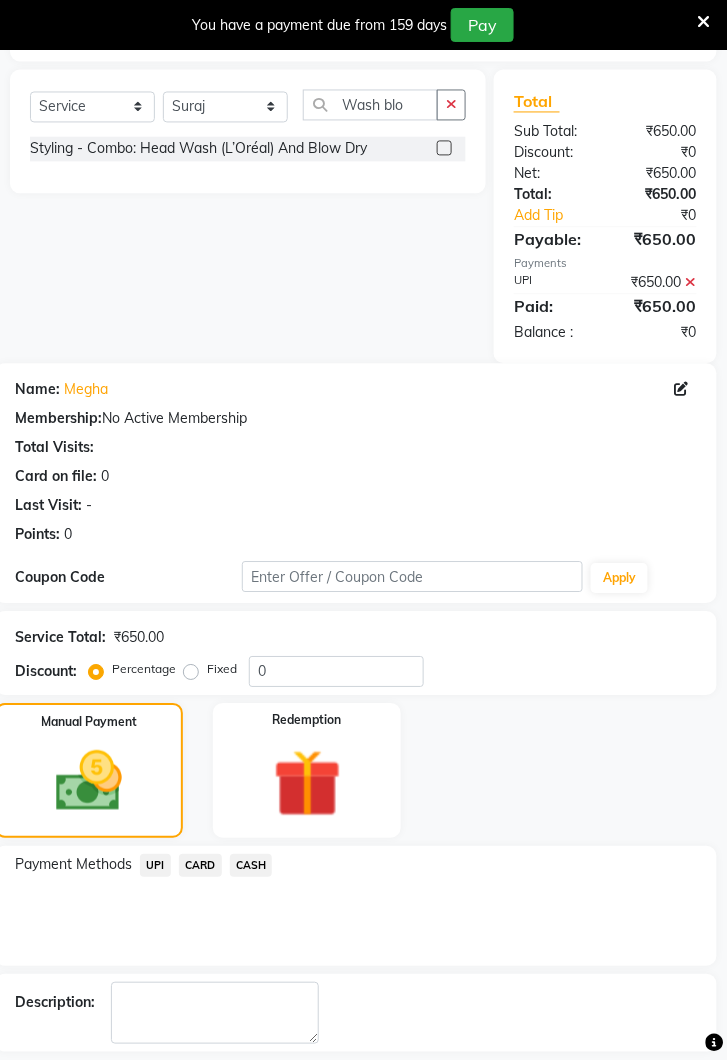 click on "Checkout" 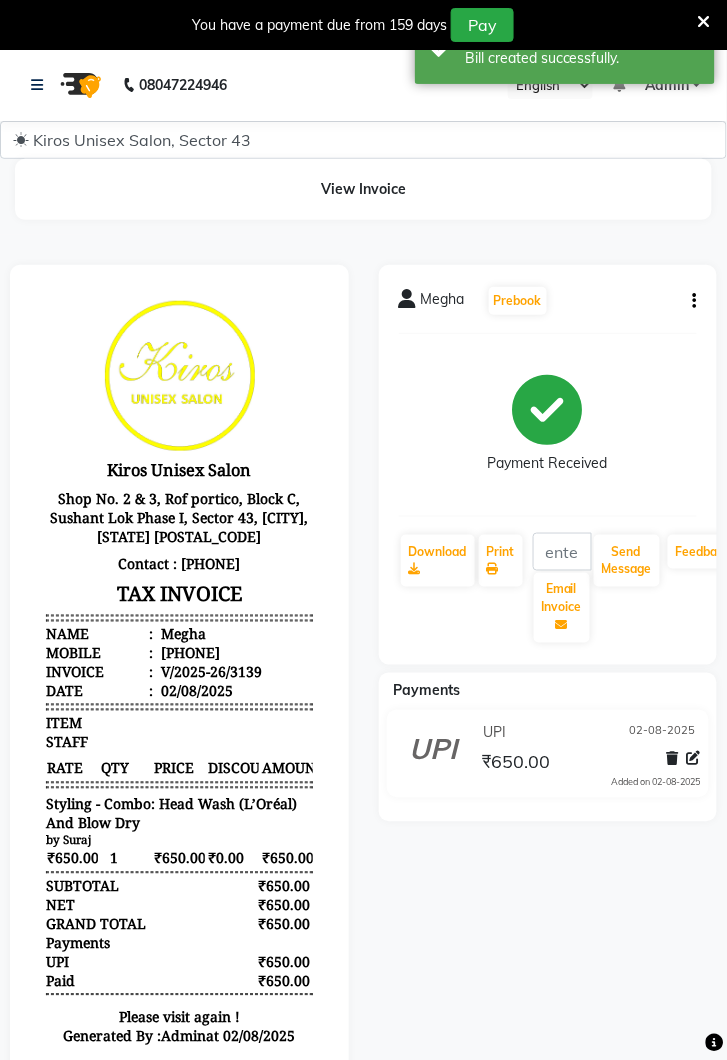 scroll, scrollTop: 0, scrollLeft: 0, axis: both 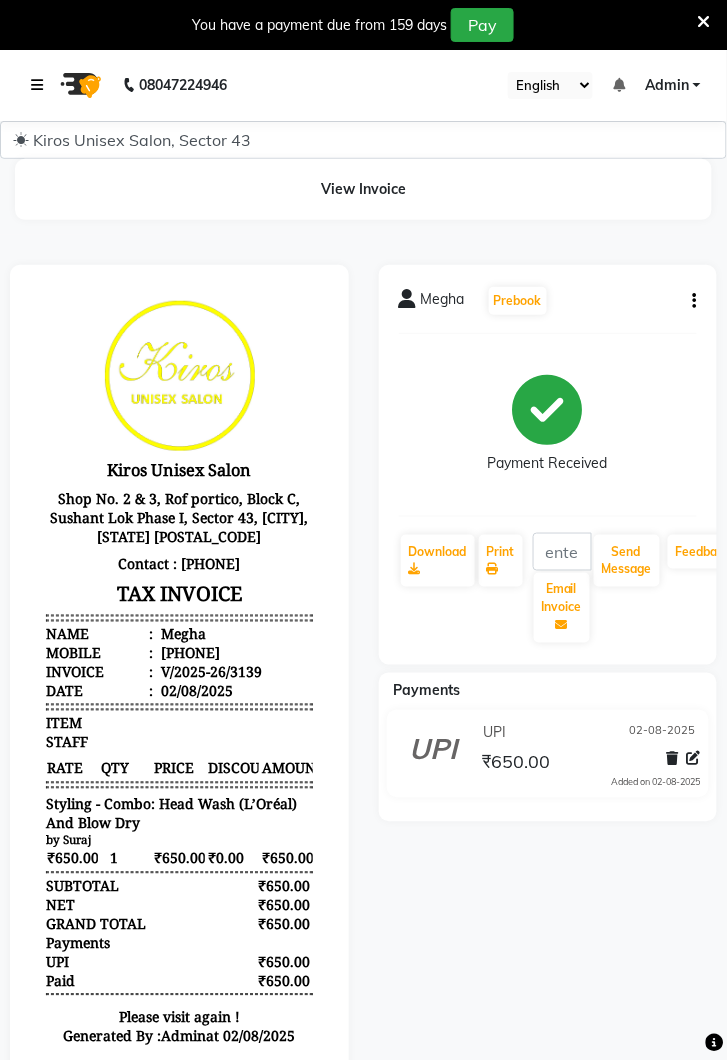 click at bounding box center (41, 85) 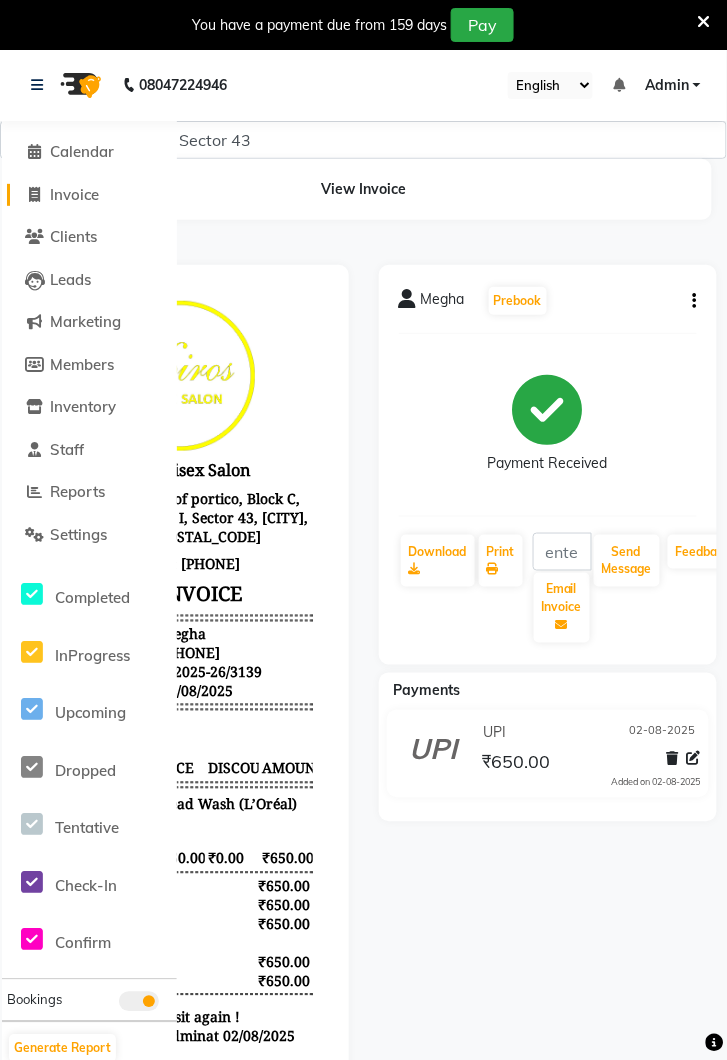 click on "Invoice" 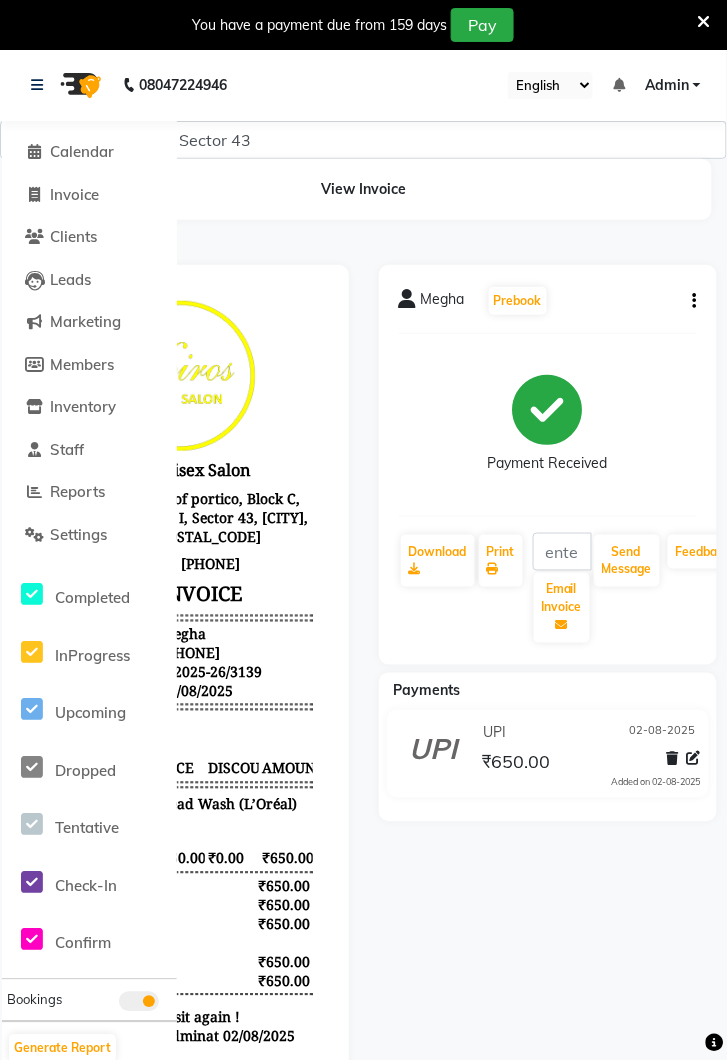 select on "service" 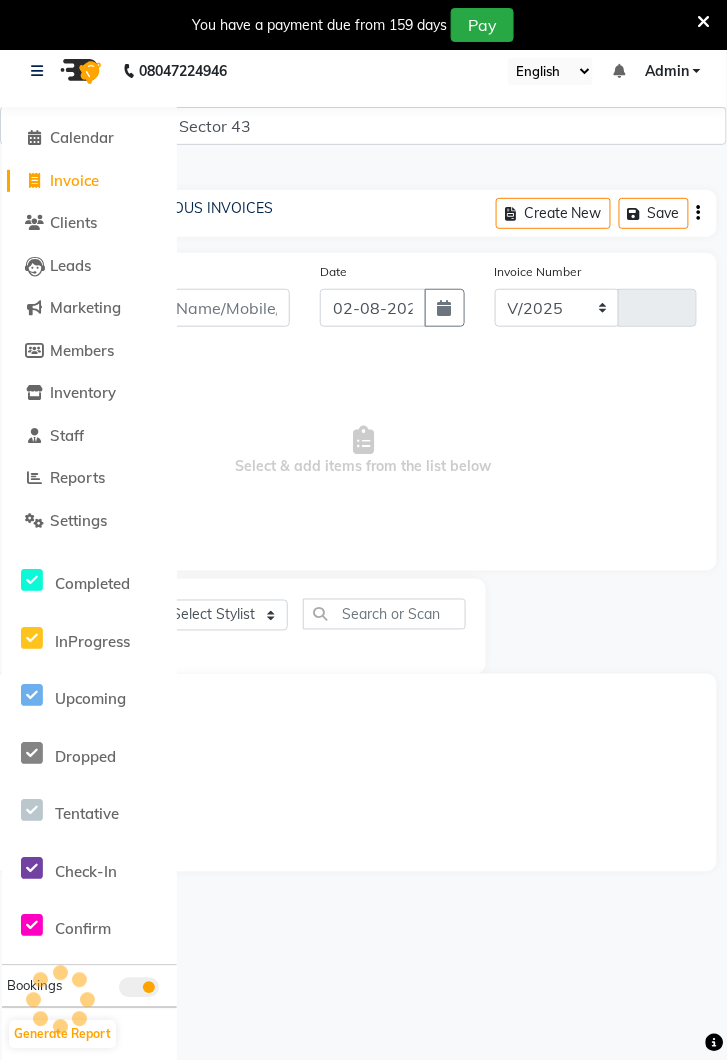 select on "5694" 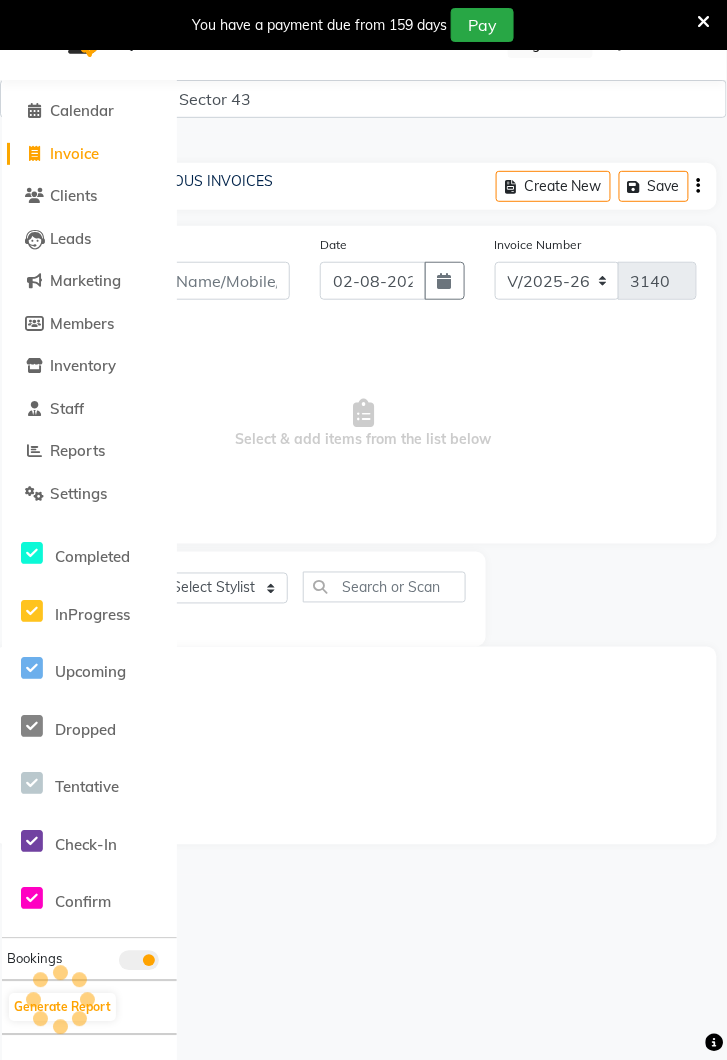 scroll, scrollTop: 0, scrollLeft: 0, axis: both 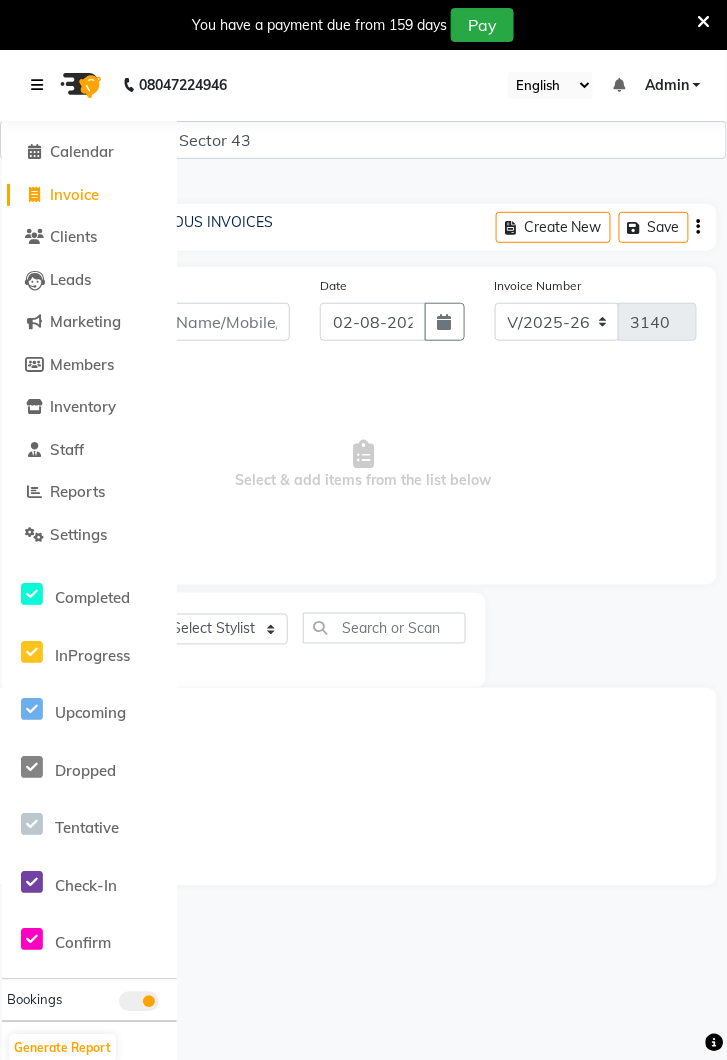 click at bounding box center (41, 85) 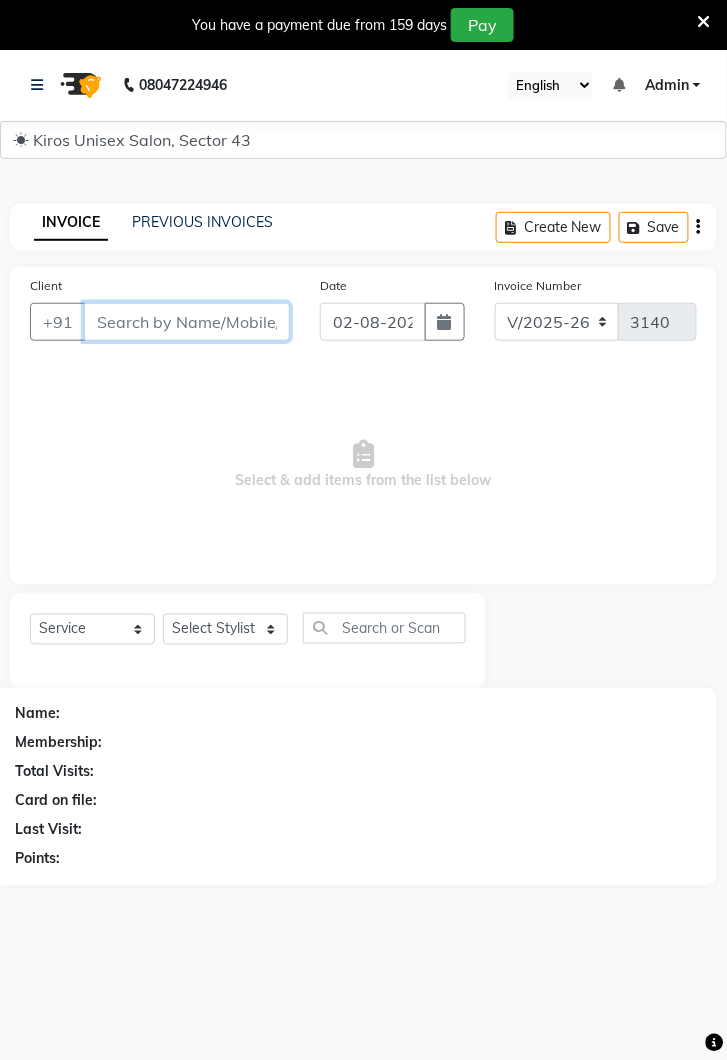click on "Client" at bounding box center (187, 322) 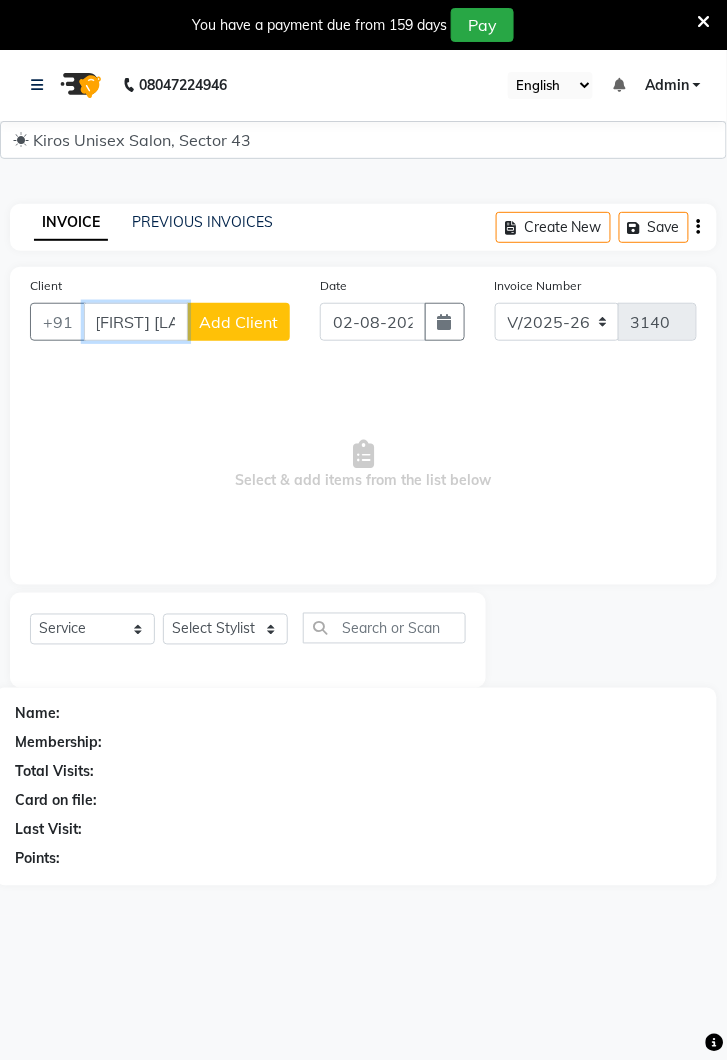 scroll, scrollTop: 0, scrollLeft: 12, axis: horizontal 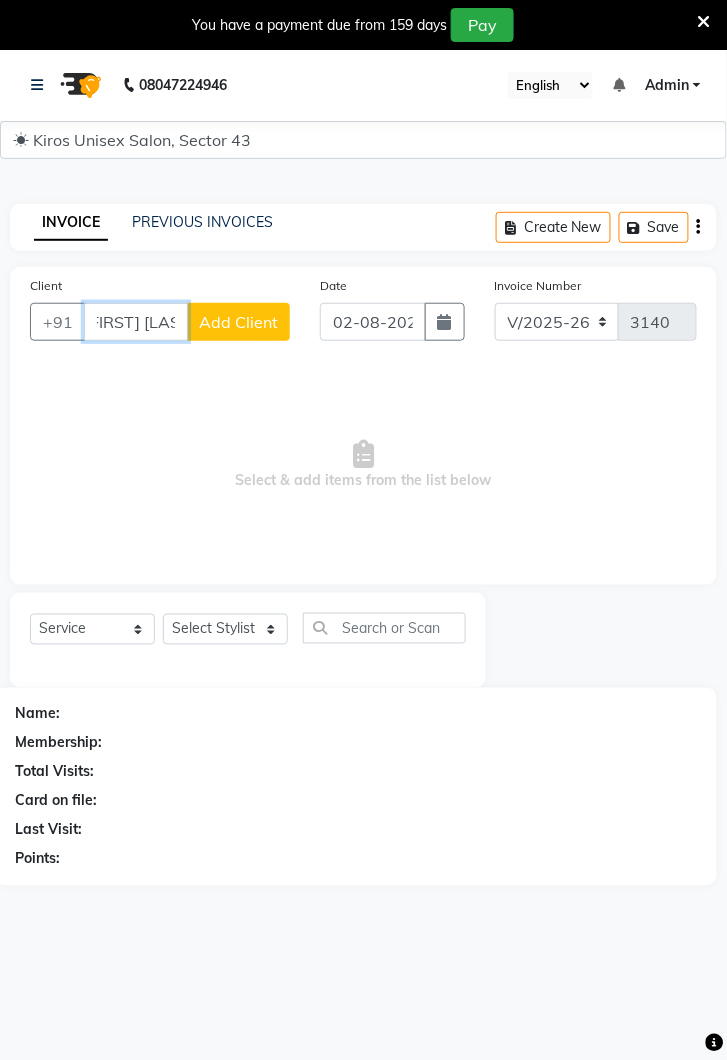 type on "[FIRST] [LAST]" 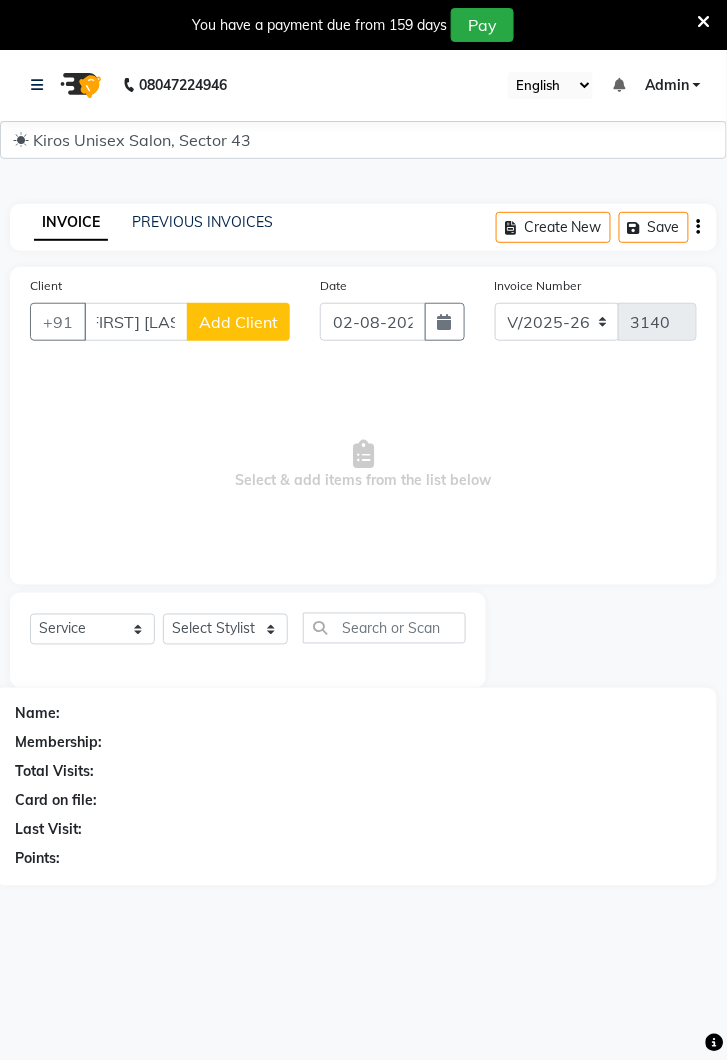 click on "Add Client" 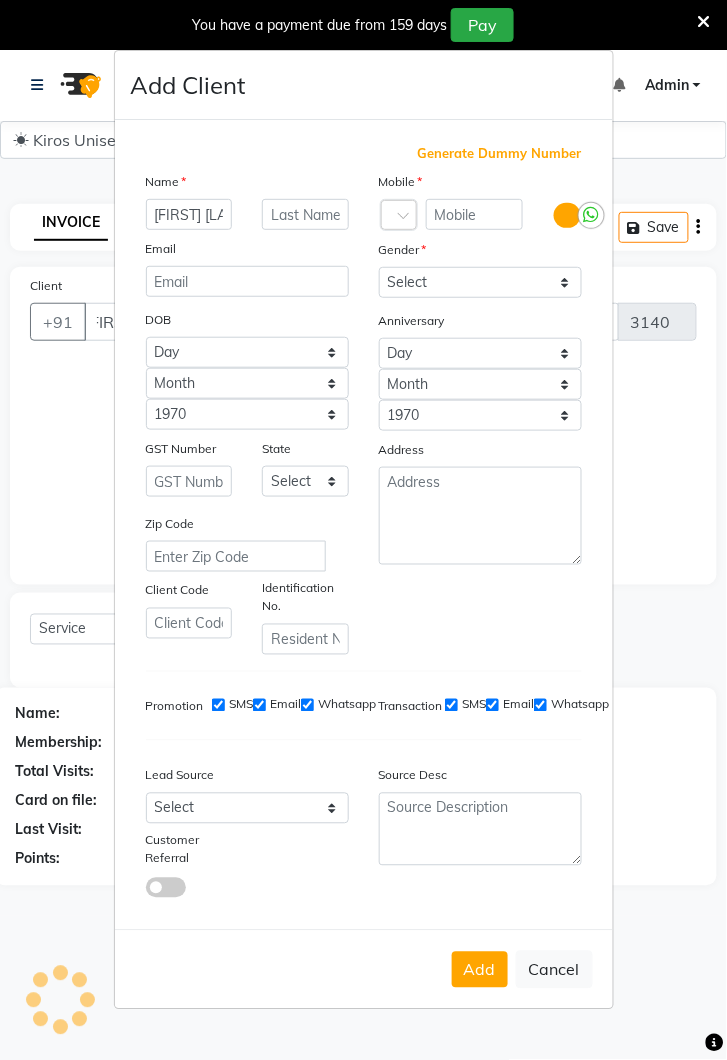 scroll, scrollTop: 0, scrollLeft: 0, axis: both 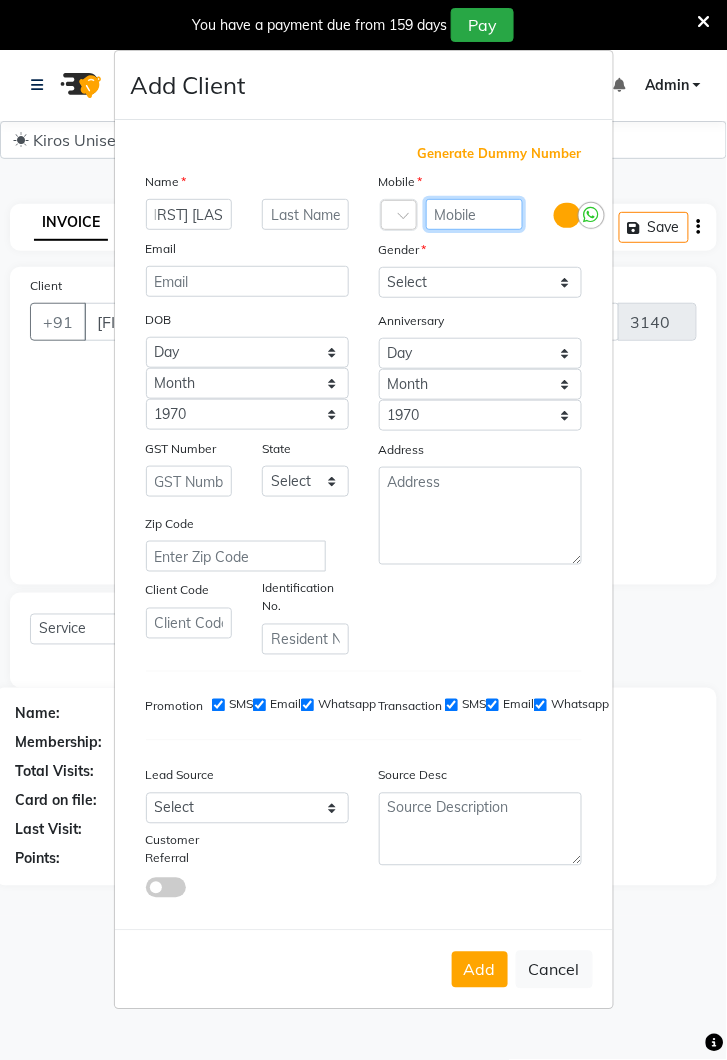 click at bounding box center (475, 214) 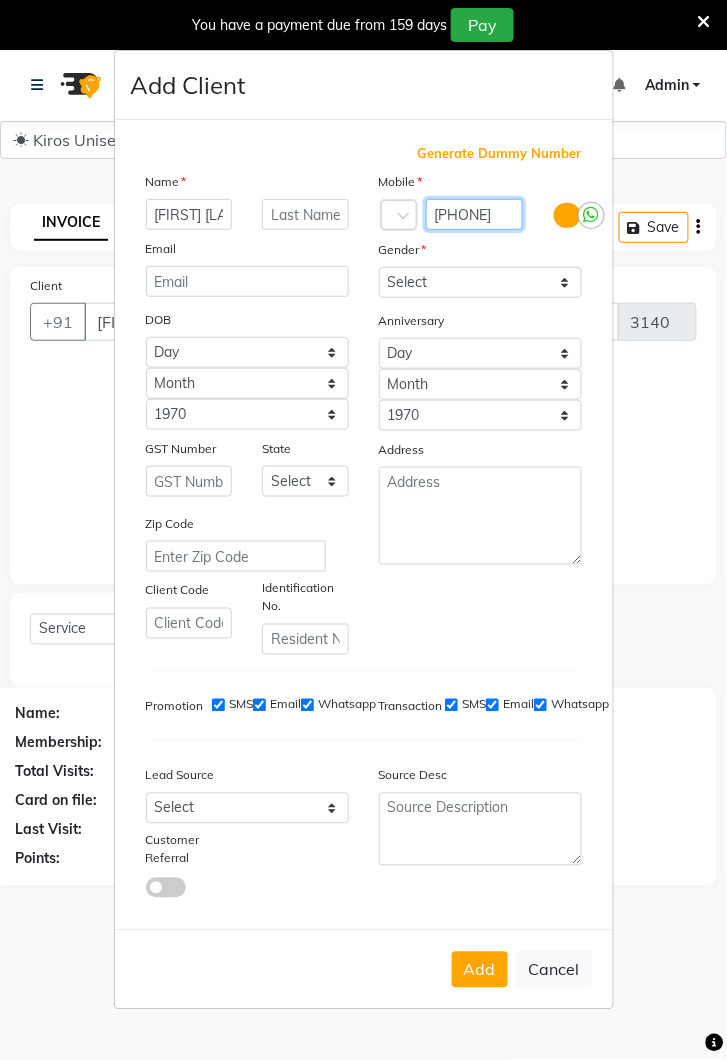 scroll, scrollTop: 0, scrollLeft: 3, axis: horizontal 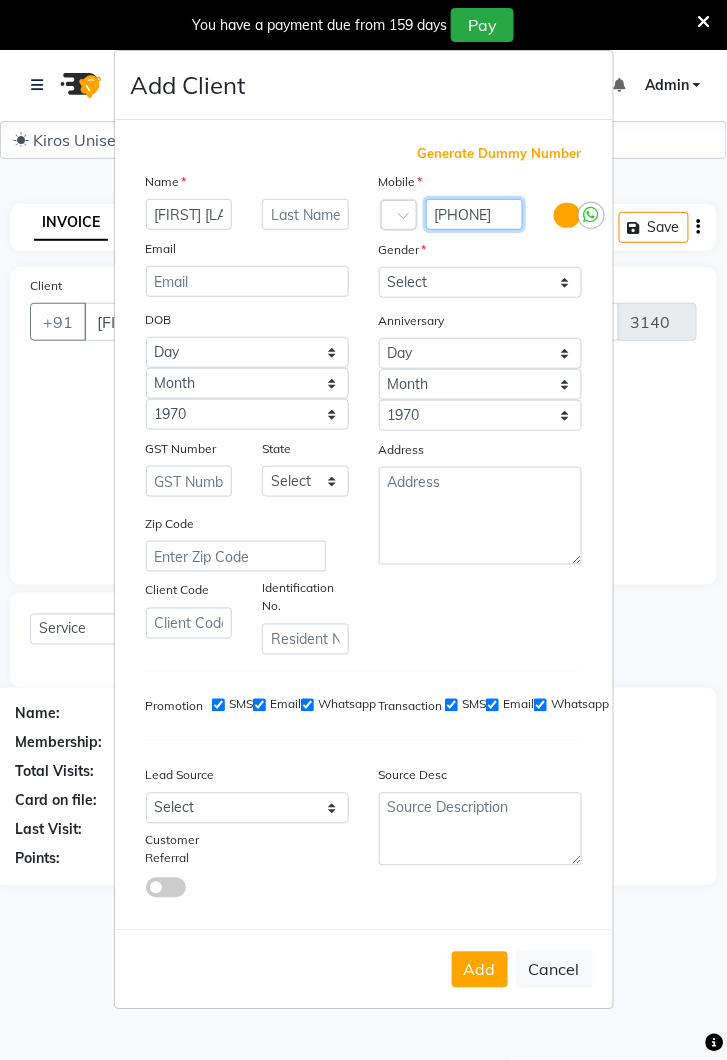 type on "[PHONE]" 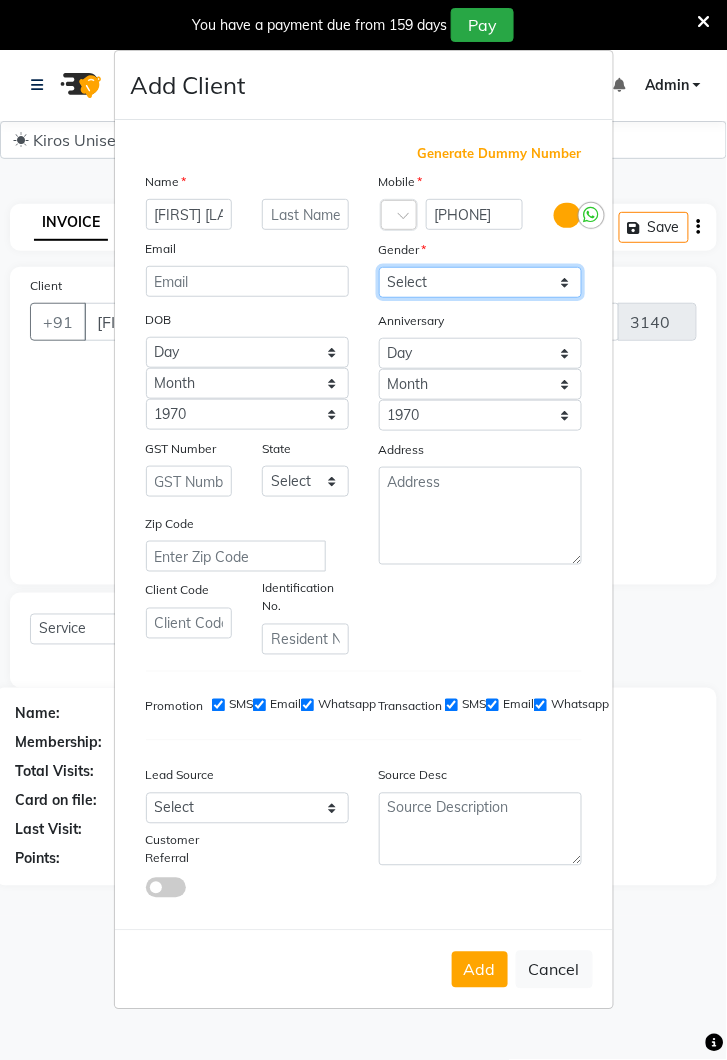 click on "Select Male Female Other Prefer Not To Say" at bounding box center [480, 282] 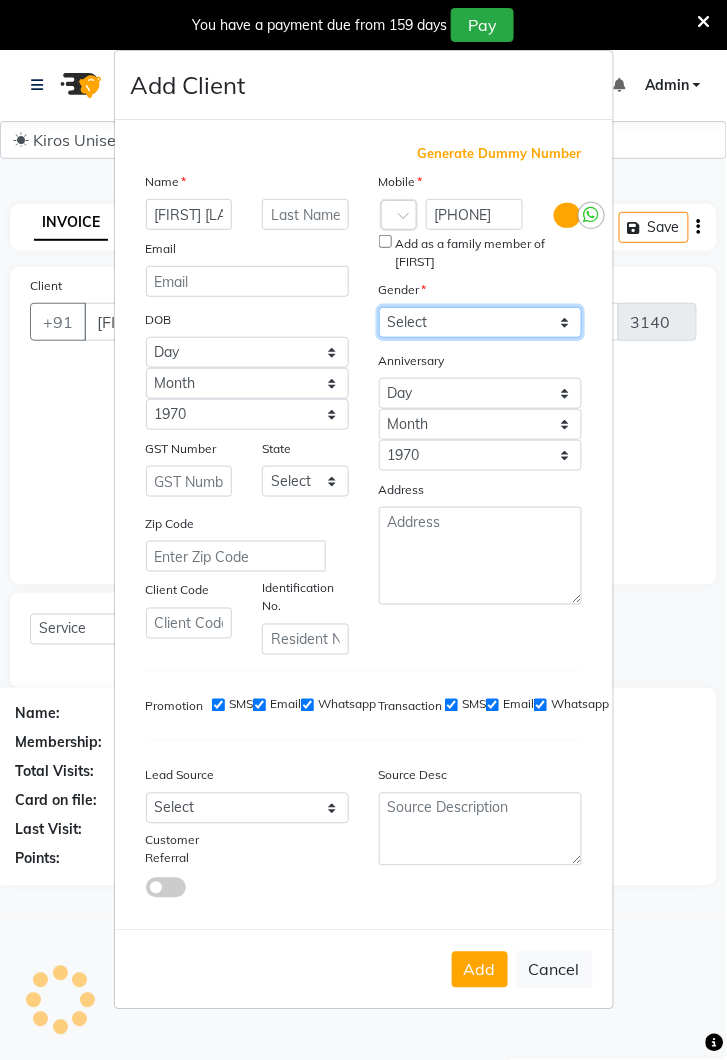 scroll, scrollTop: 0, scrollLeft: 0, axis: both 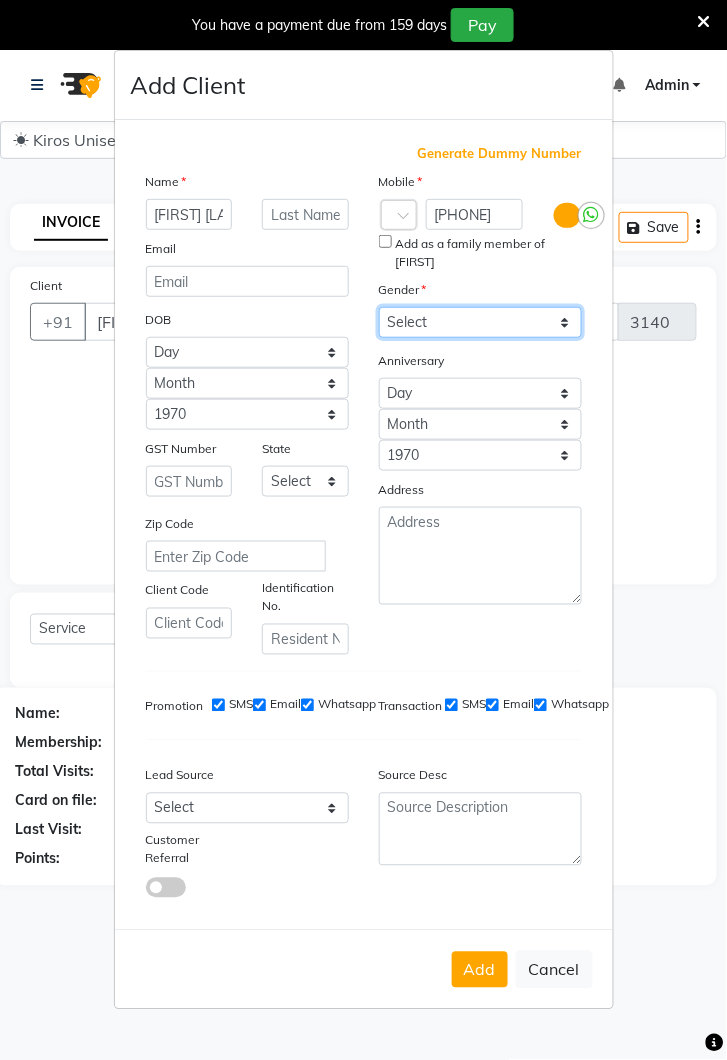 select on "female" 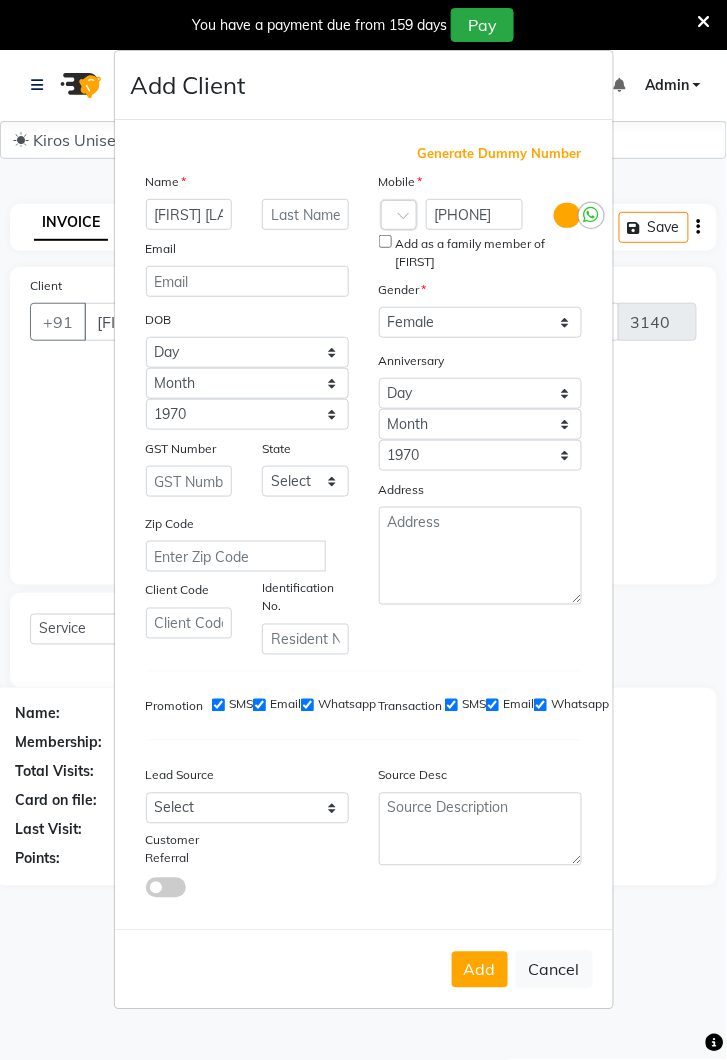 click on "Add" at bounding box center (480, 970) 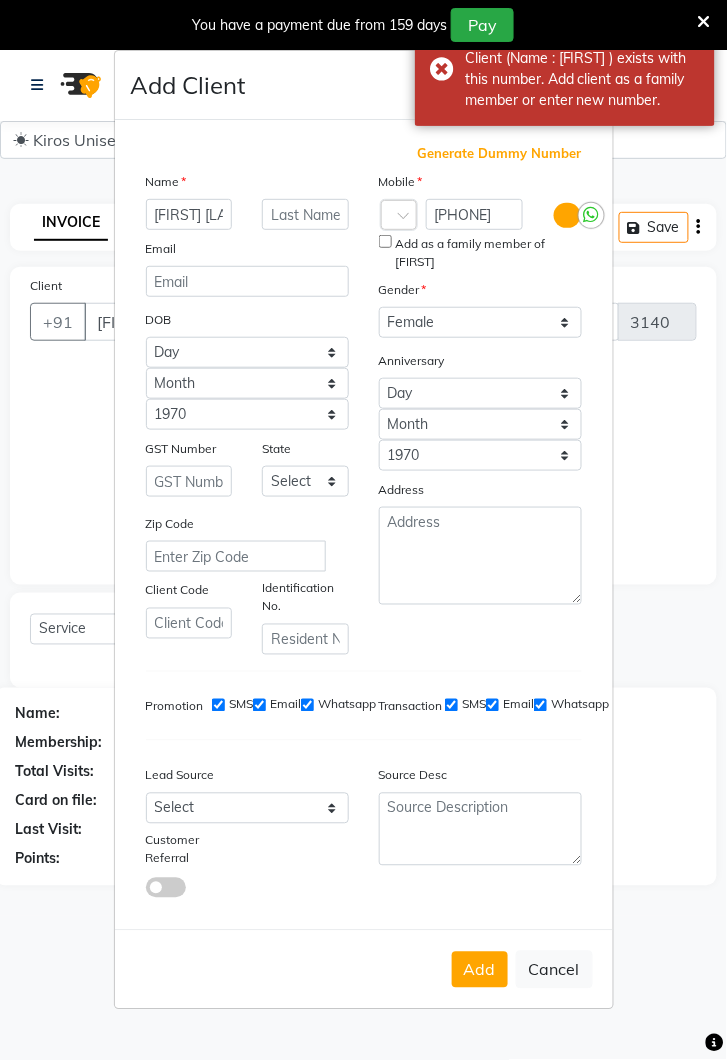 click on "Cancel" at bounding box center [554, 970] 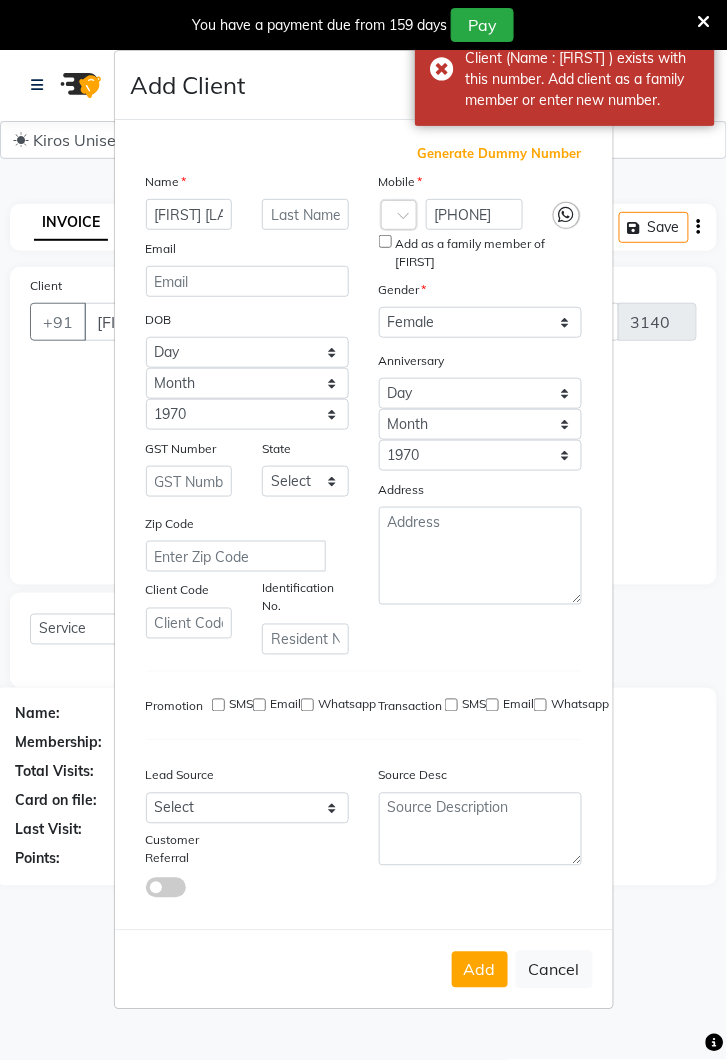 type 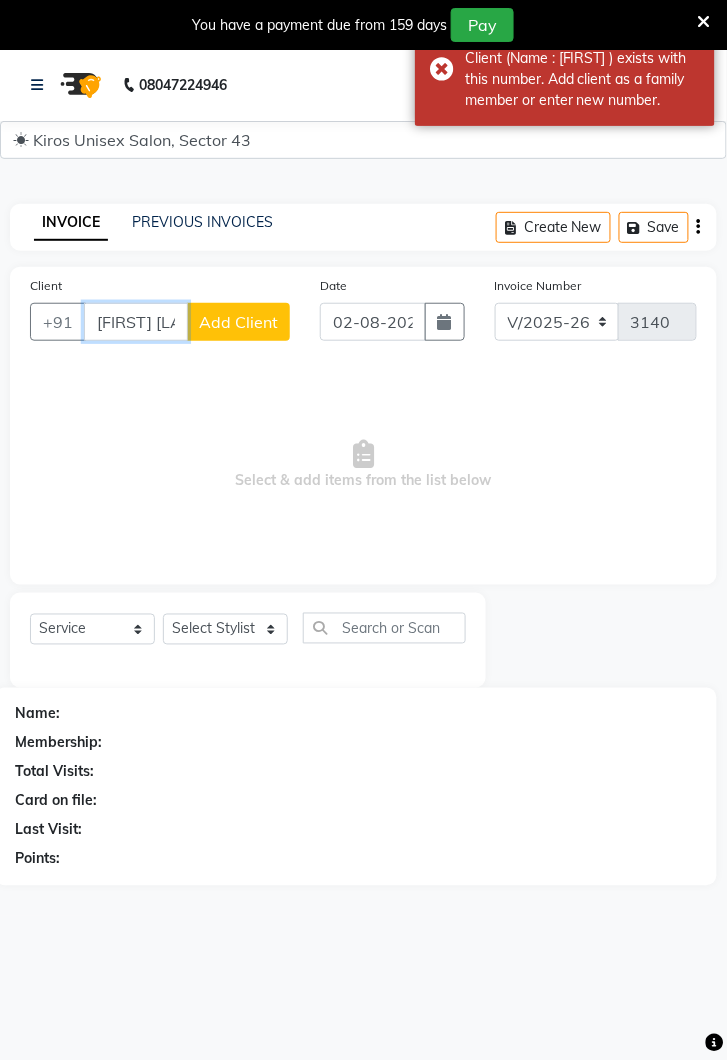 click on "[FIRST] [LAST]" at bounding box center (136, 322) 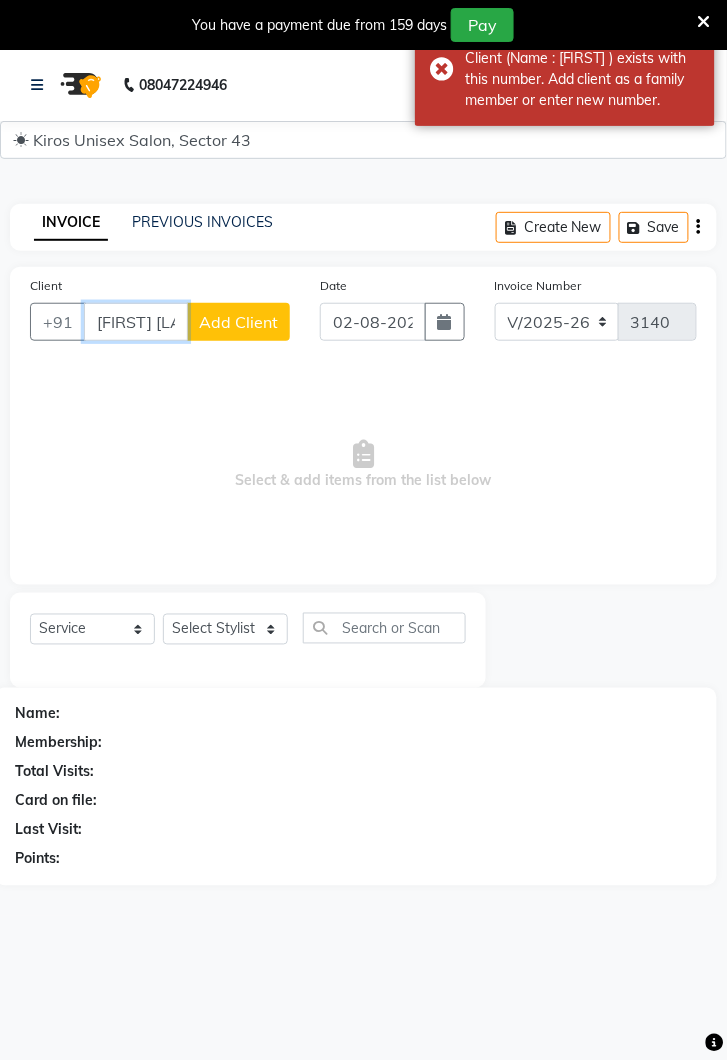 click on "[FIRST] [LAST]" at bounding box center (136, 322) 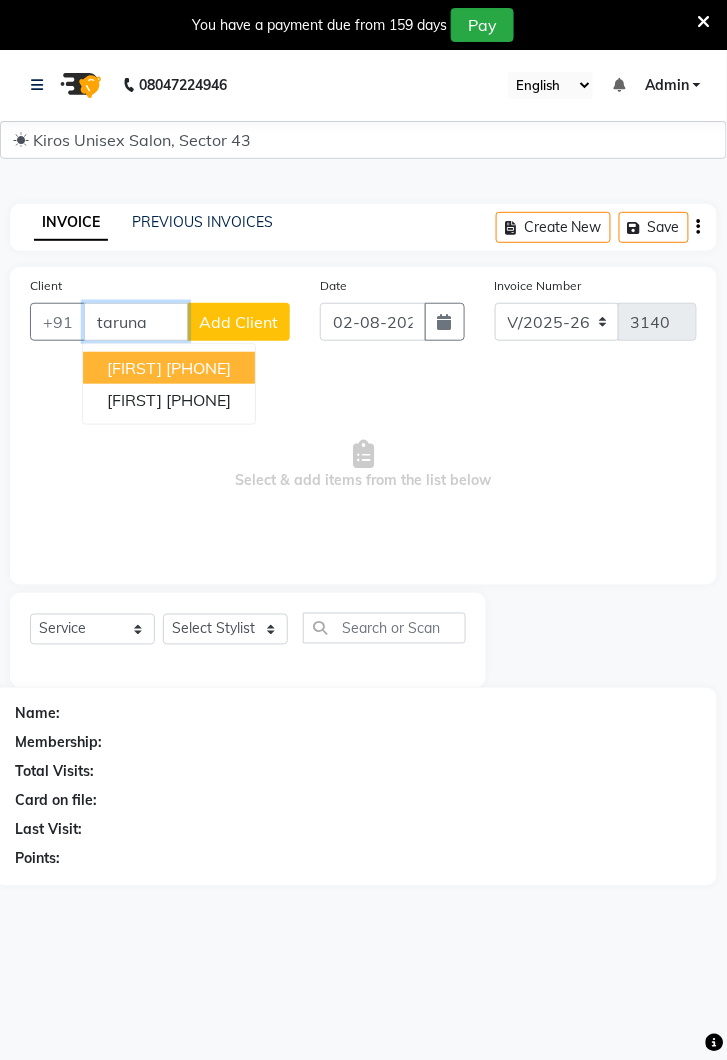 click on "[PHONE]" at bounding box center (198, 368) 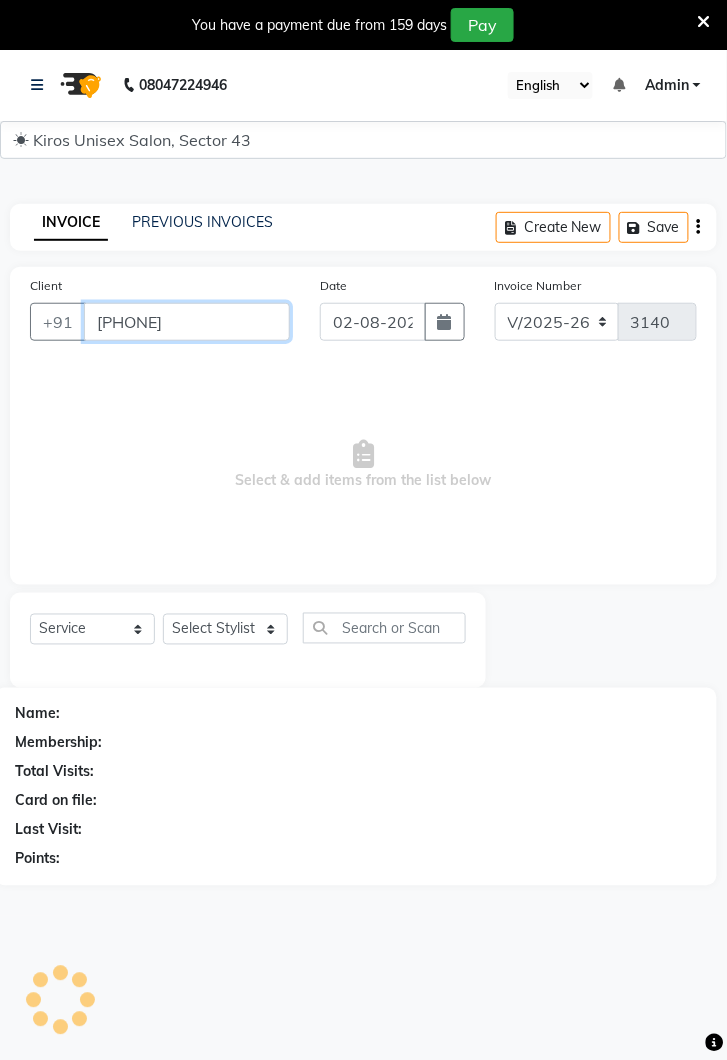 type on "[PHONE]" 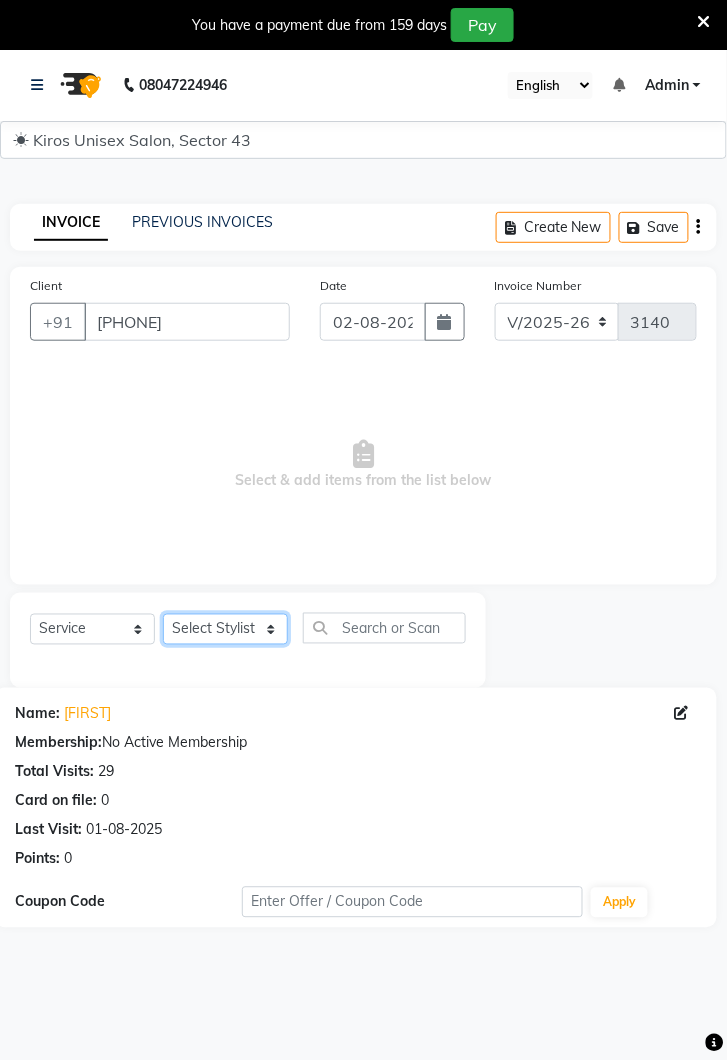 click on "Select Stylist Deepak Gunjan Habil Jeet Lalit Lamu Raj Rashmi Rony Sagar Suraj" 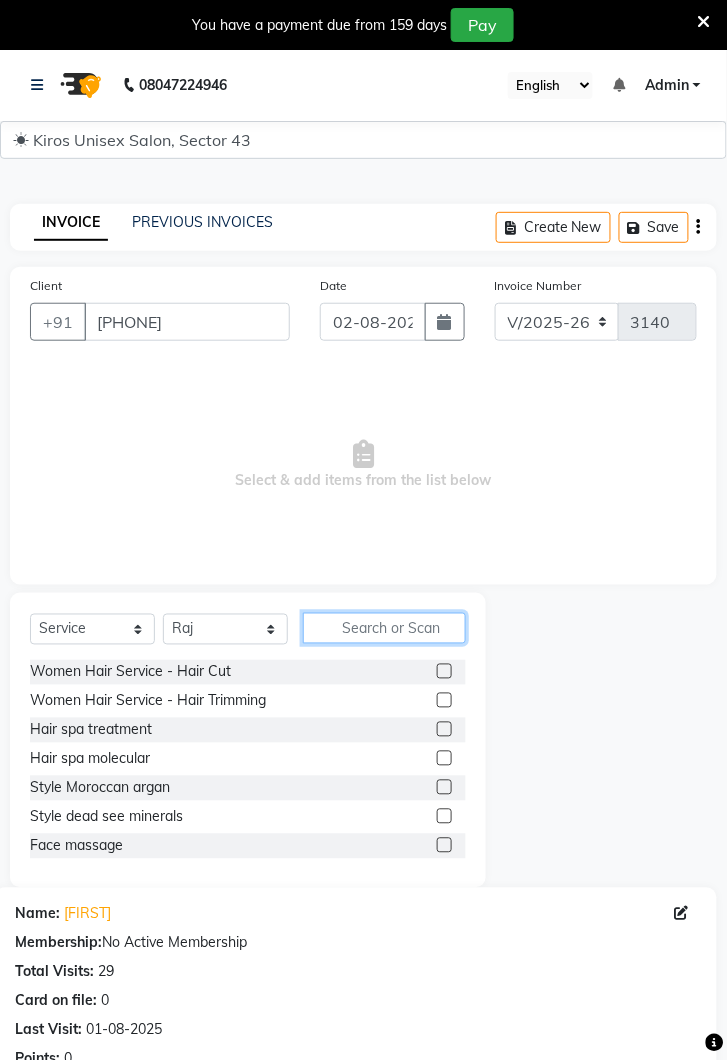 click 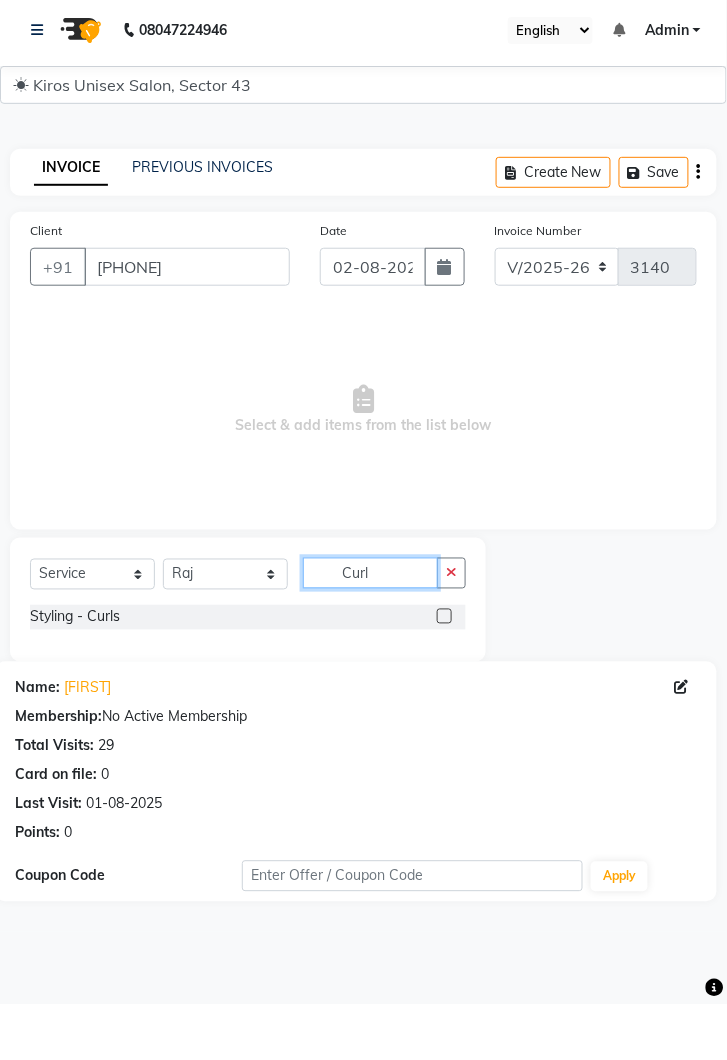 type on "Curl" 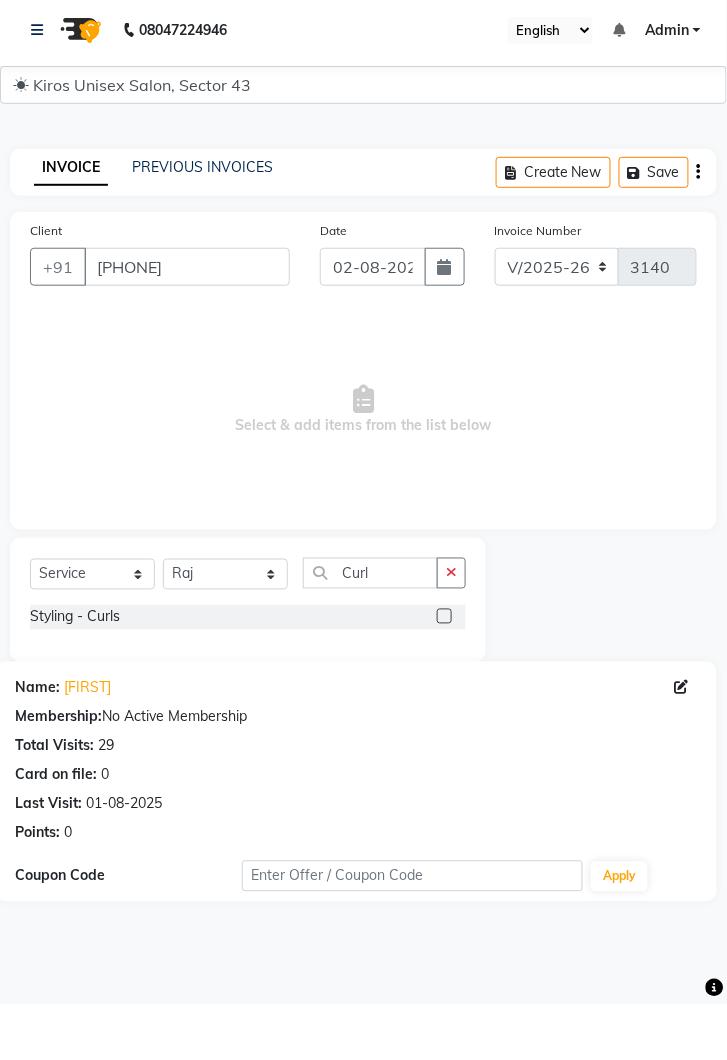 click 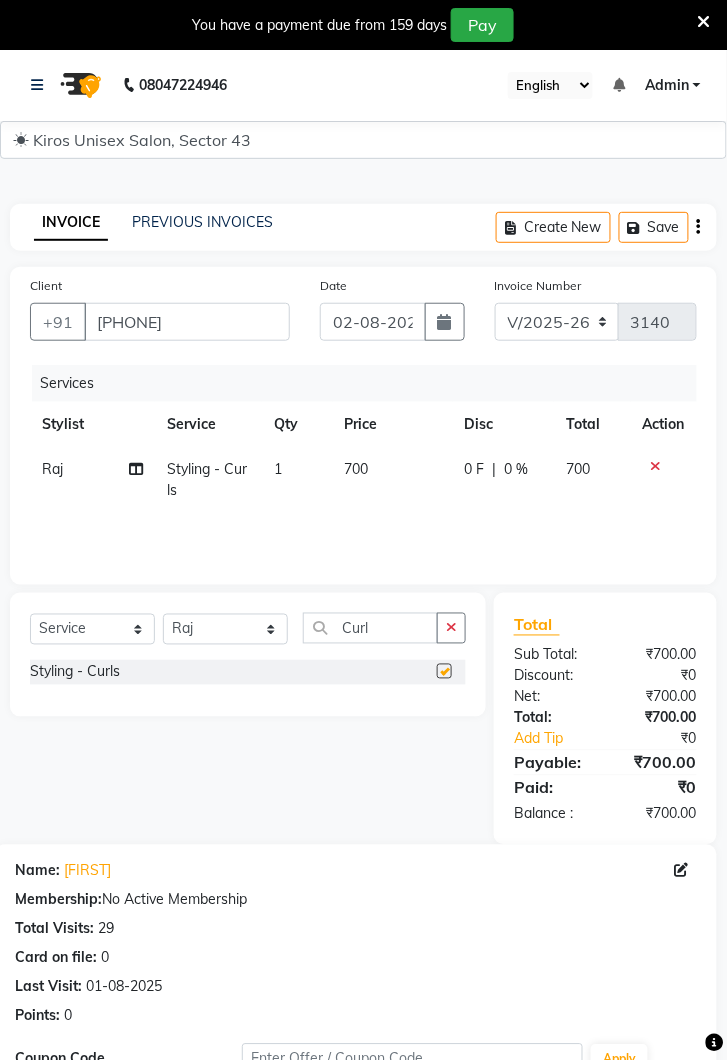 checkbox on "false" 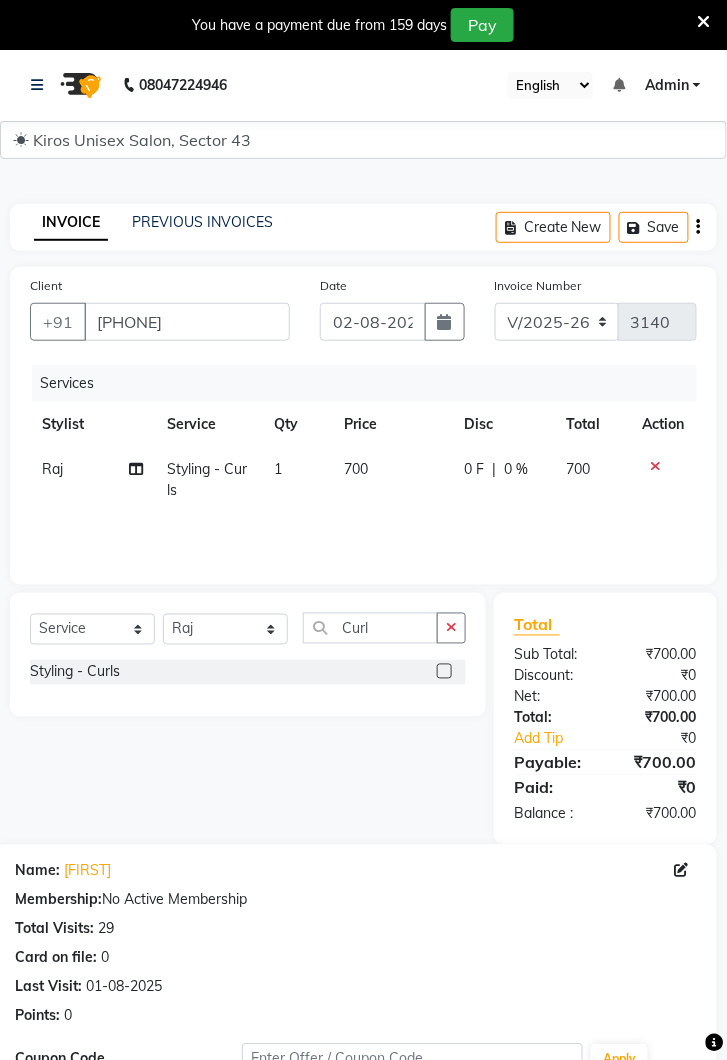 click on "700" 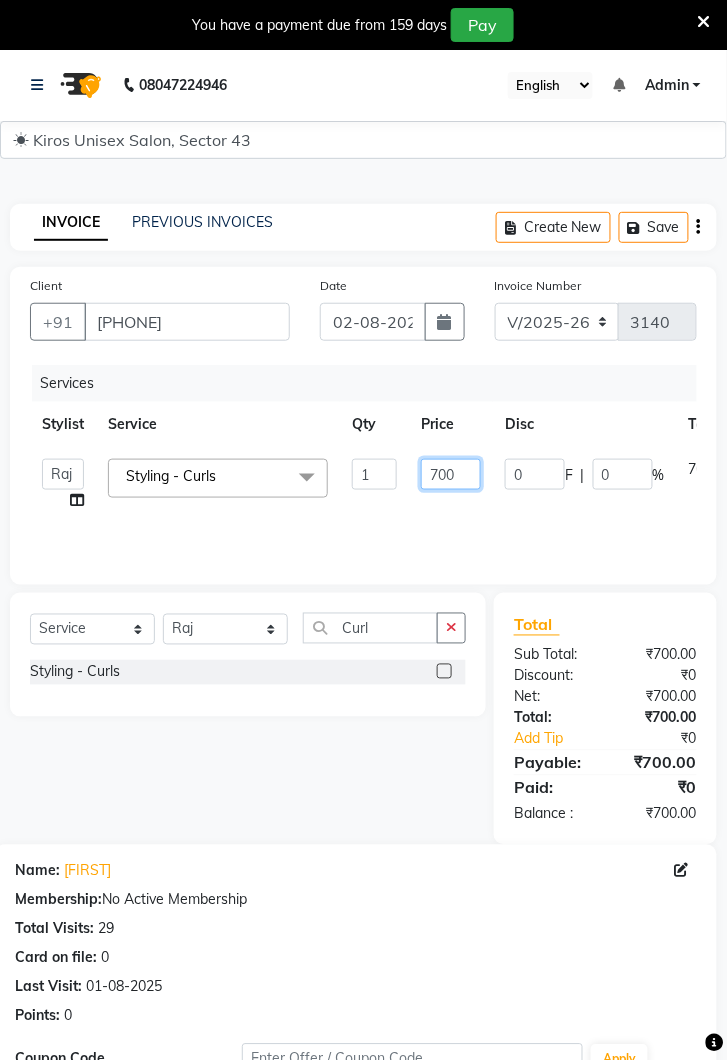 click on "700" 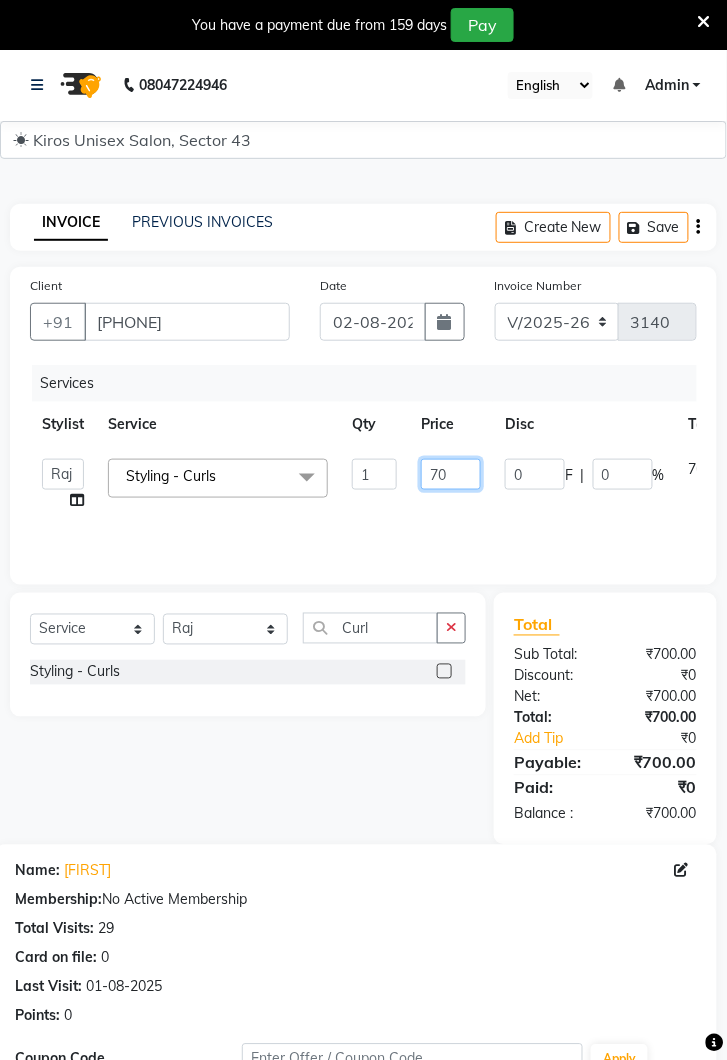 type on "7" 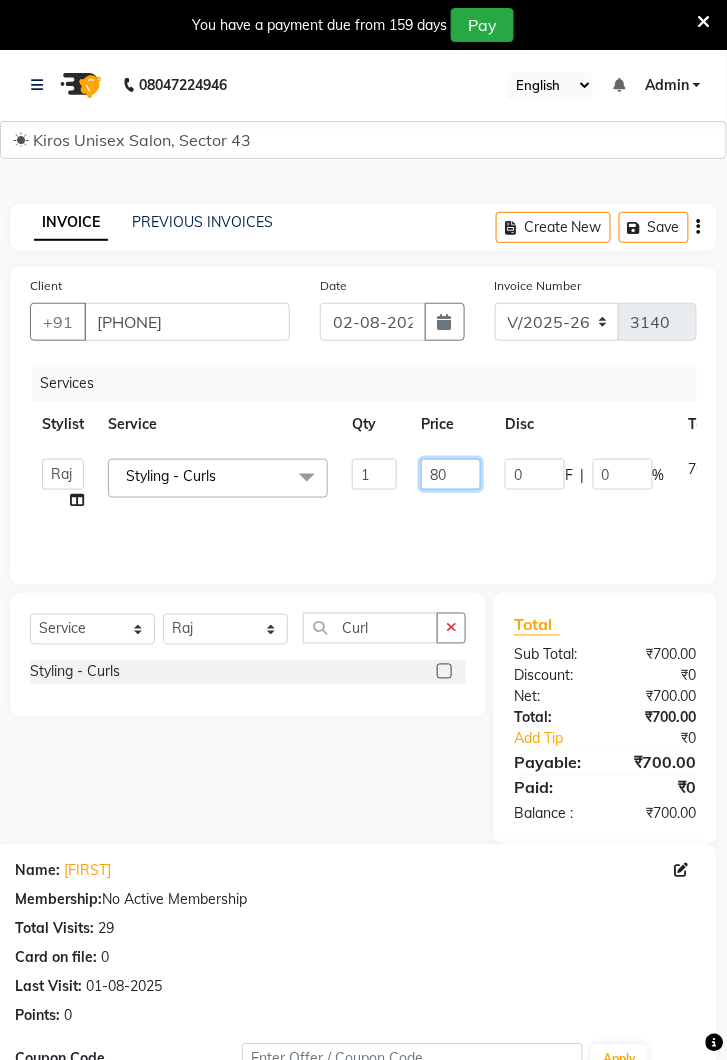 type on "800" 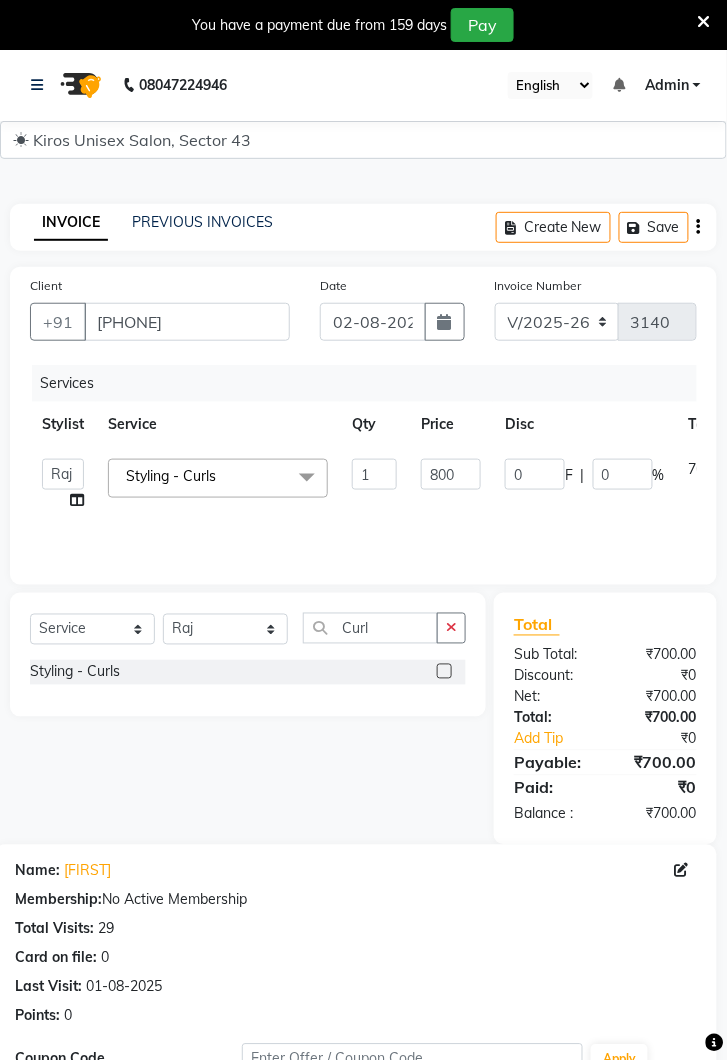click on "Services Stylist Service Qty Price Disc Total Action  [FIRST]   [FIRST]   [FIRST]   [FIRST]   [FIRST]   [FIRST]   [FIRST]   [FIRST]   [FIRST]   [FIRST]  Styling - Curls  x Women Hair Service - Hair Cut Women Hair Service - Hair Trimming Hair spa treatment Hair spa molecular  Style Moroccan argan Style dead see minerals Face massage Under arms waxing Head Wash - L’Oréal Head Wash - Sulphate Free Head Wash - Gk Styling - Blow Dry Styling - Ironing Styling - Curls Styling - Combo: Head Wash (L’Oréal) And Blow Dry Threading - Eyebrow/ Upper Lip/ Chin/ Forehead Threading - Side Locks Threading - Full Face Hair Colour - Majirel Female Hair Colour - Inoa Female Hair Colour - Application Female Hair Colour - Majirel Hair Colour - Inoa Hair Colour - Application Hair Colour - Beard Colour Hair Spa - L’Oréal Basic Hair Spa - Mythic Spa Hair Spa - Macadamia Spa / Moroccan Hair Treatment Hair Spa - Ola Plex Hair Treatment - Dandruff/ Hair Fall Treatment Hair Treatment - Smoothening Nail Paint - Hand 1" 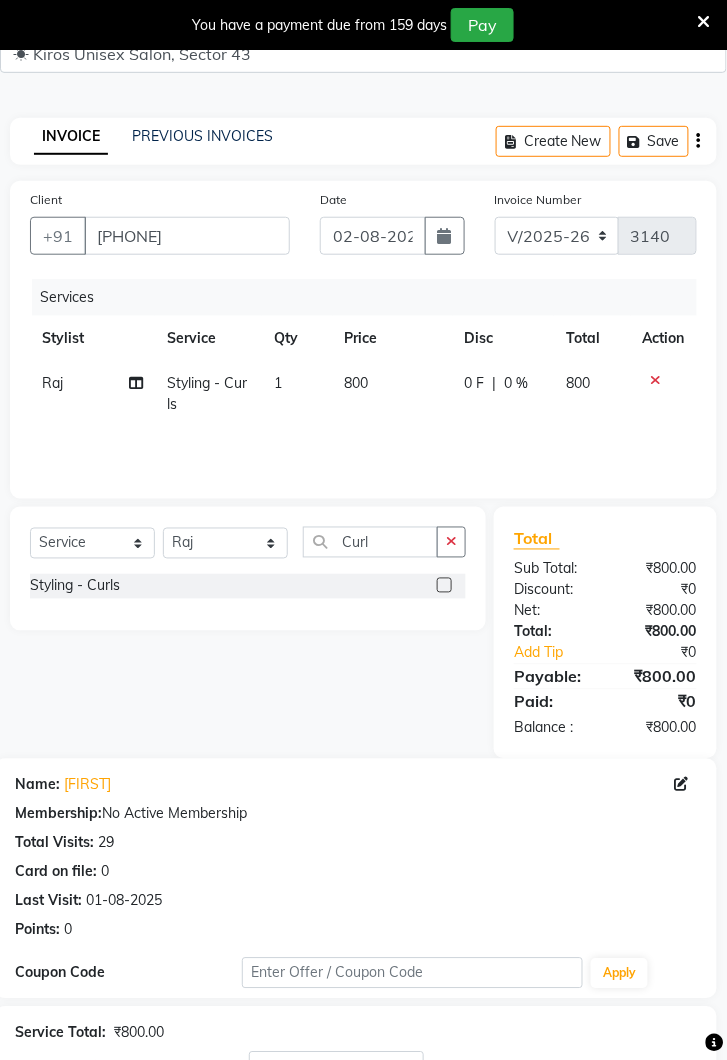 scroll, scrollTop: 241, scrollLeft: 0, axis: vertical 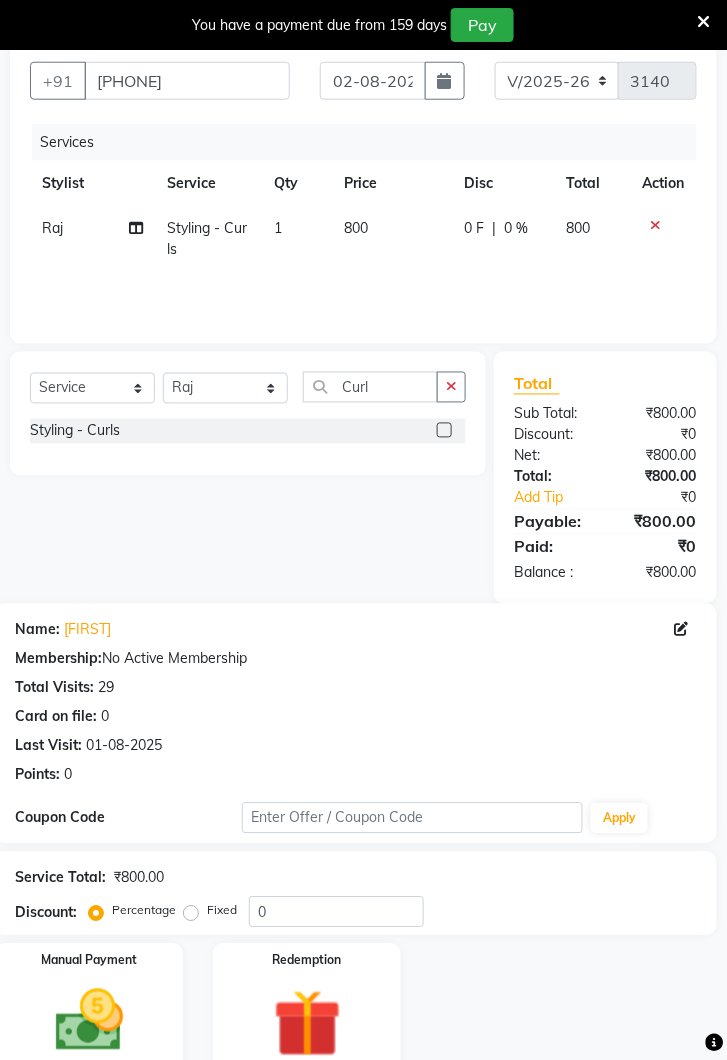 click 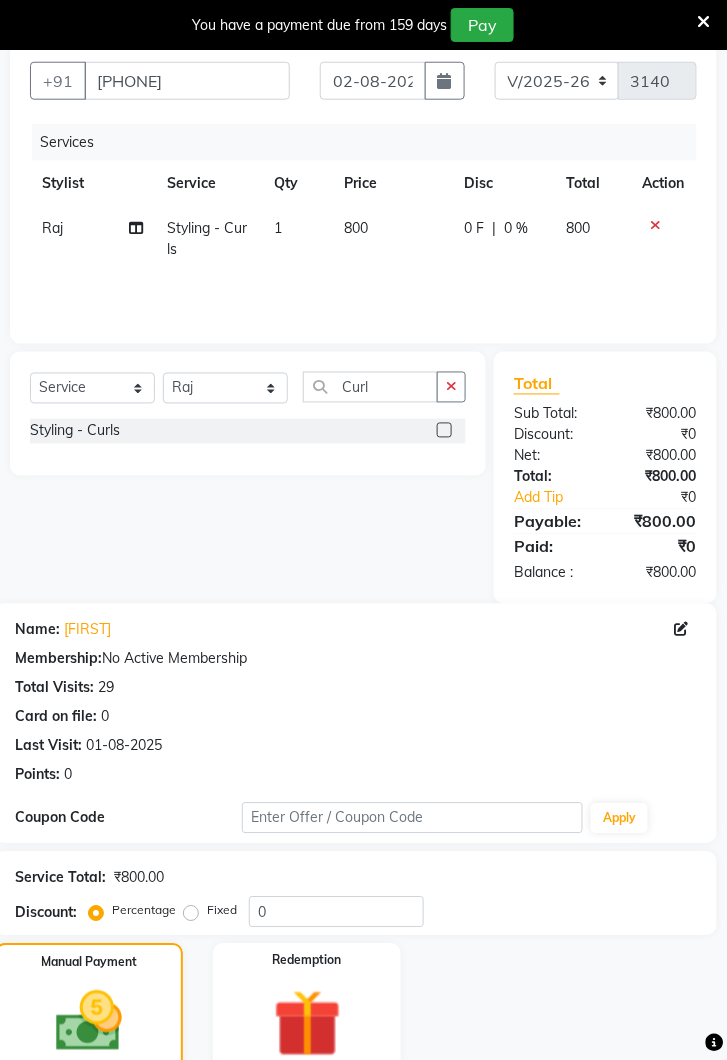 click on "CASH" 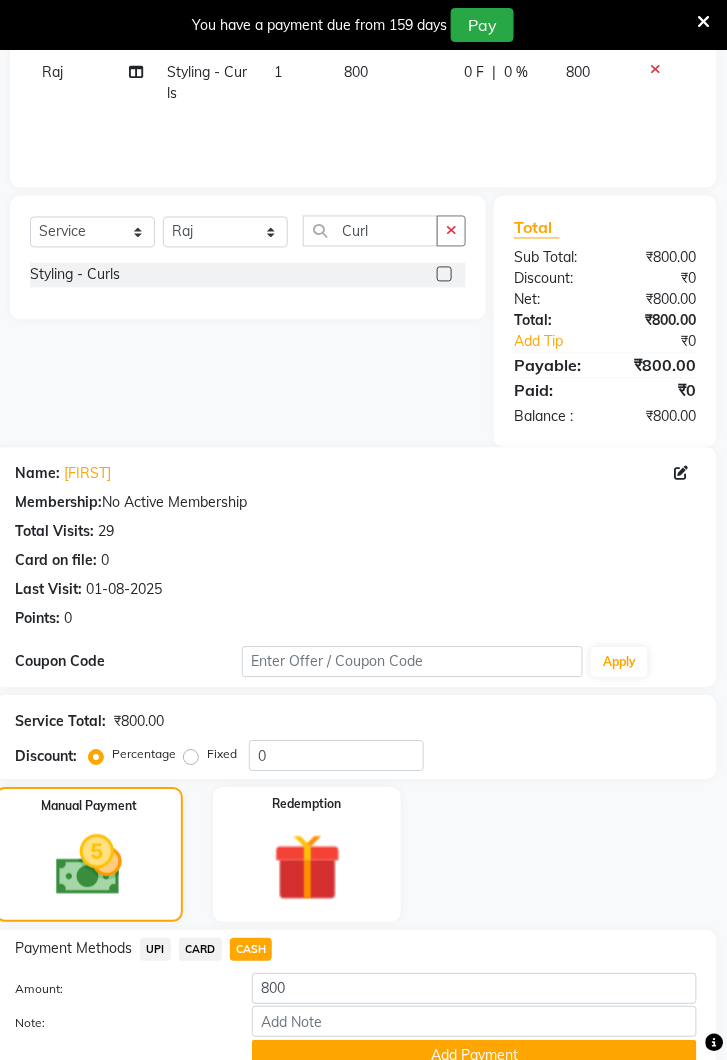 click on "Add Payment" 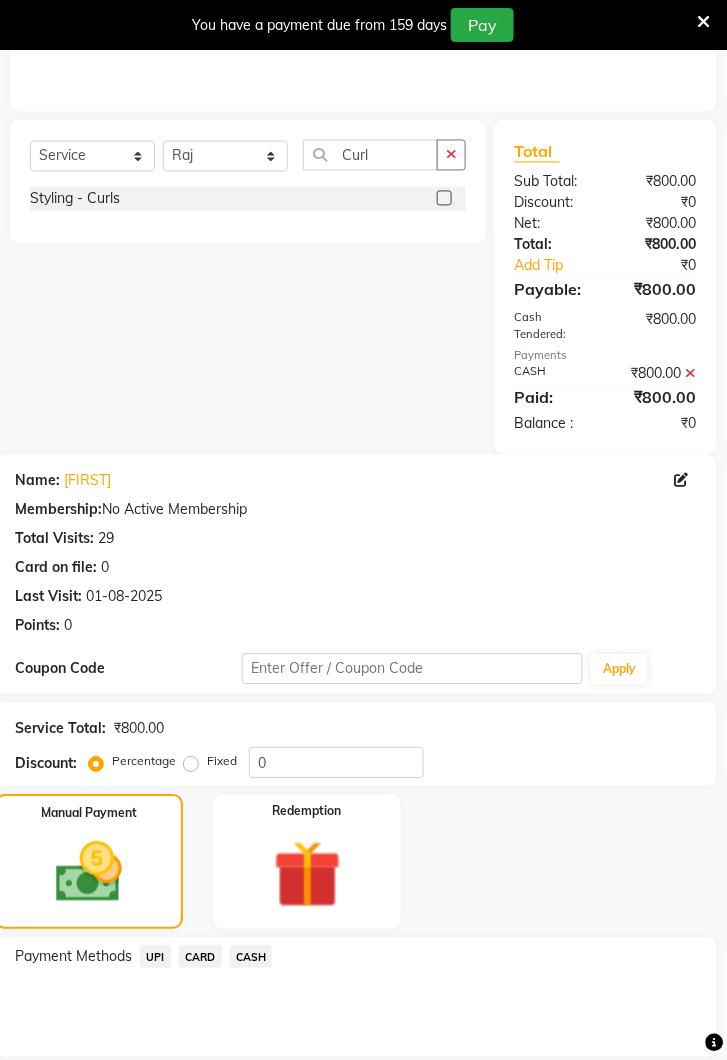 scroll, scrollTop: 565, scrollLeft: 0, axis: vertical 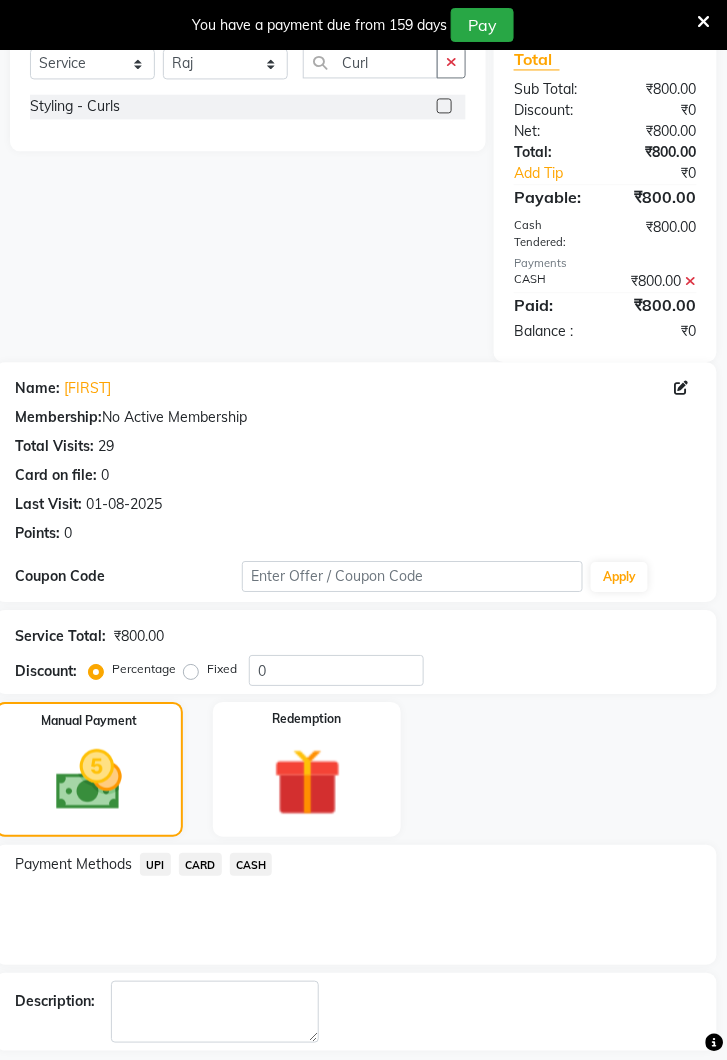 click on "Checkout" 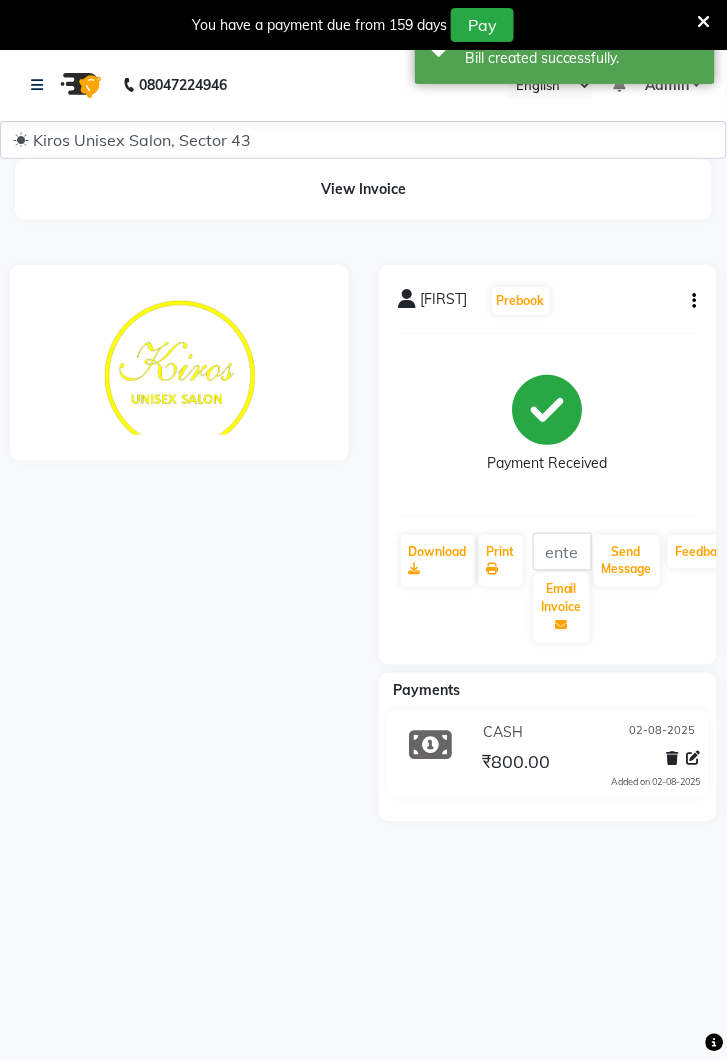 scroll, scrollTop: 0, scrollLeft: 0, axis: both 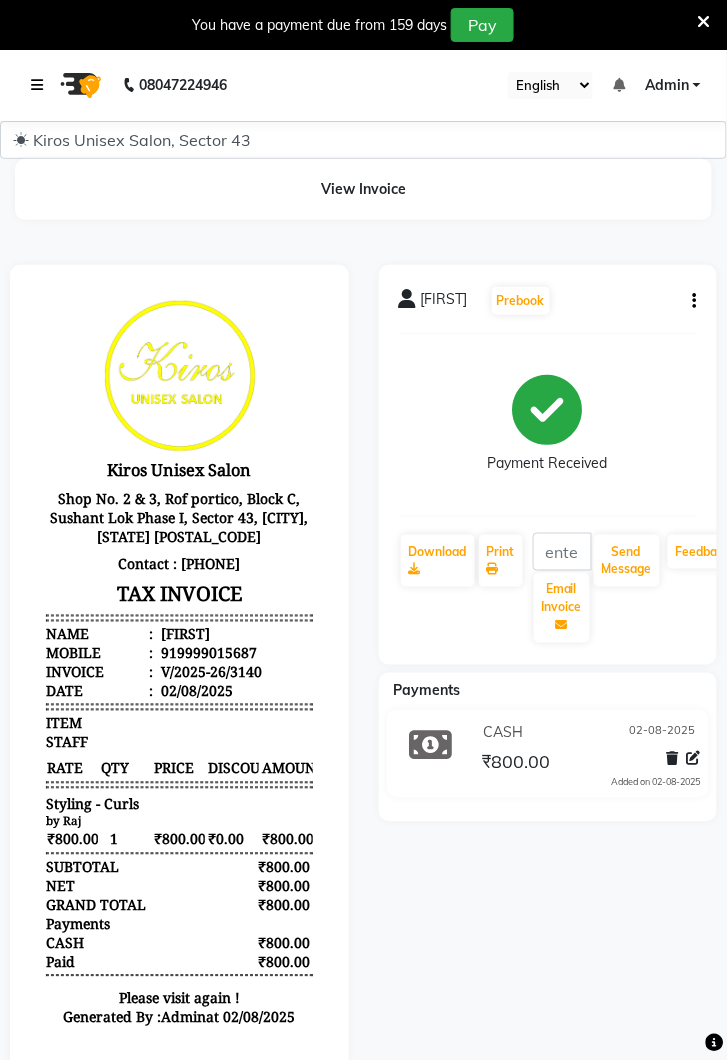 click at bounding box center (41, 85) 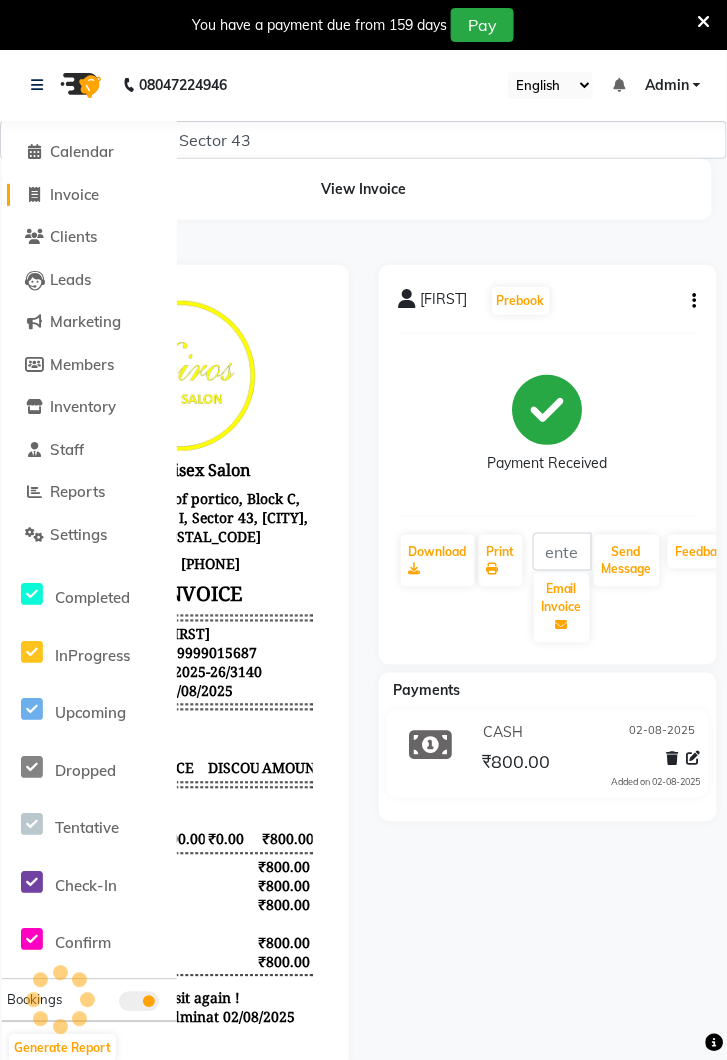 click on "Invoice" 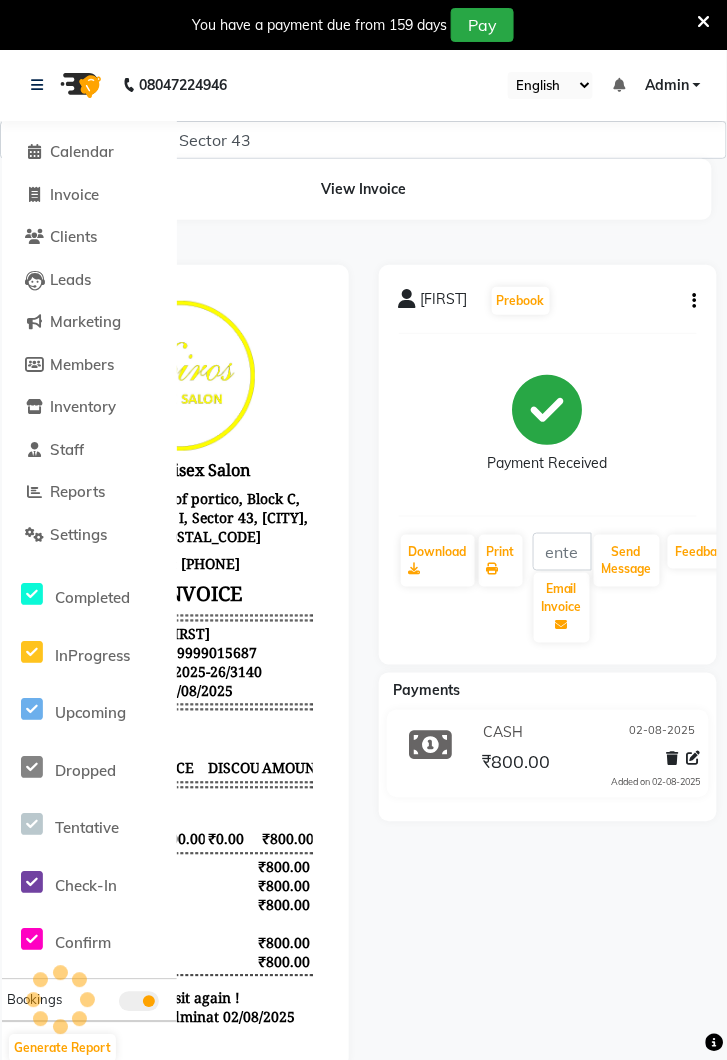 select on "service" 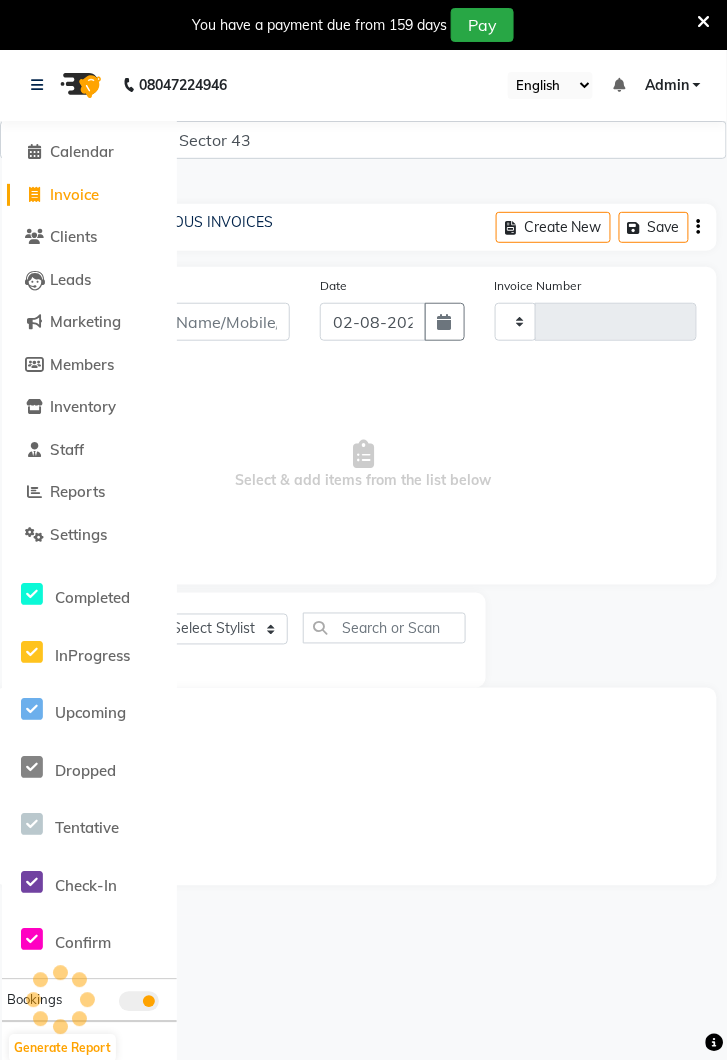 scroll, scrollTop: 19, scrollLeft: 0, axis: vertical 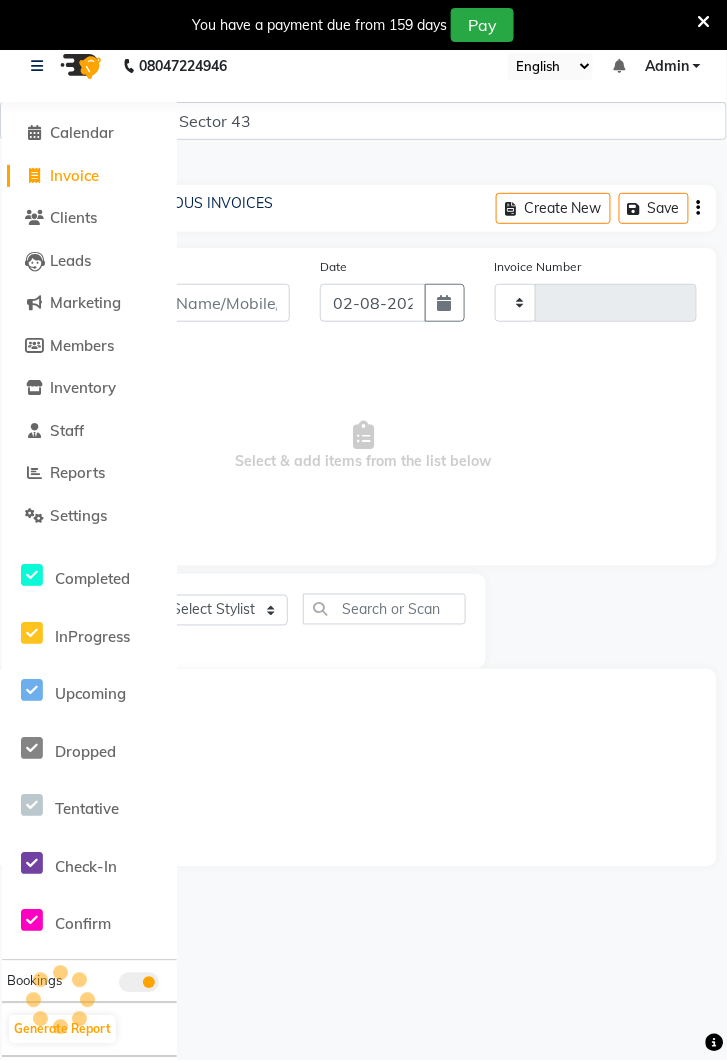 type on "3141" 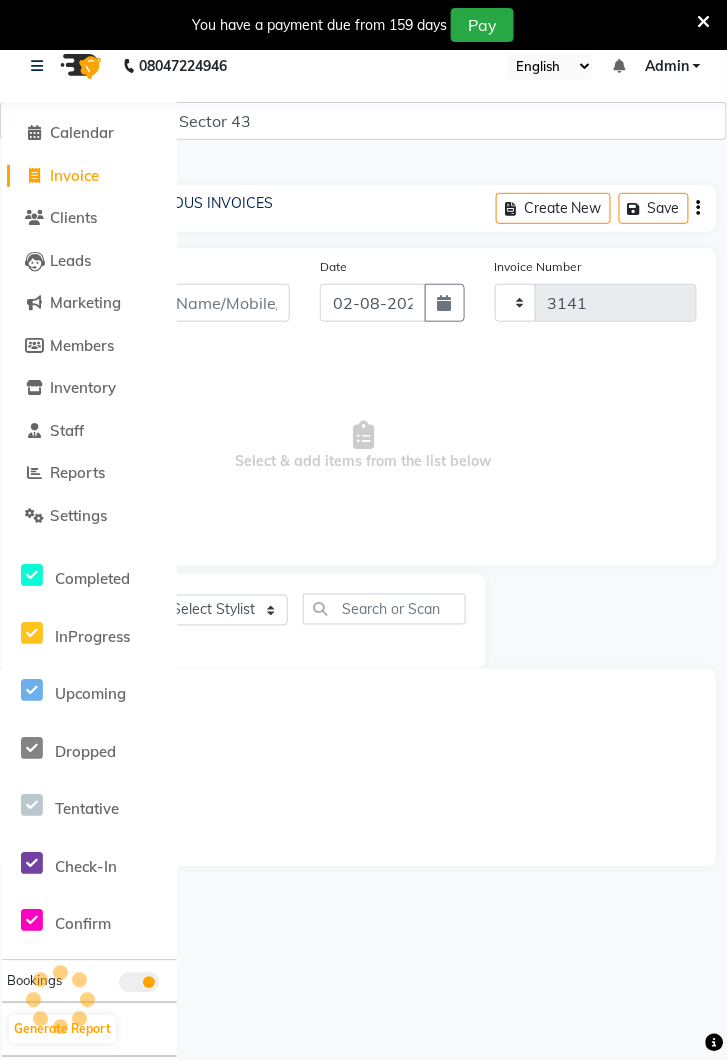 select on "5694" 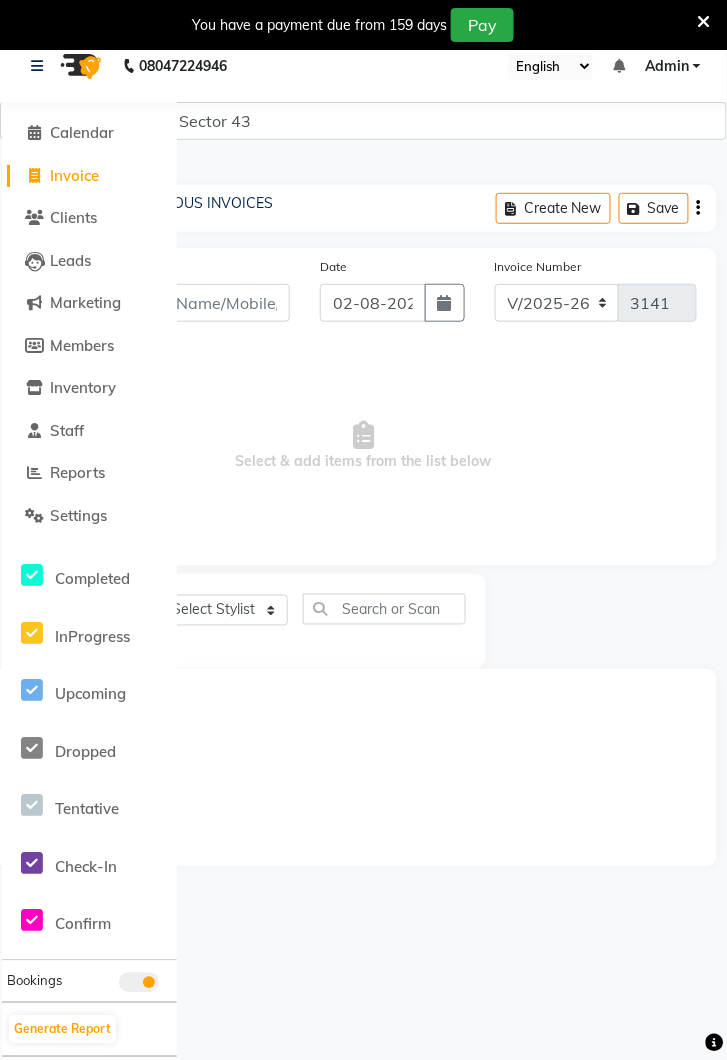 scroll, scrollTop: 0, scrollLeft: 0, axis: both 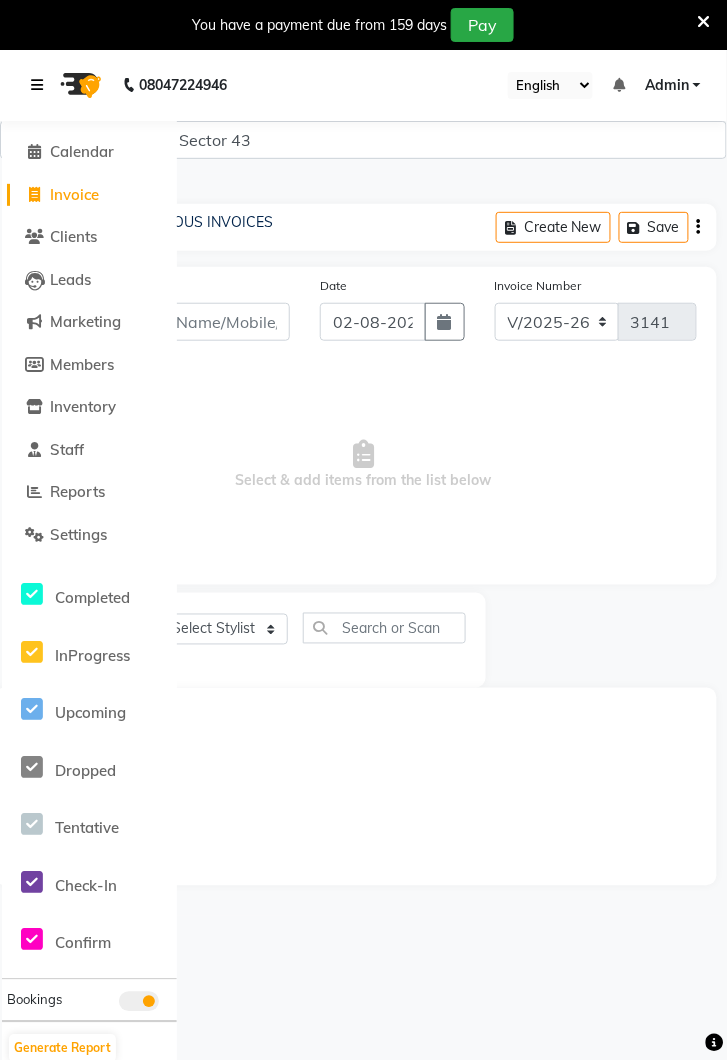 click at bounding box center (37, 85) 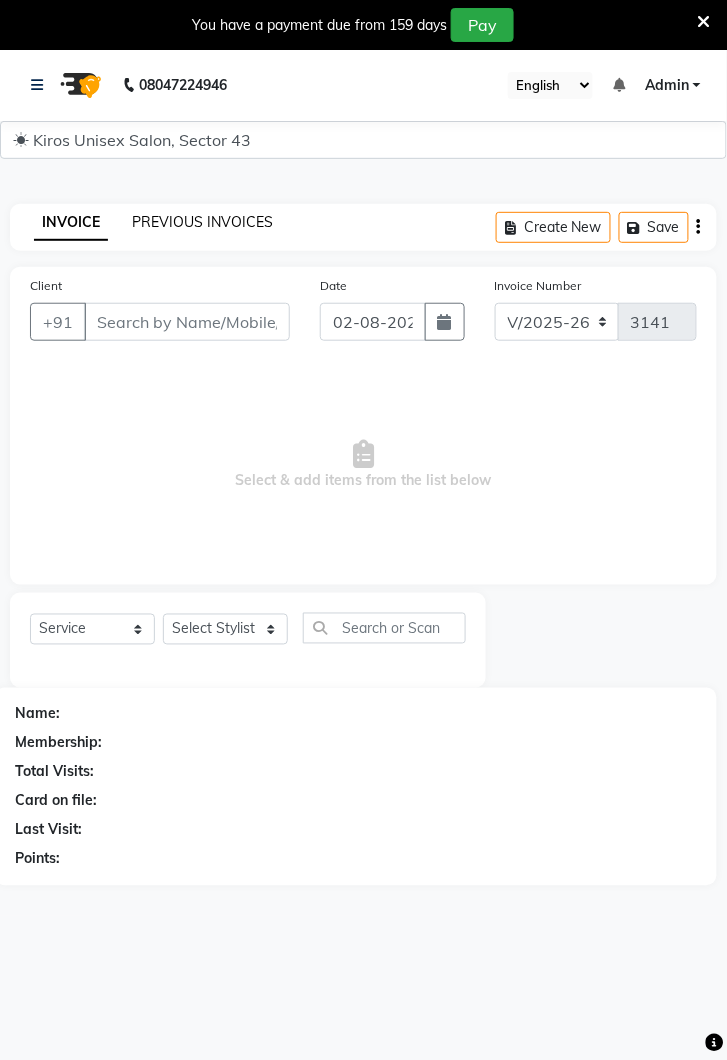 click on "PREVIOUS INVOICES" 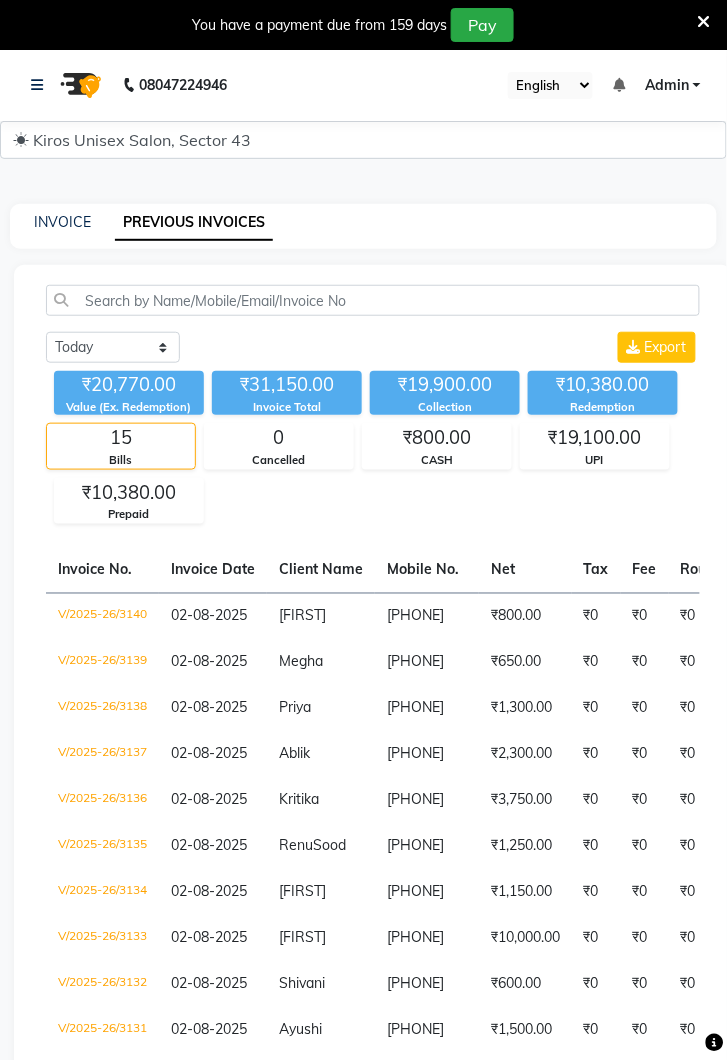 click on "Priya" 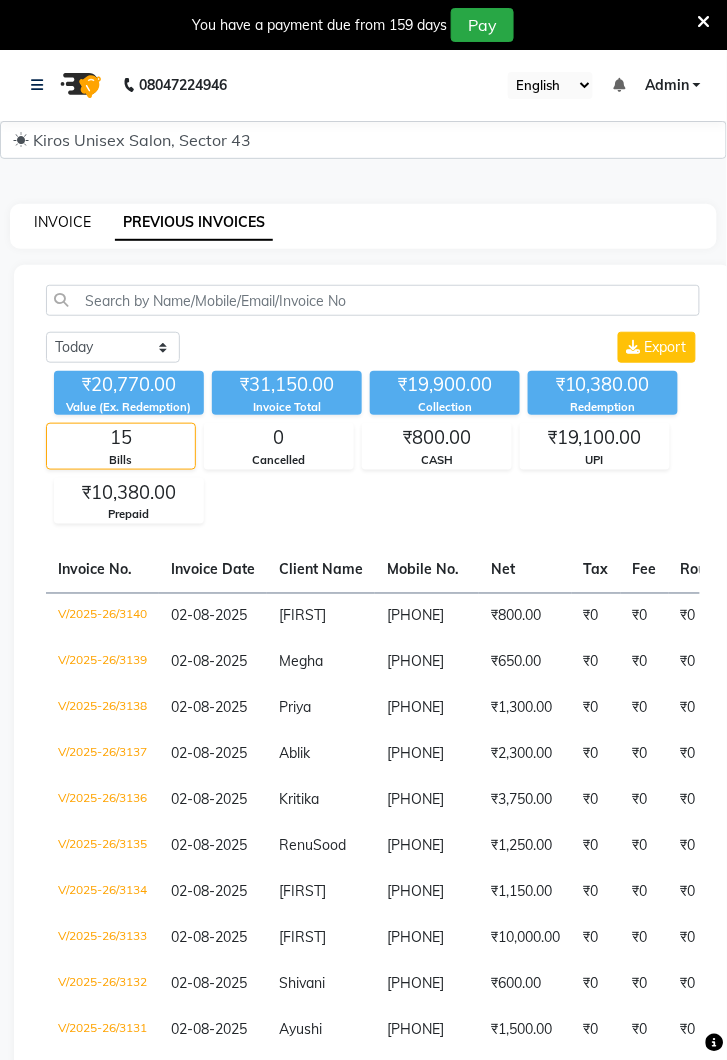 click on "INVOICE" 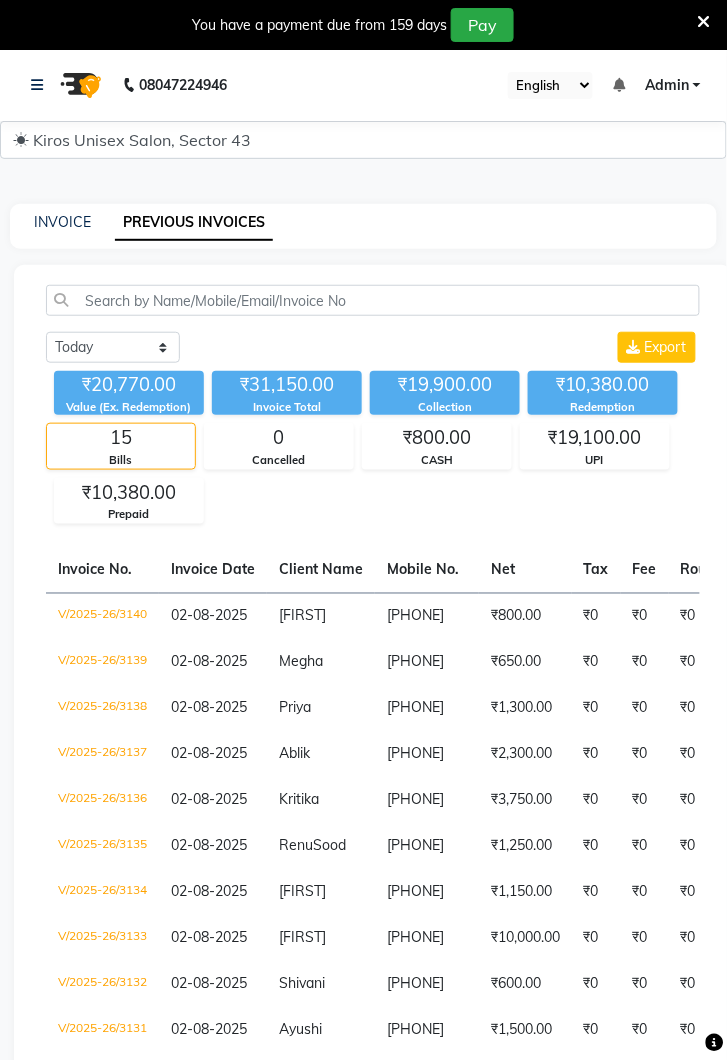 select on "service" 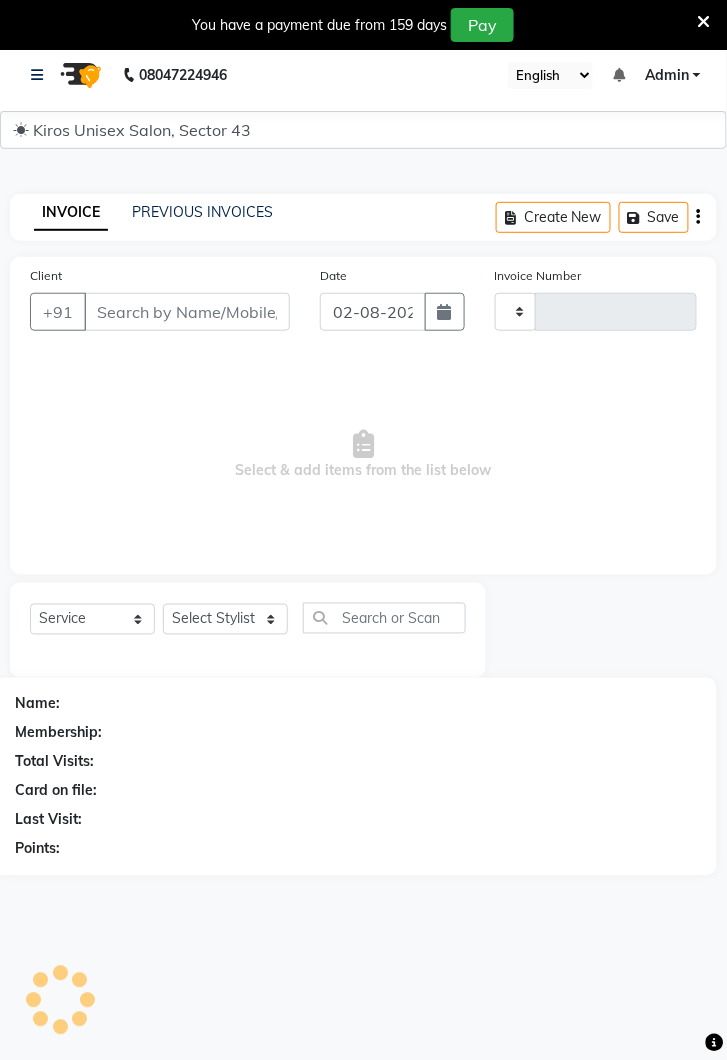 scroll, scrollTop: 49, scrollLeft: 0, axis: vertical 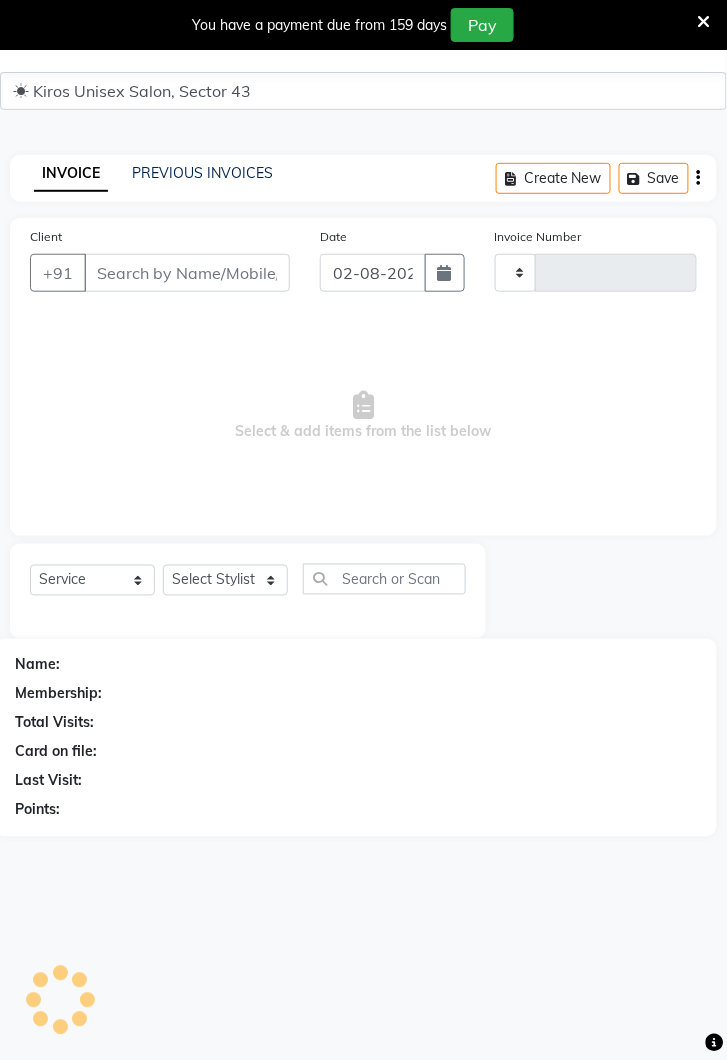 type on "3141" 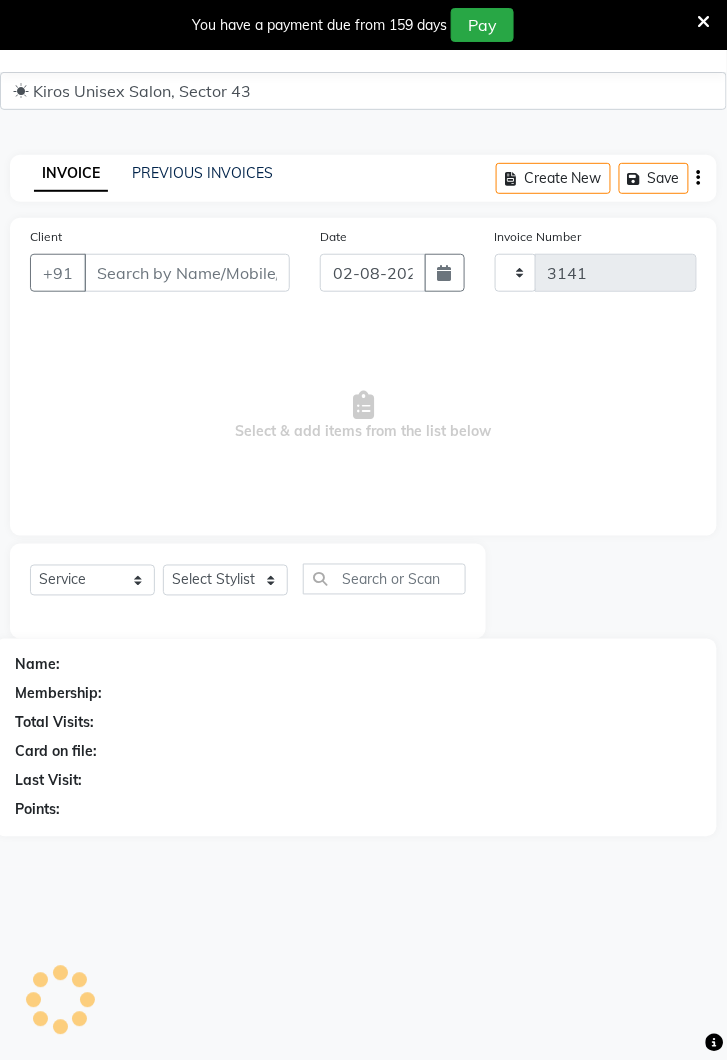 select on "5694" 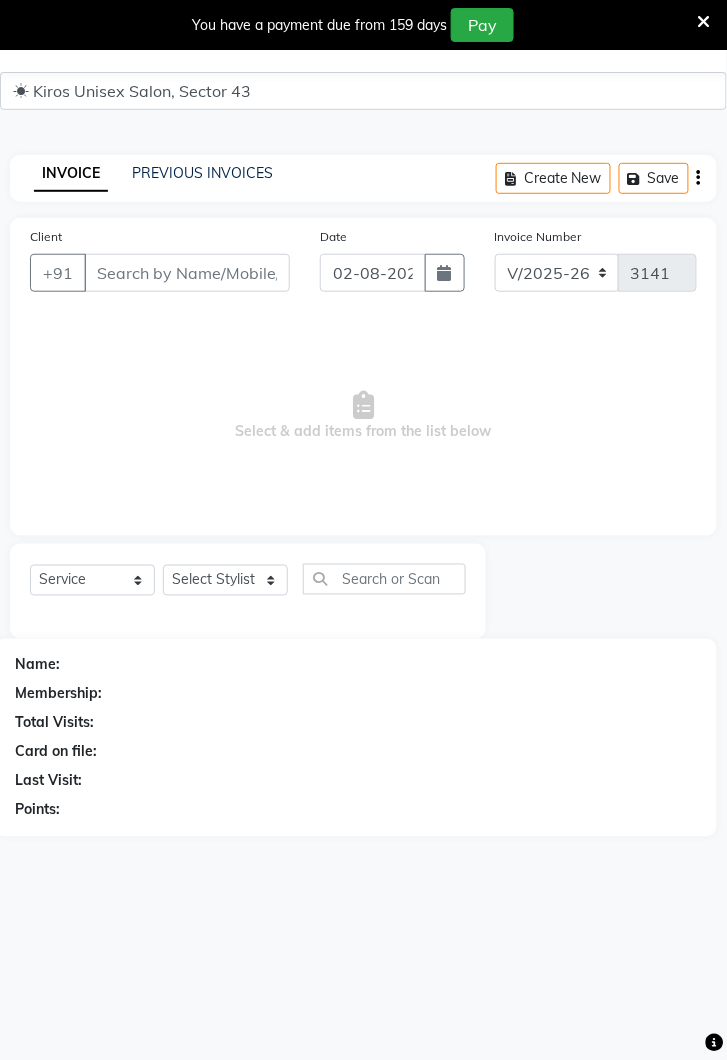 click on "Select Service Product Membership Package Voucher Prepaid Gift Card Select Stylist [FIRST] [FIRST] [FIRST] [FIRST] [FIRST] [FIRST] [FIRST] [FIRST] [FIRST] [FIRST]" 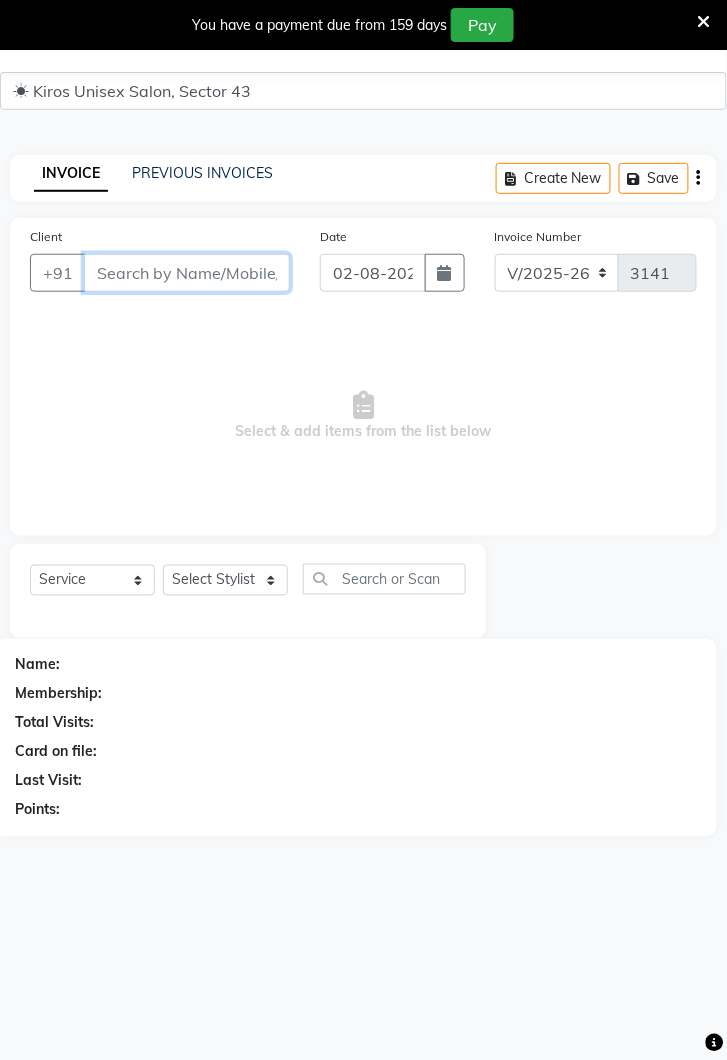 click on "Client" at bounding box center (187, 273) 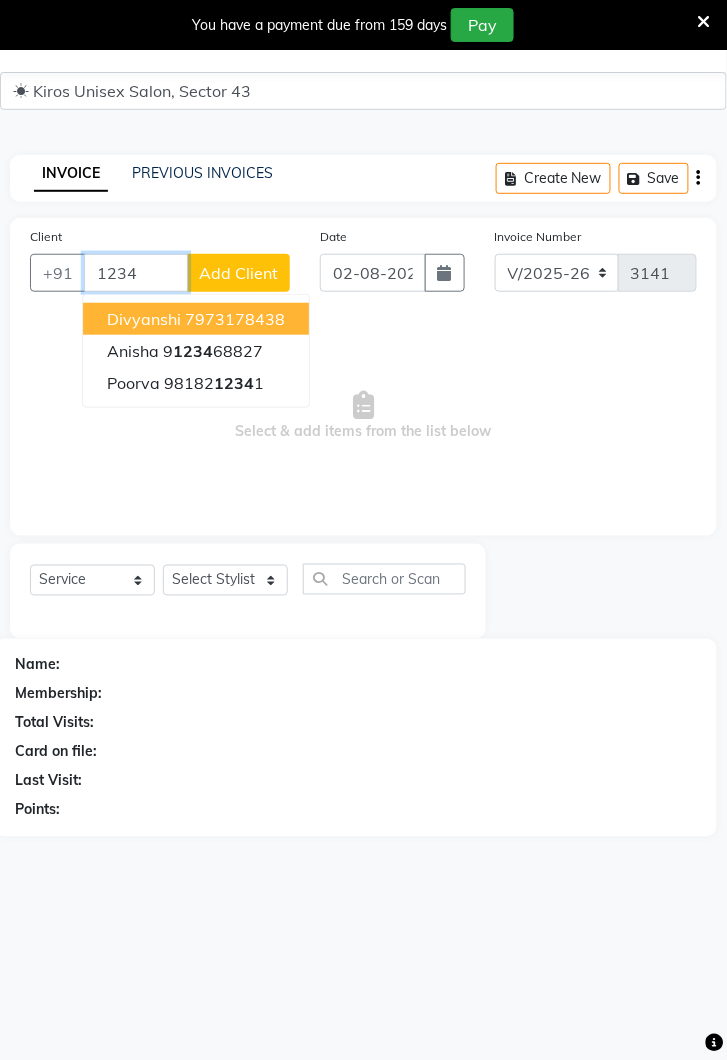 type on "1234" 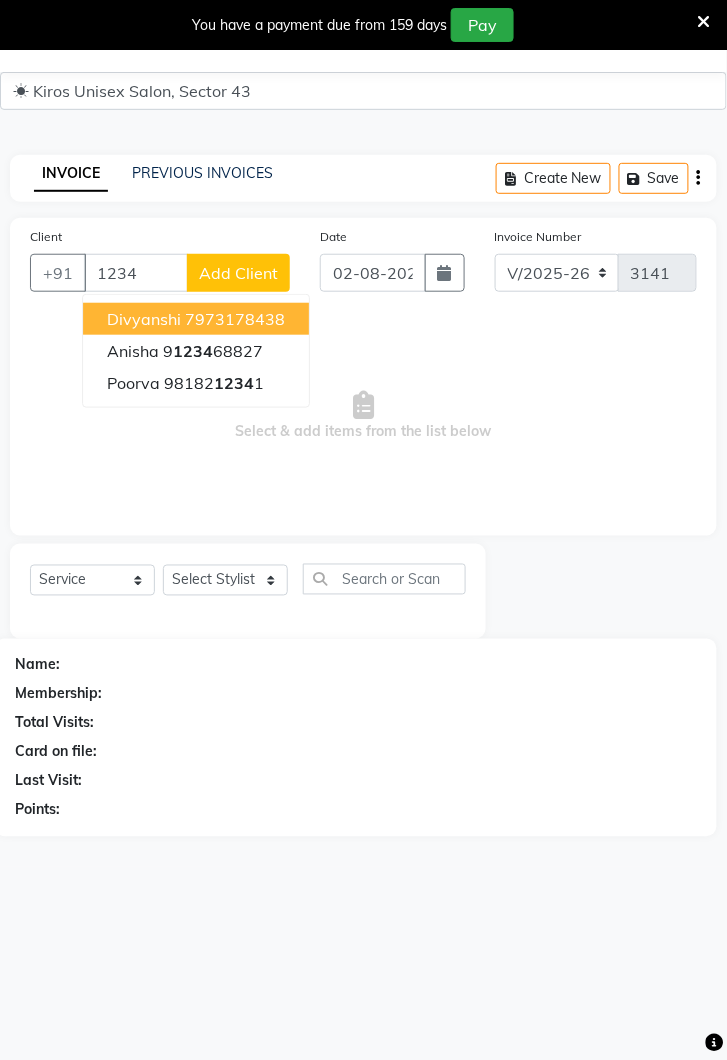 click on "Add Client" 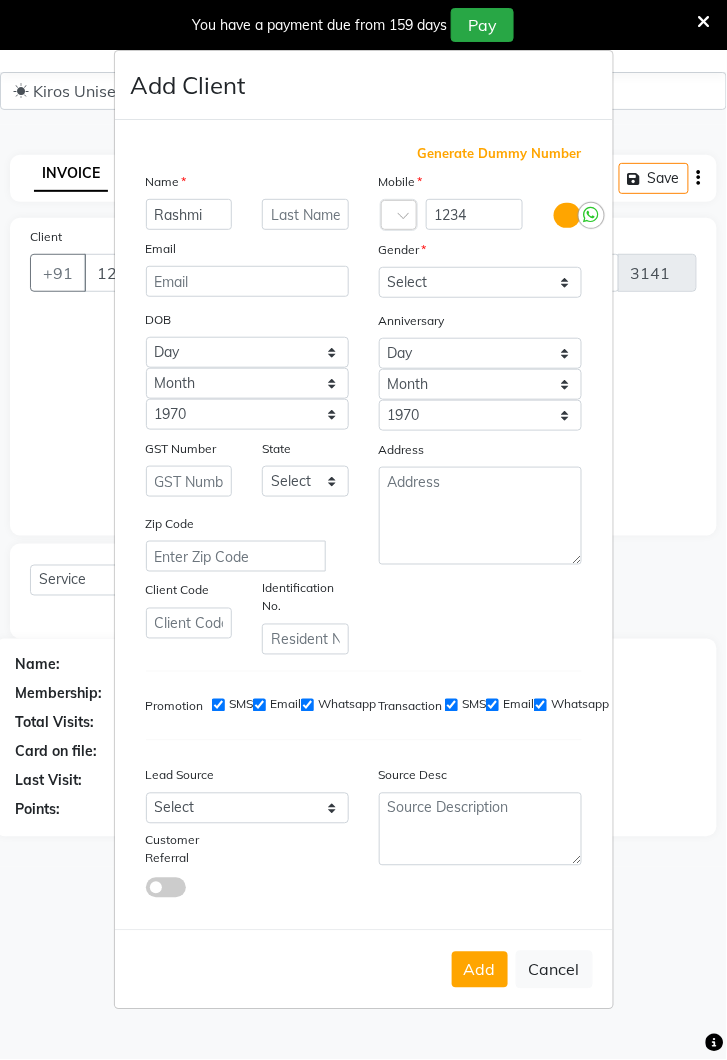 type on "Rashmi" 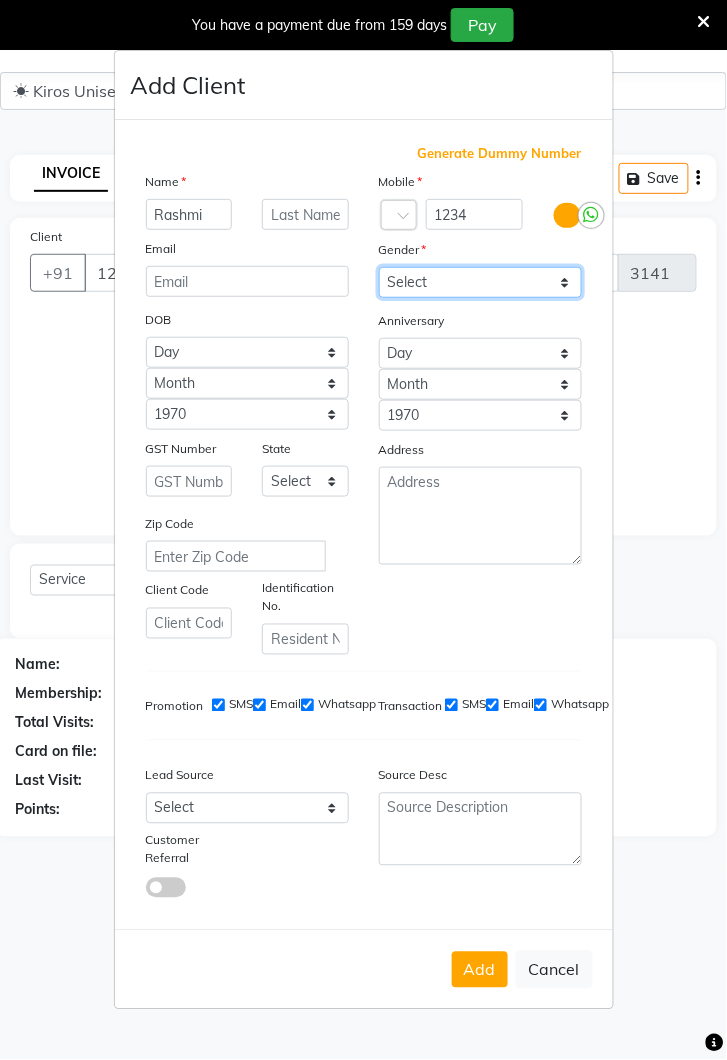 click on "Select Male Female Other Prefer Not To Say" at bounding box center [480, 282] 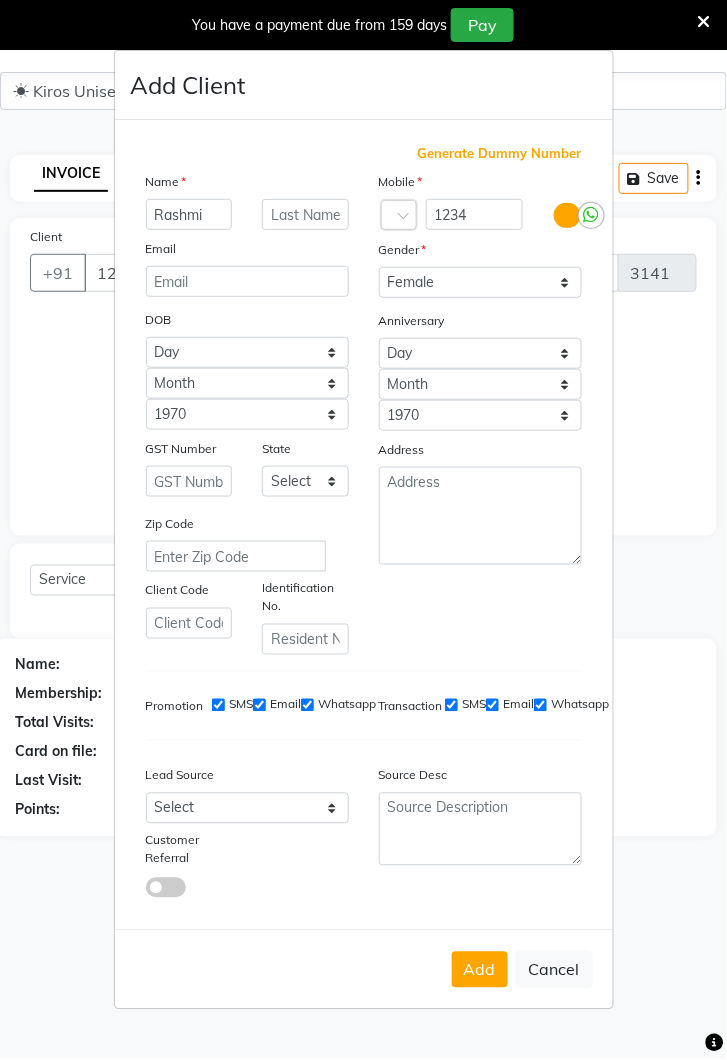 click on "Add" at bounding box center [480, 970] 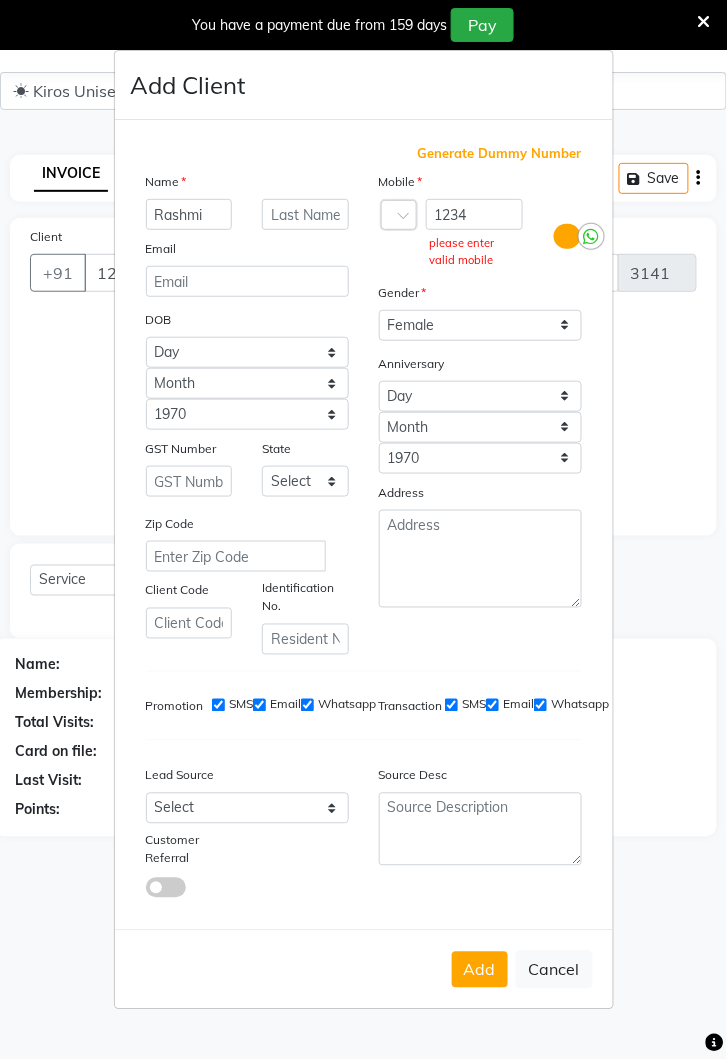click on "Generate Dummy Number" at bounding box center (500, 154) 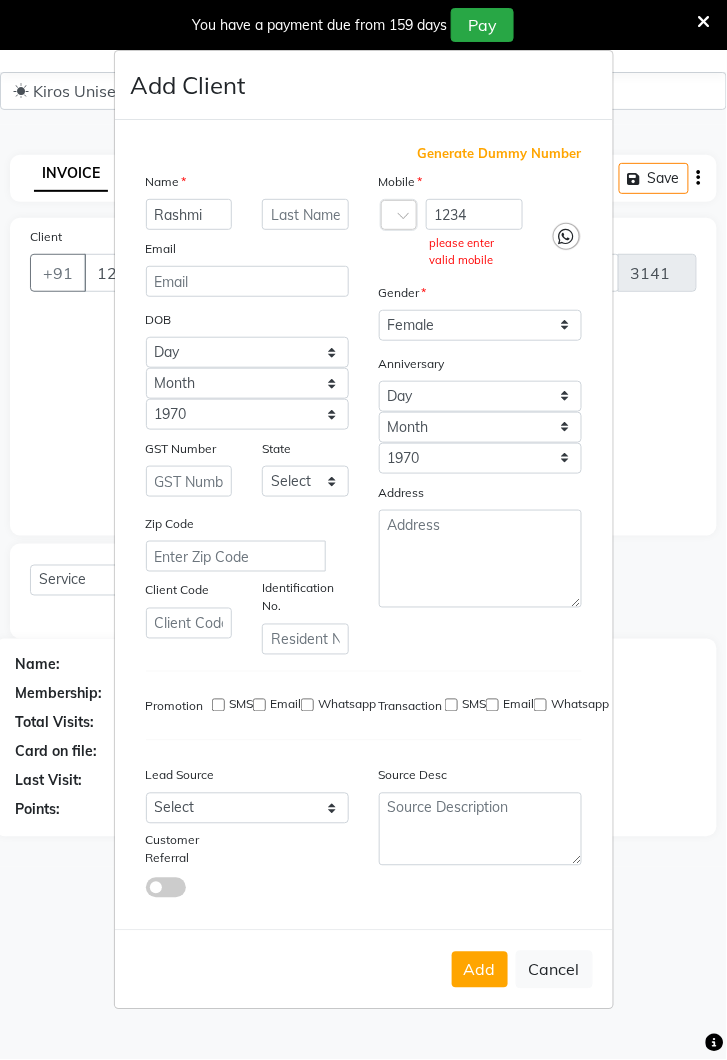 type on "[NUMBER]" 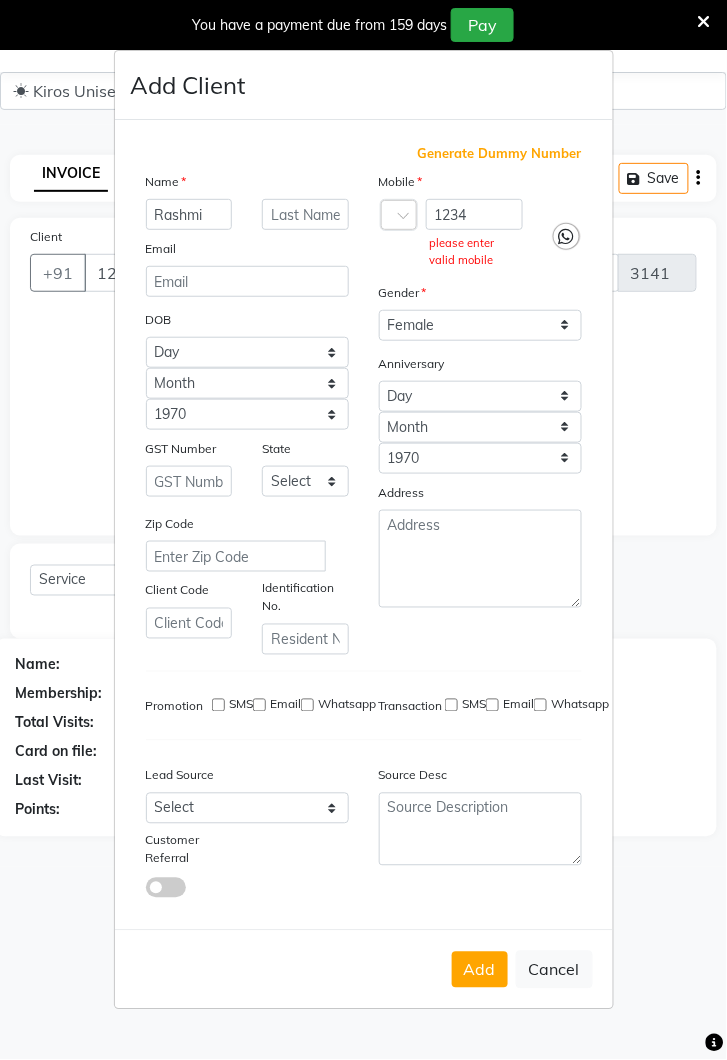 checkbox on "false" 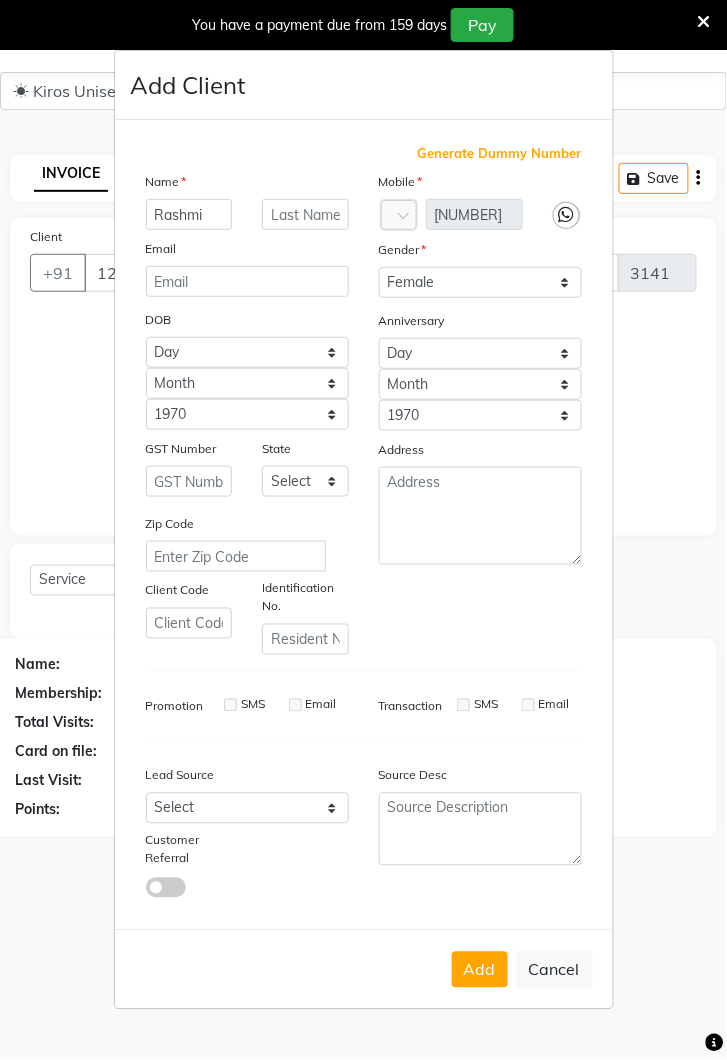 click on "Add" at bounding box center (480, 970) 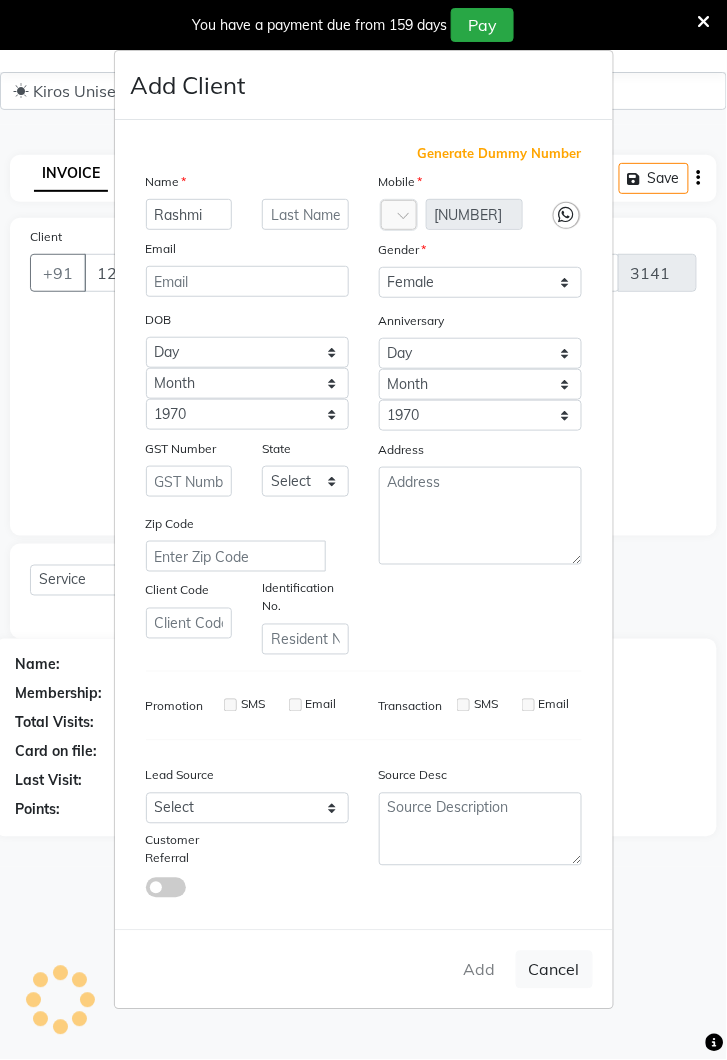 type on "[NUMBER]" 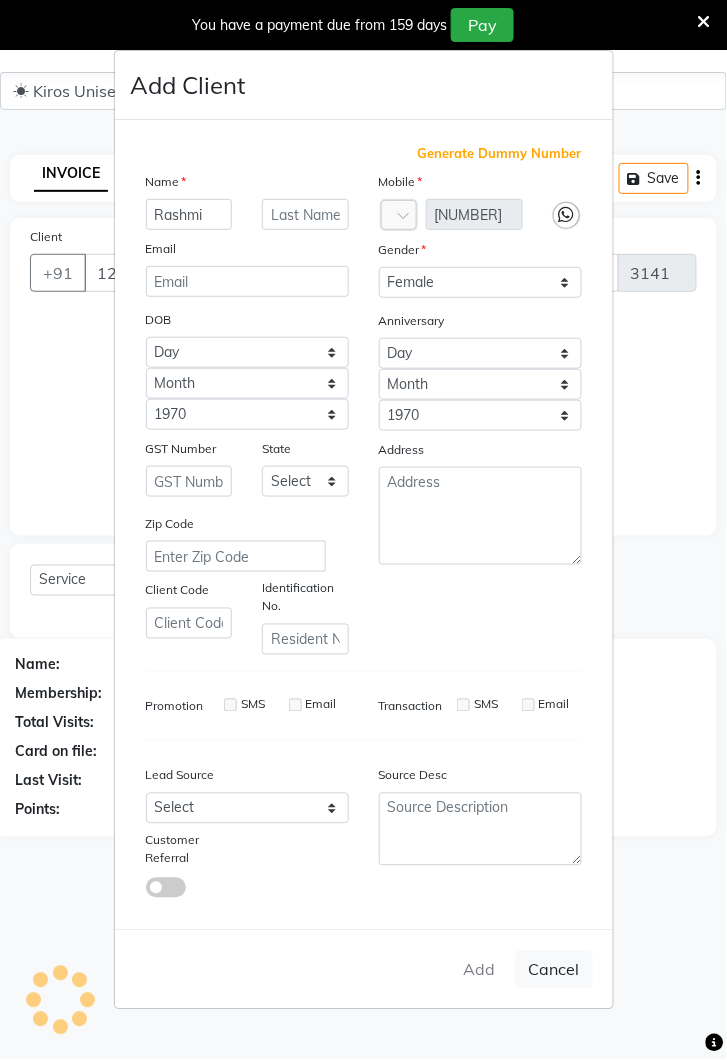 type 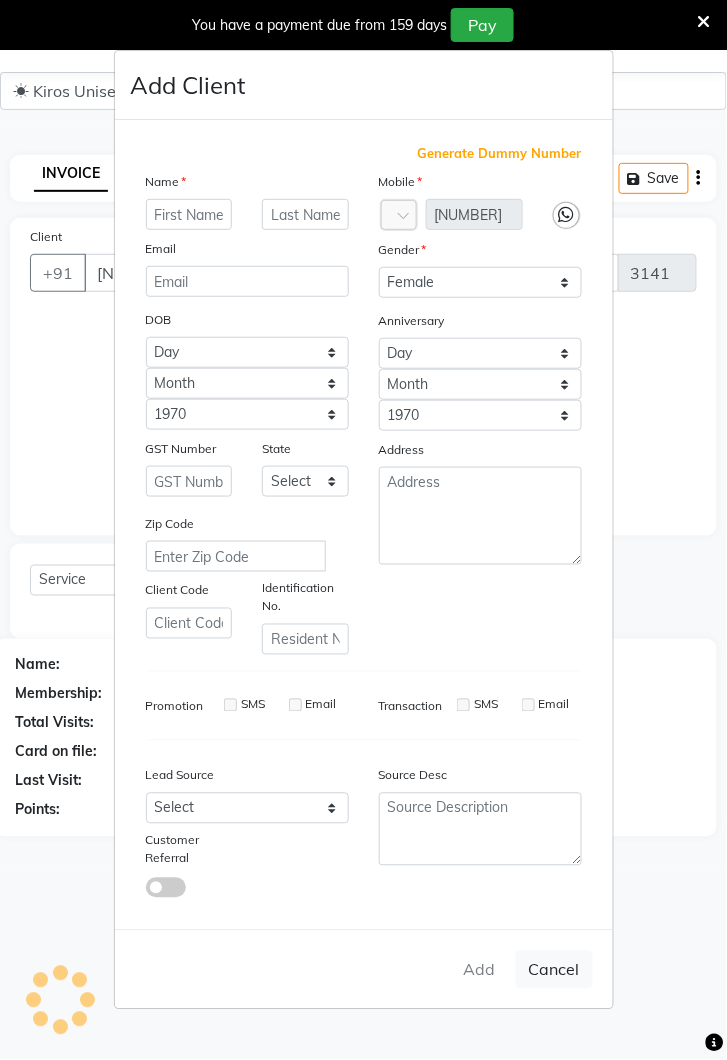 select 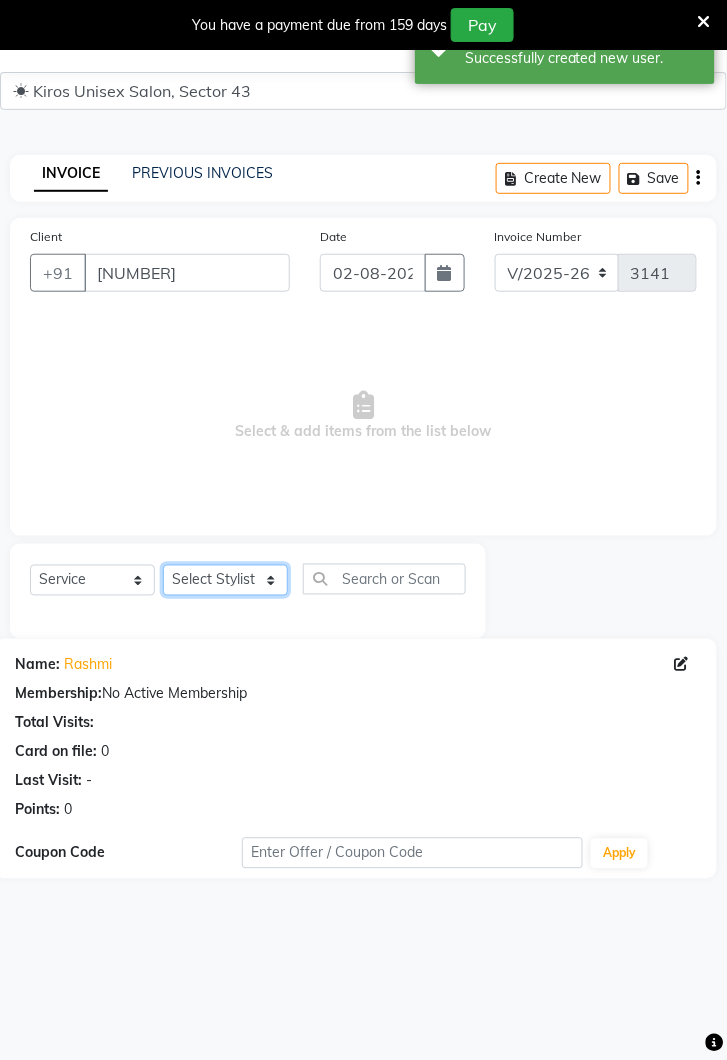 click on "Select Stylist Deepak Gunjan Habil Jeet Lalit Lamu Raj Rashmi Rony Sagar Suraj" 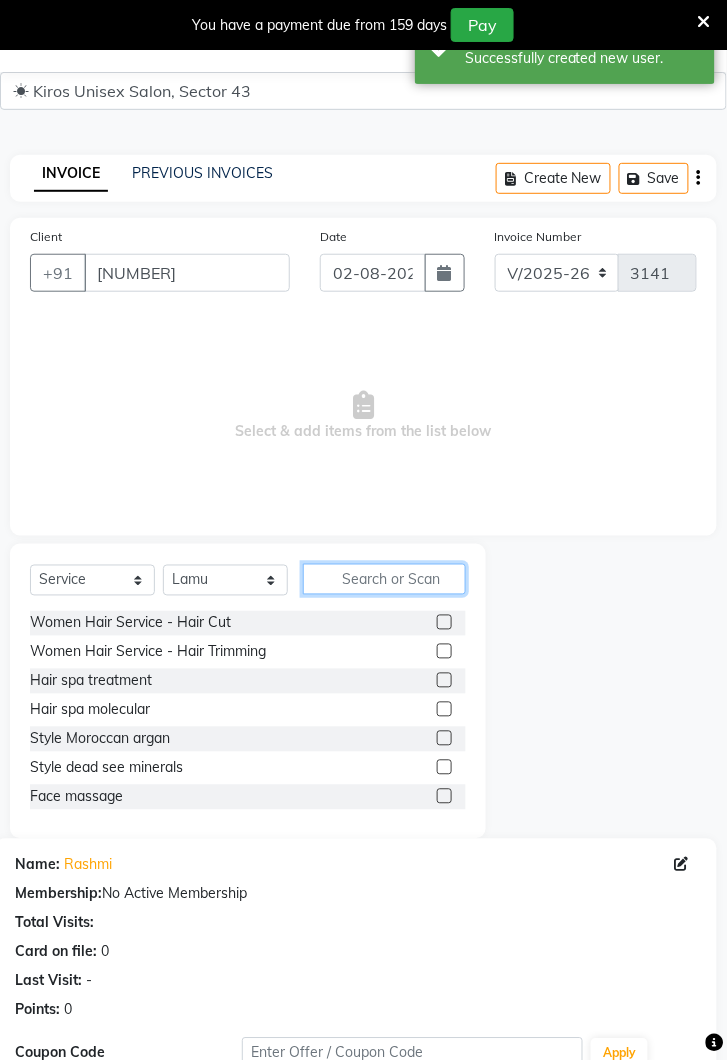 click 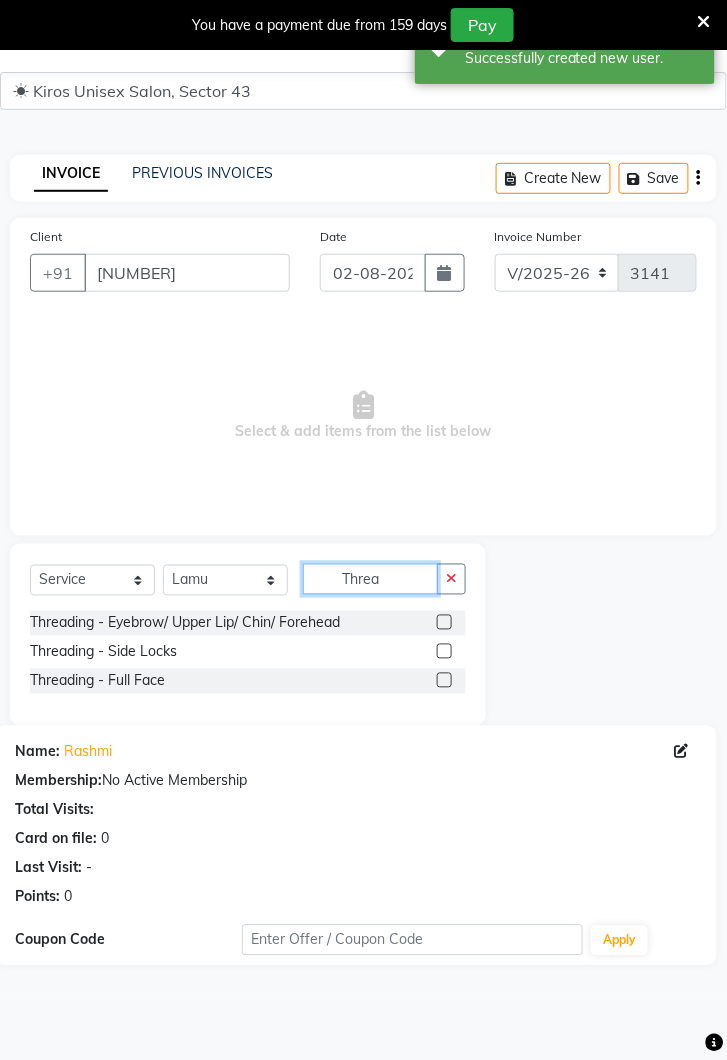 type on "Threa" 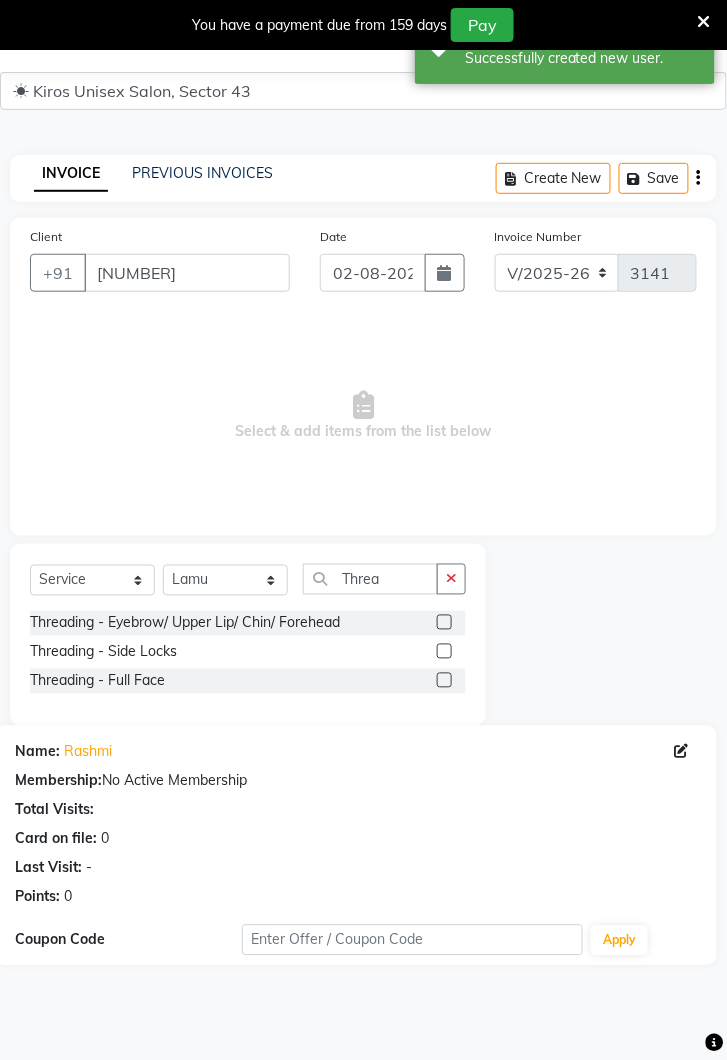 click 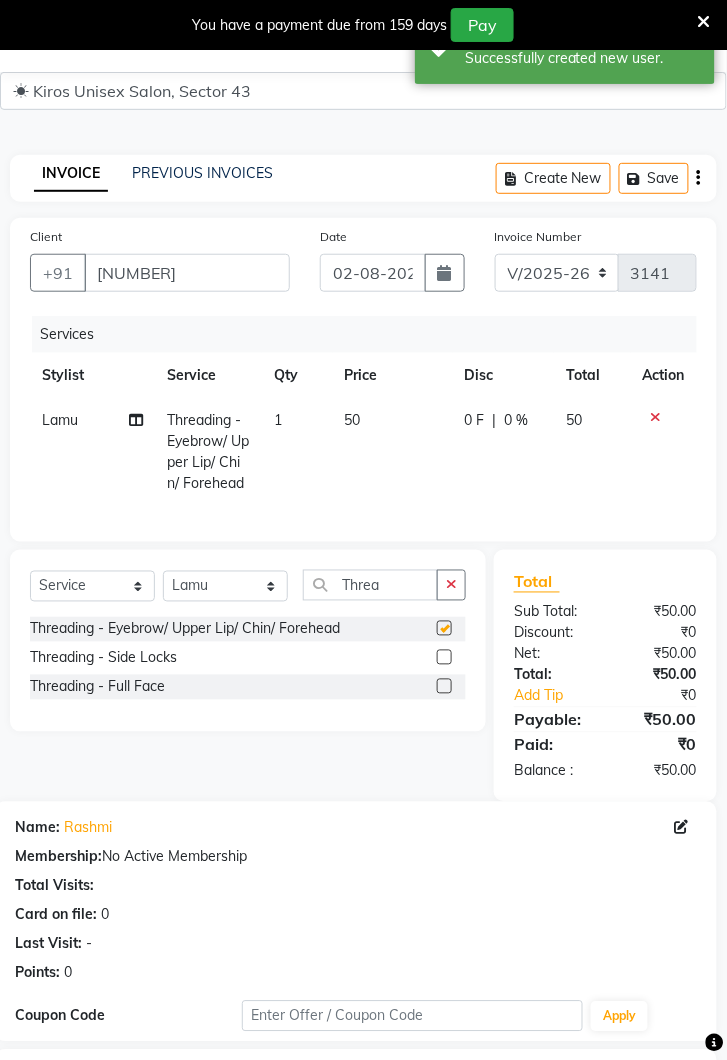 checkbox on "false" 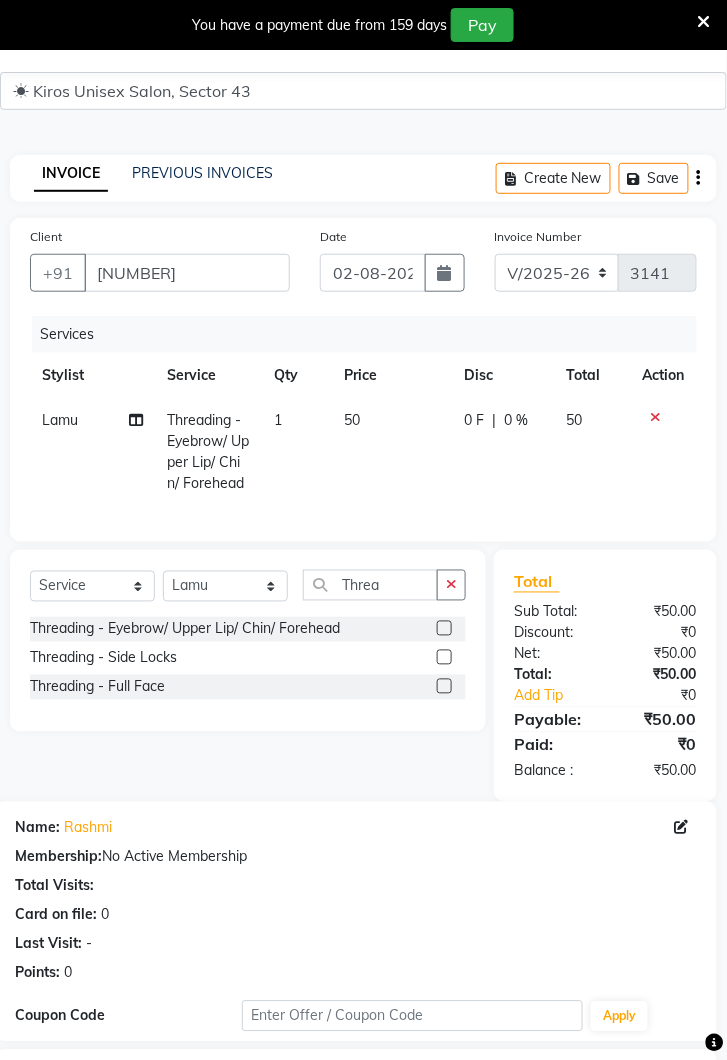 click on "50" 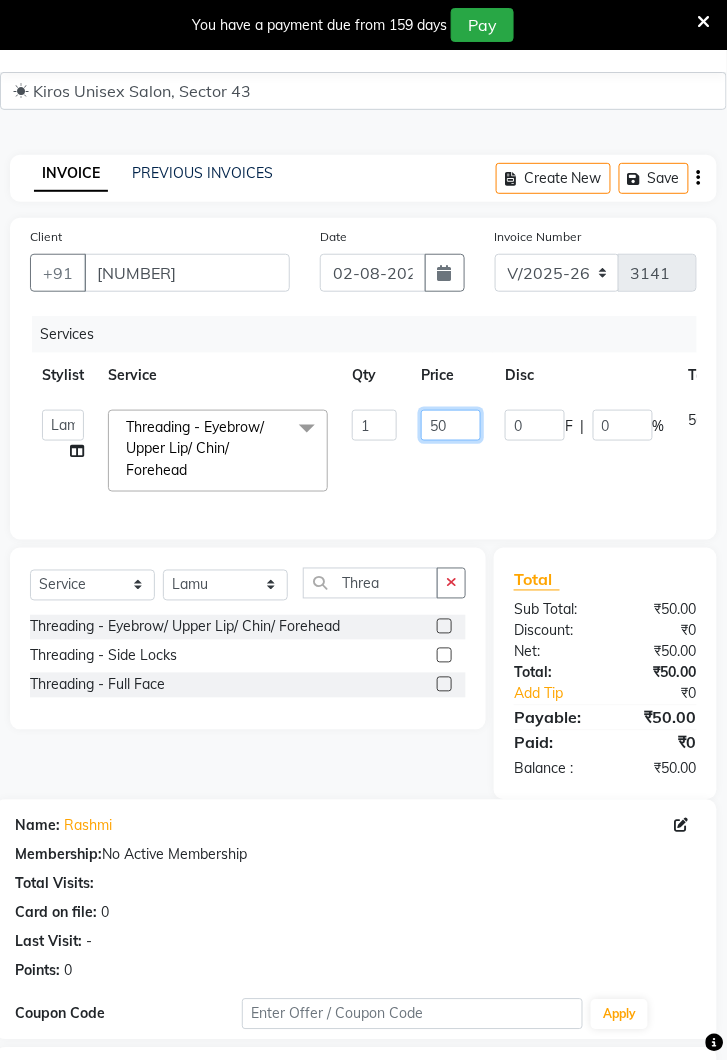 click on "50" 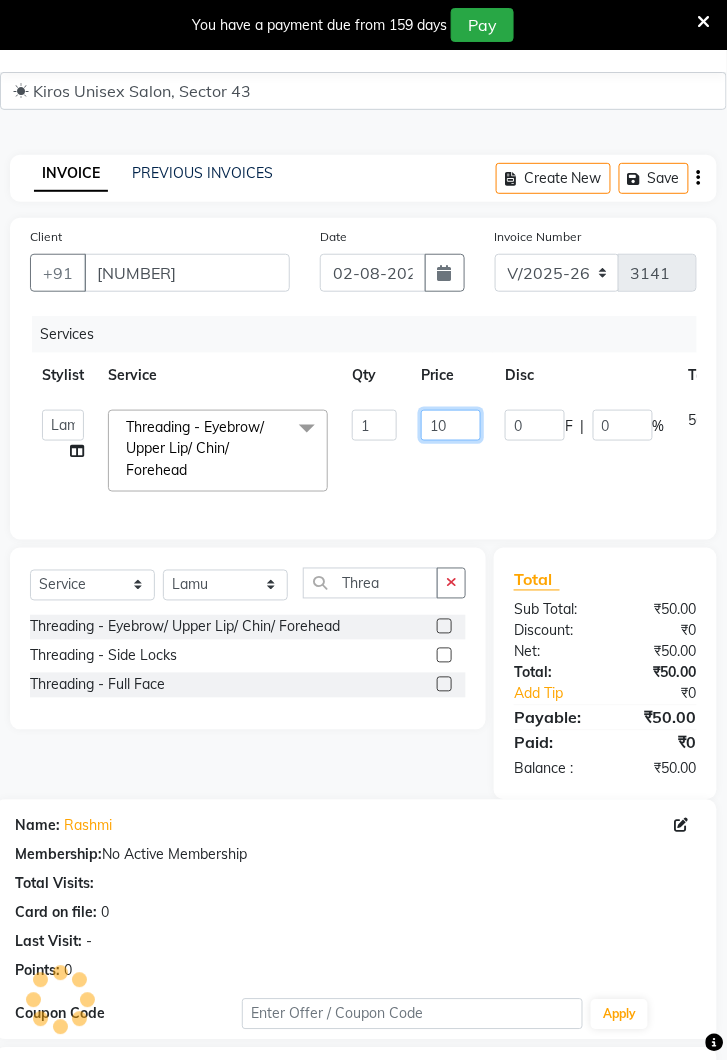 type on "100" 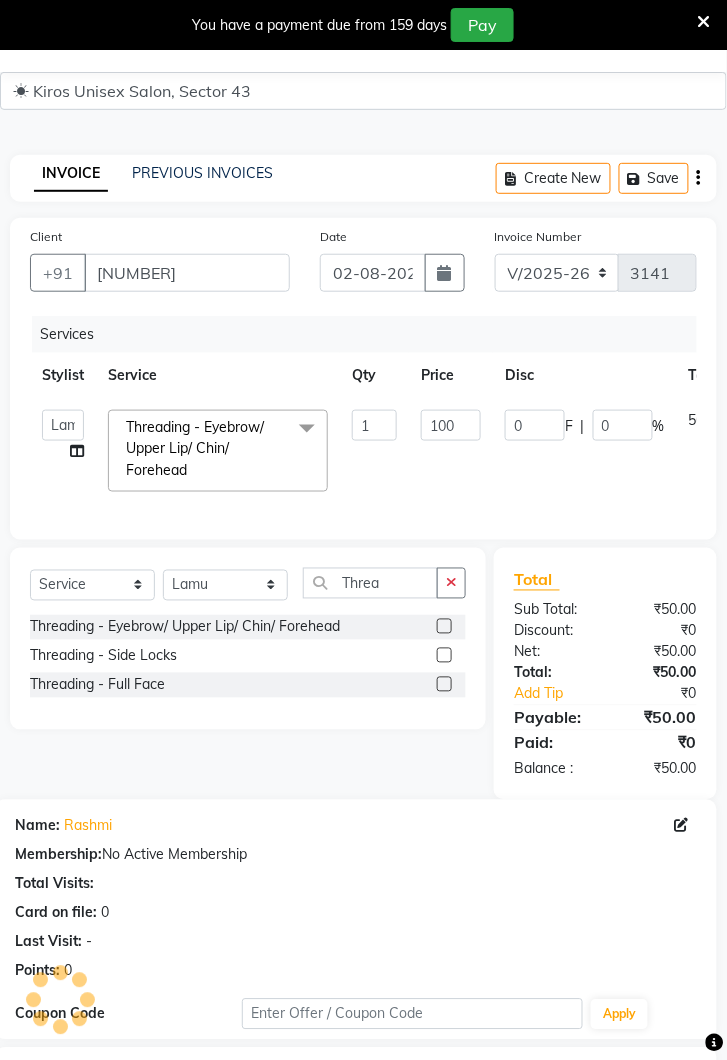 click on "0 F | 0 %" 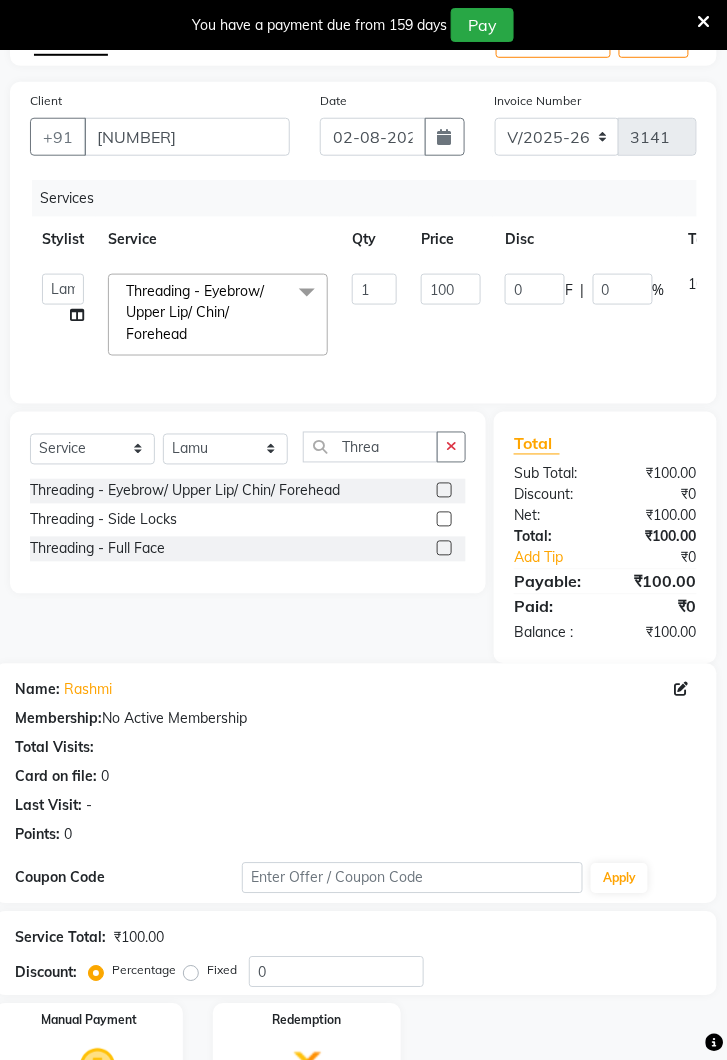 scroll, scrollTop: 196, scrollLeft: 0, axis: vertical 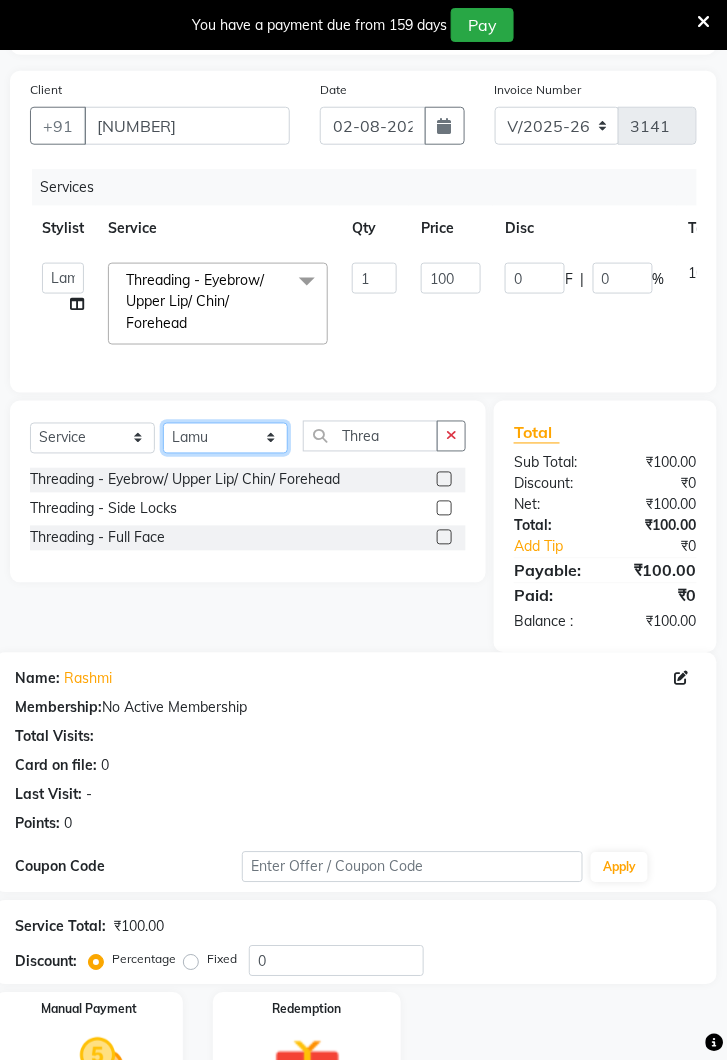 click on "Select Stylist Deepak Gunjan Habil Jeet Lalit Lamu Raj Rashmi Rony Sagar Suraj" 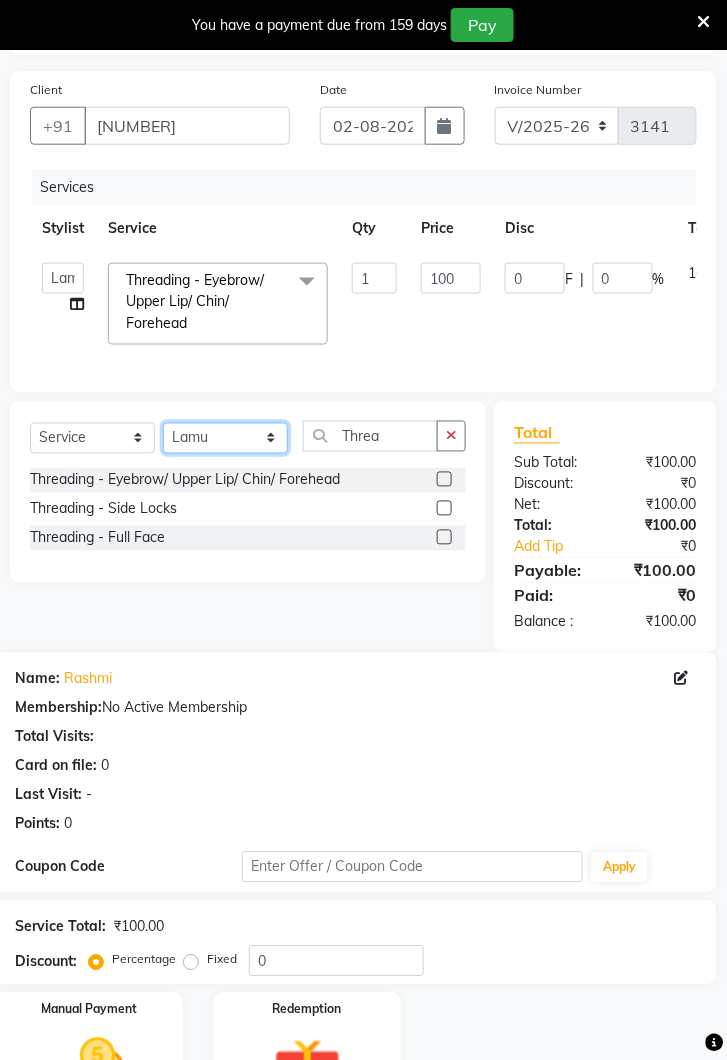 select on "67564" 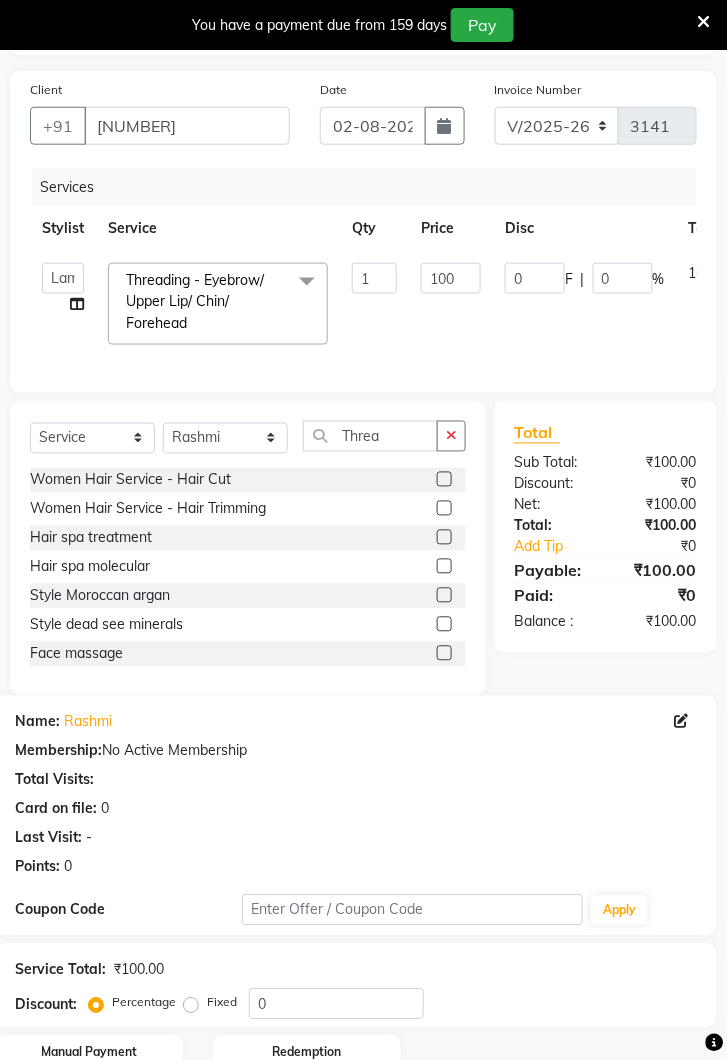 click 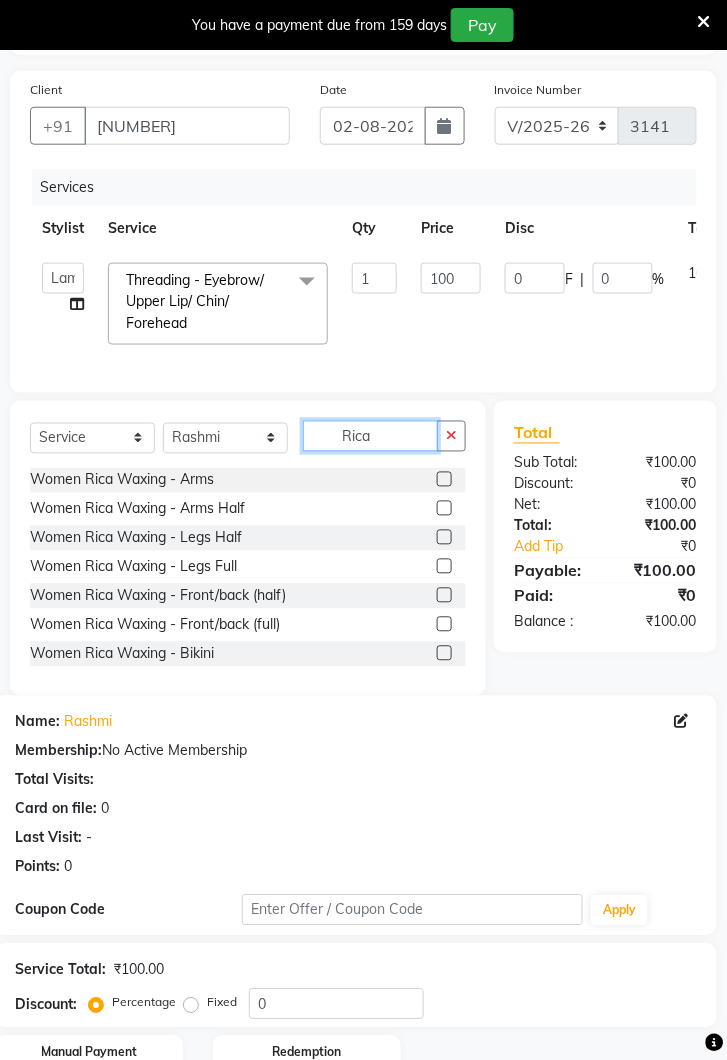 type on "Rica" 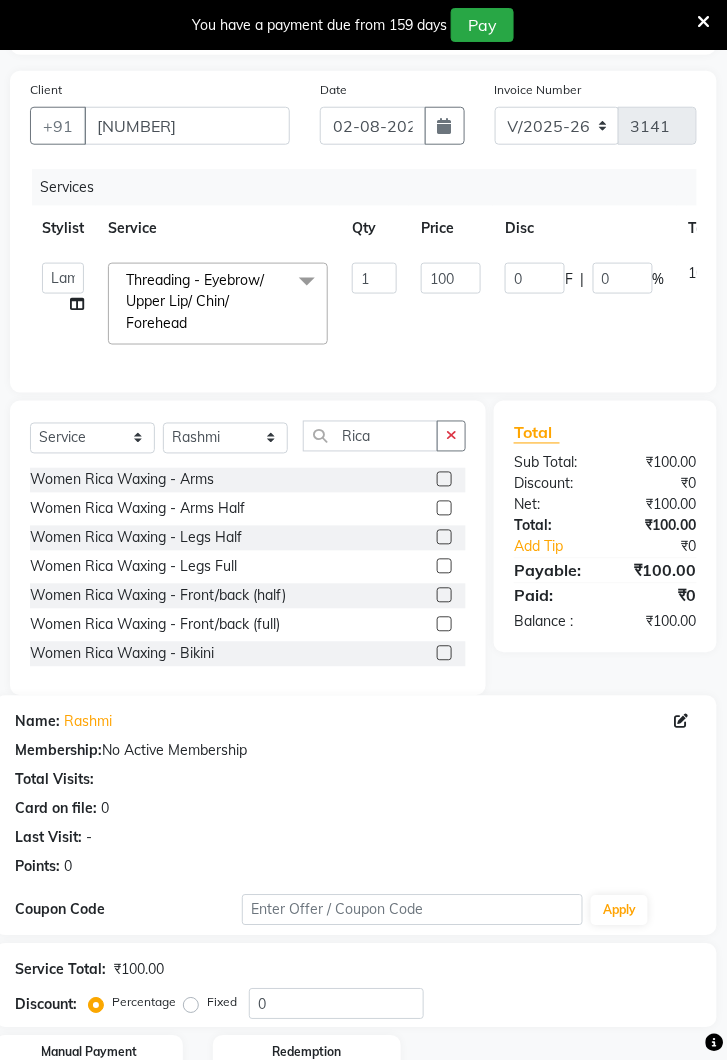click 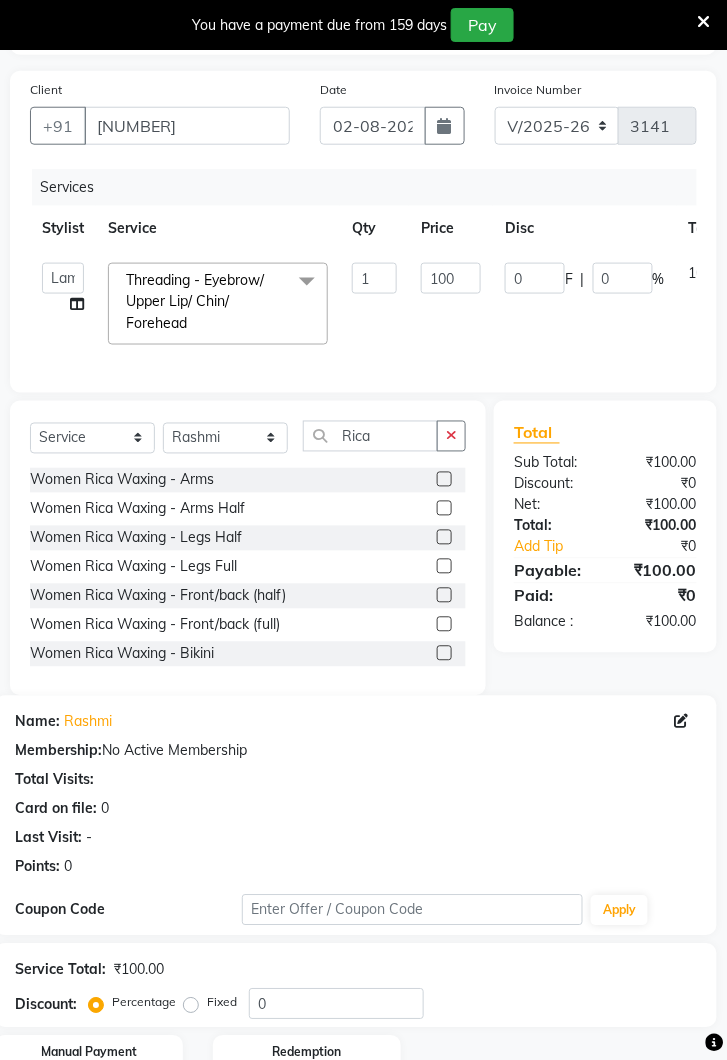 click at bounding box center [443, 480] 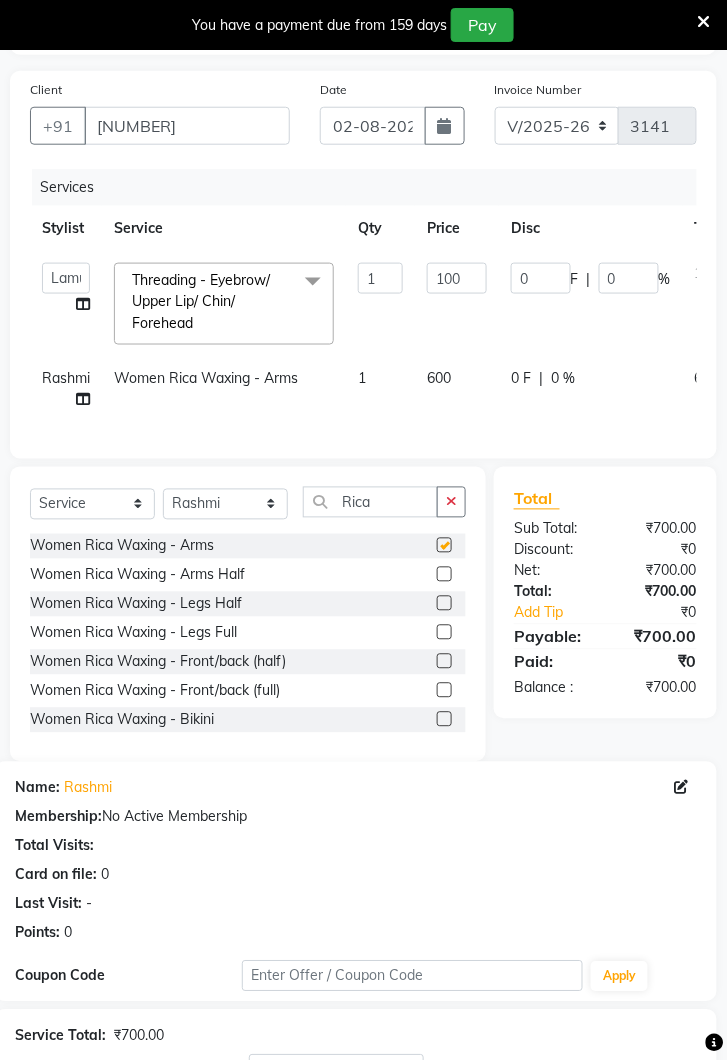 checkbox on "false" 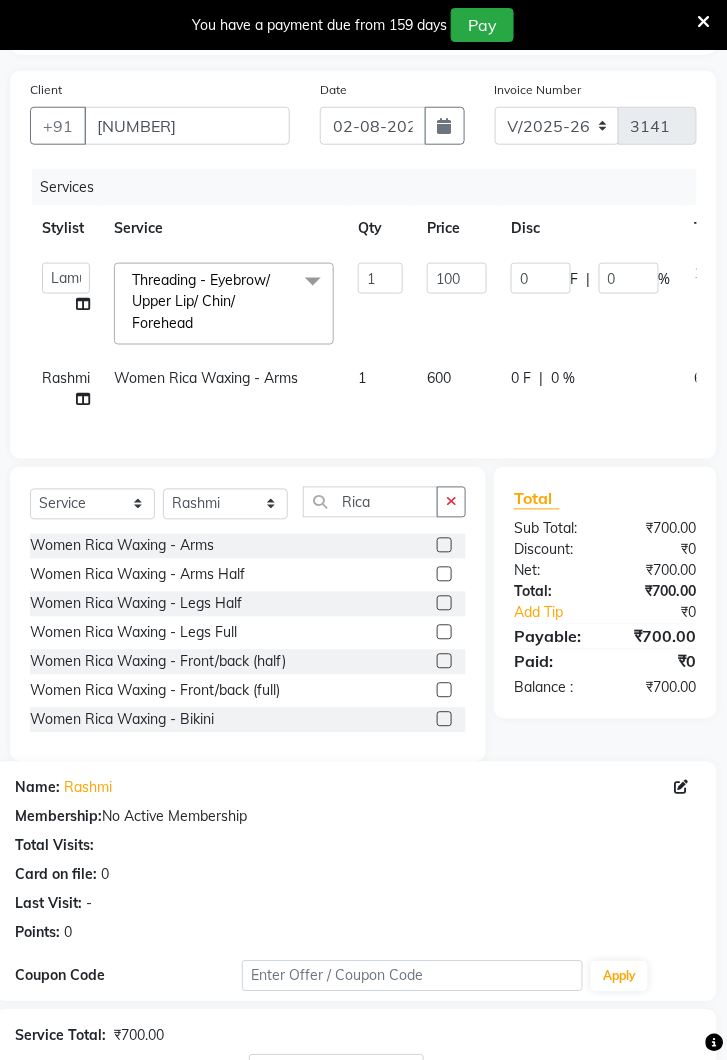 click on "600" 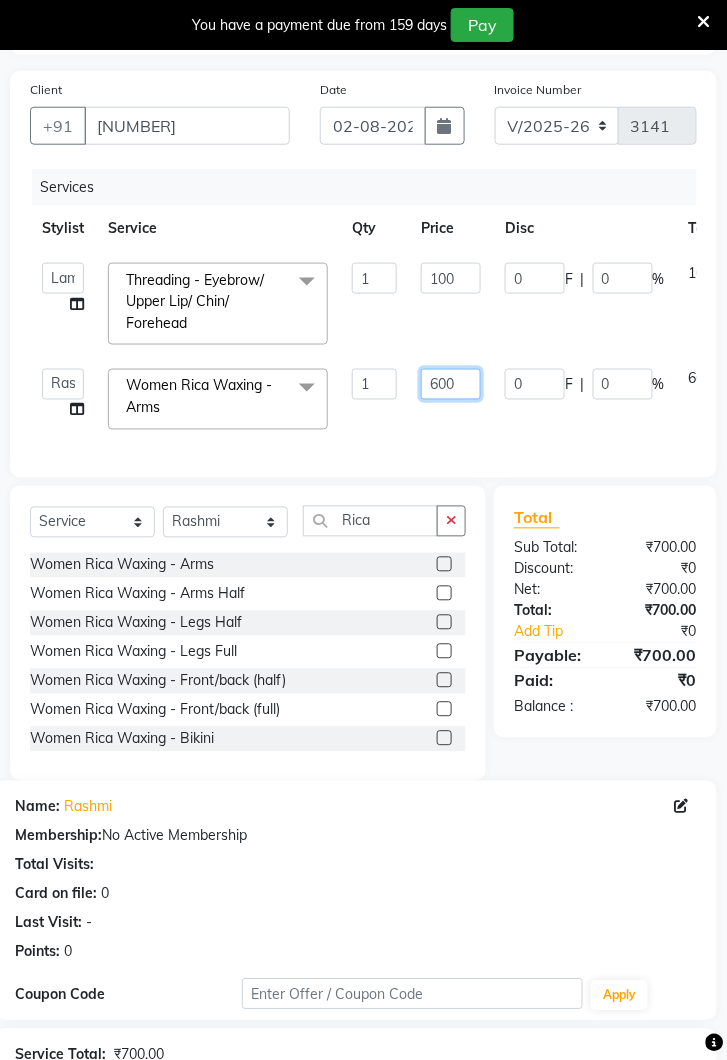 click on "600" 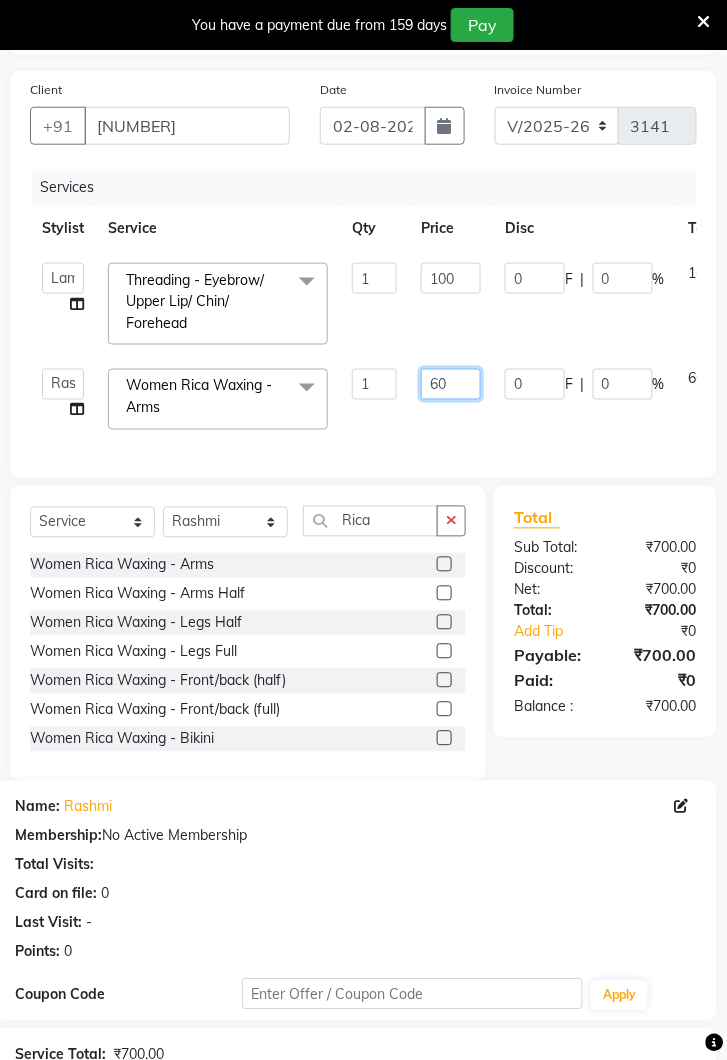 type on "6" 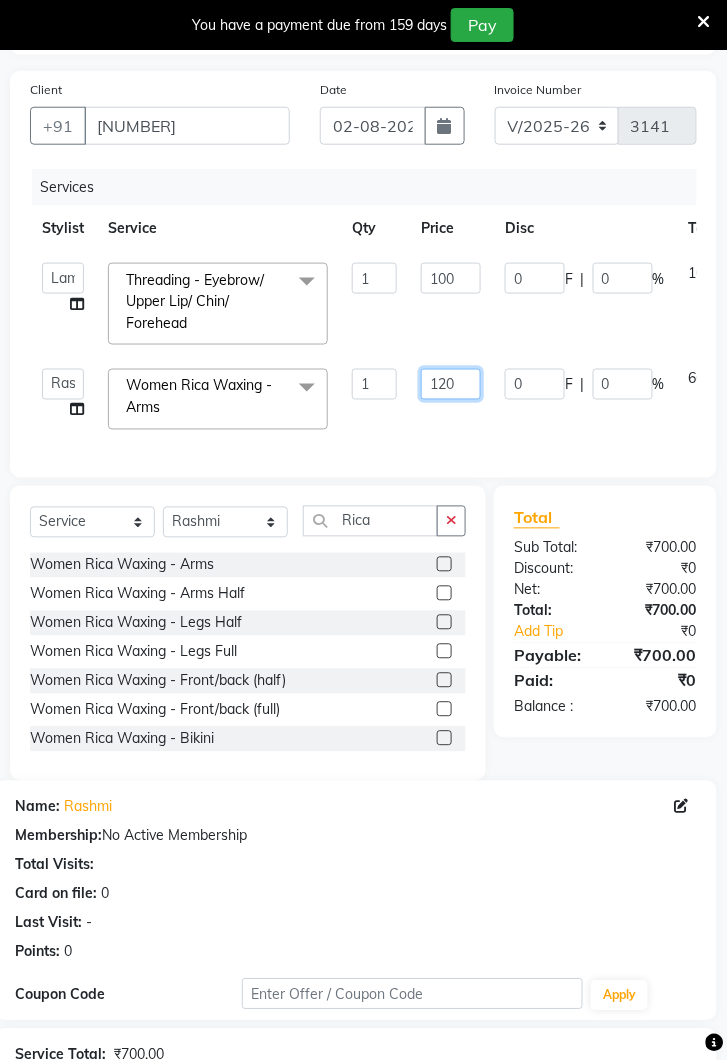 type on "1200" 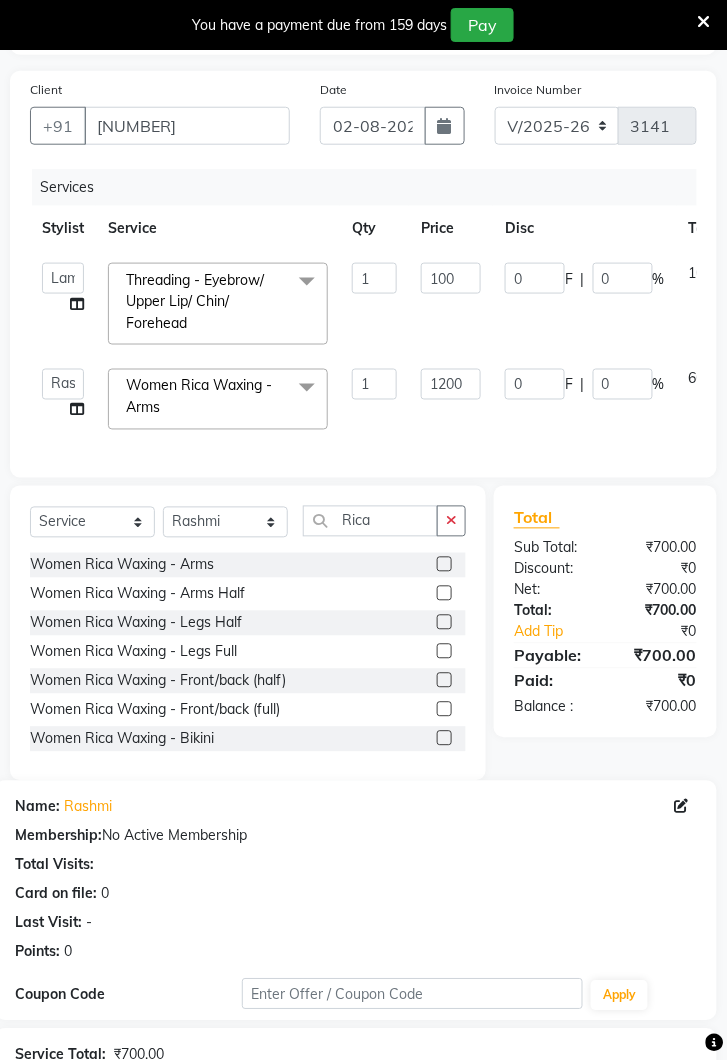 click on "Services Stylist Service Qty Price Disc Total Action  [FIRST]   [FIRST]   [FIRST]   [FIRST]   [FIRST]   [FIRST]   [FIRST]   [FIRST]   [FIRST]   [FIRST]  Threading - Eyebrow/ Upper Lip/ Chin/ Forehead  x Women Hair Service - Hair Cut Women Hair Service - Hair Trimming Hair spa treatment Hair spa molecular  Style Moroccan argan Style dead see minerals Face massage Under arms waxing Head Wash - L’Oréal Head Wash - Sulphate Free Head Wash - Gk Styling - Blow Dry Styling - Ironing Styling - Curls Styling - Combo: Head Wash (L’Oréal) And Blow Dry Threading - Eyebrow/ Upper Lip/ Chin/ Forehead Threading - Side Locks Threading - Full Face Hair Colour - Majirel Female Hair Colour - Inoa Female Hair Colour - Application Female Hair Colour - Majirel Hair Colour - Inoa Hair Colour - Application Hair Colour - Beard Colour Hair Spa - L’Oréal Basic Hair Spa - Mythic Spa Hair Spa - Macadamia Spa / Moroccan Hair Treatment Hair Spa - Ola Plex Hair Treatment - Dandruff/ Hair Fall Treatment Hair Treatment - Smoothening Shave - Clean" 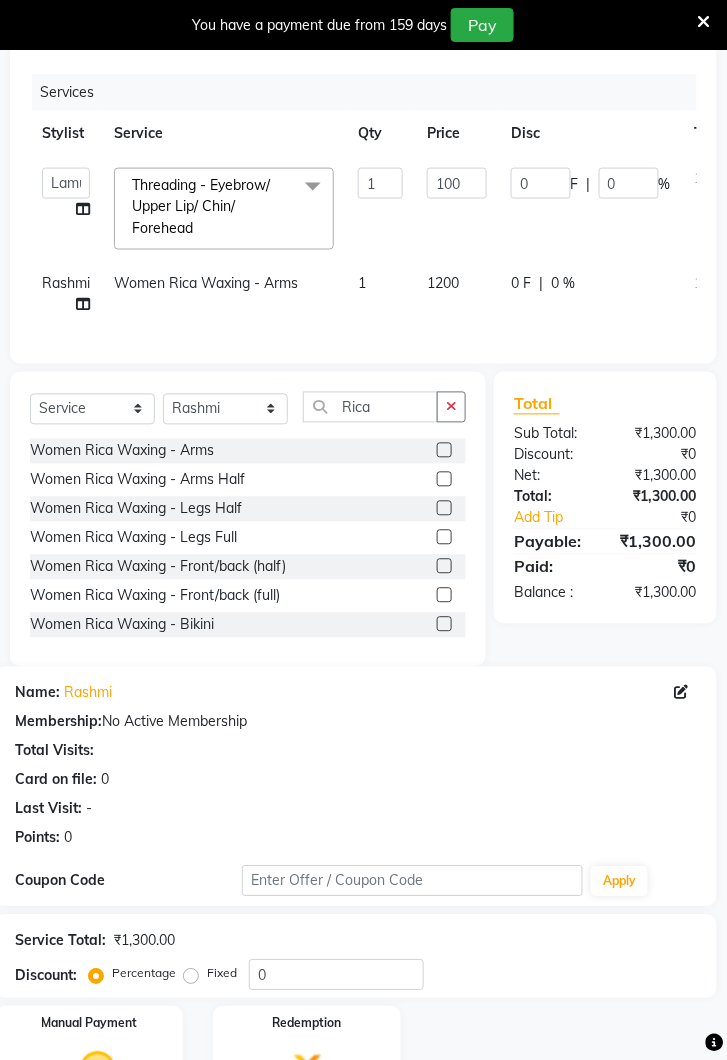 scroll, scrollTop: 354, scrollLeft: 0, axis: vertical 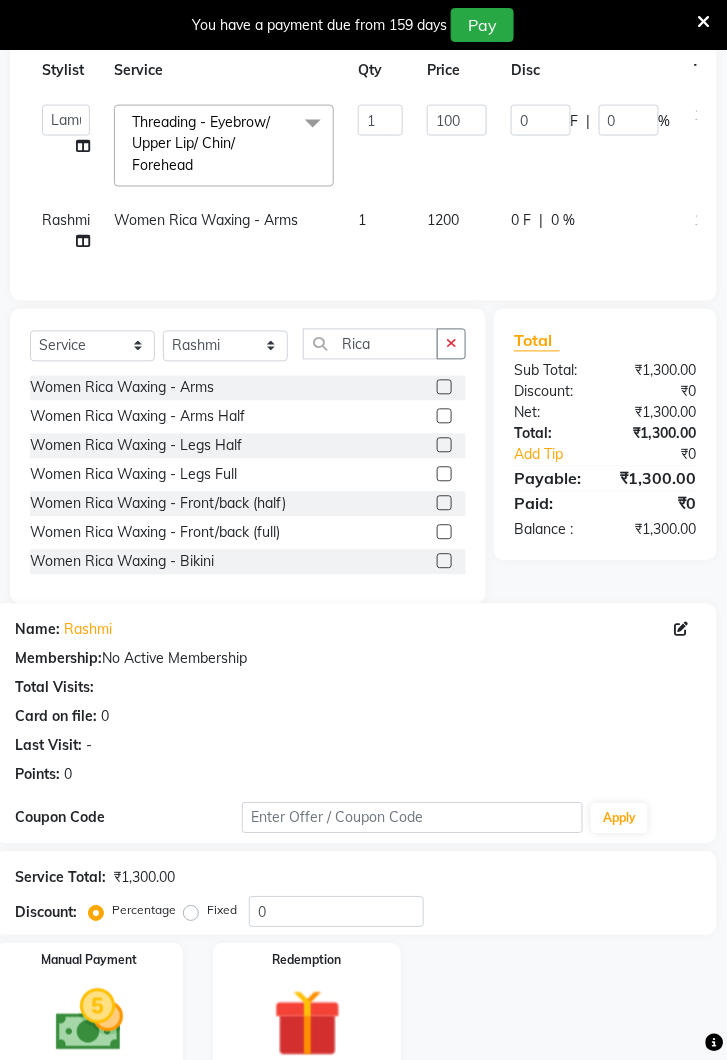 click 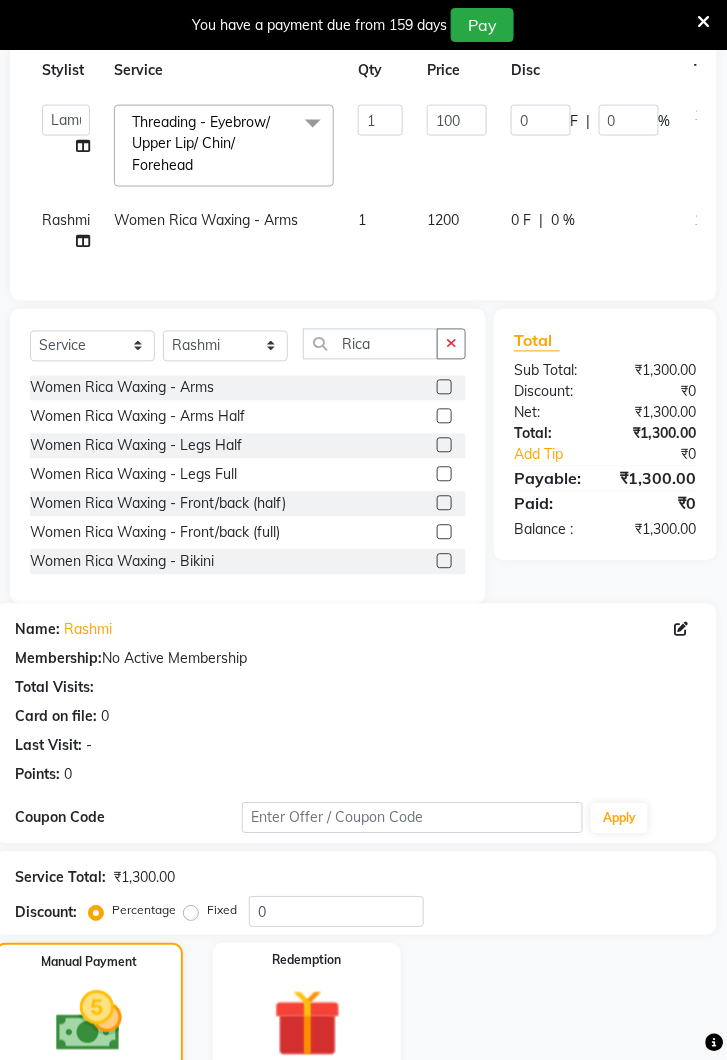 click on "UPI" 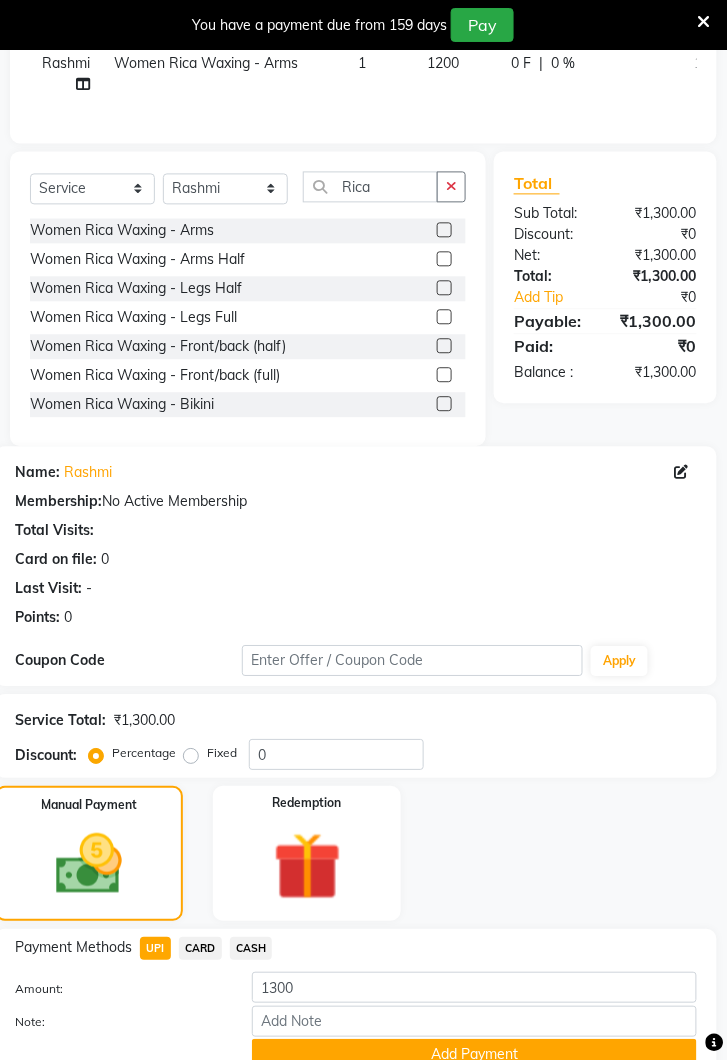 click on "Add Payment" 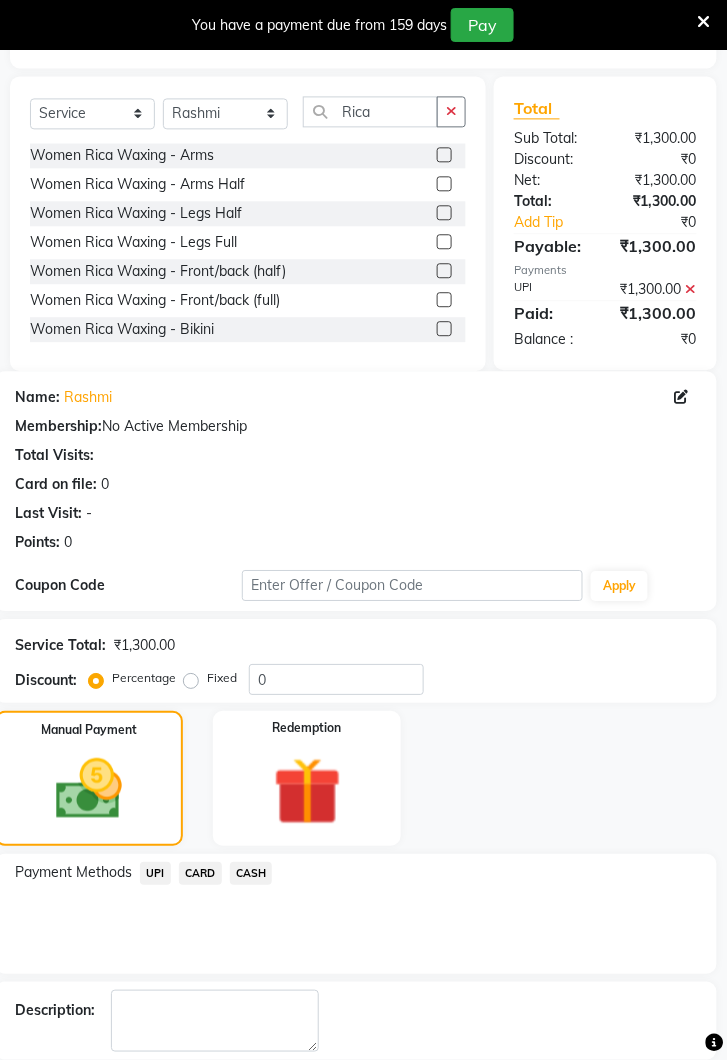 scroll, scrollTop: 614, scrollLeft: 0, axis: vertical 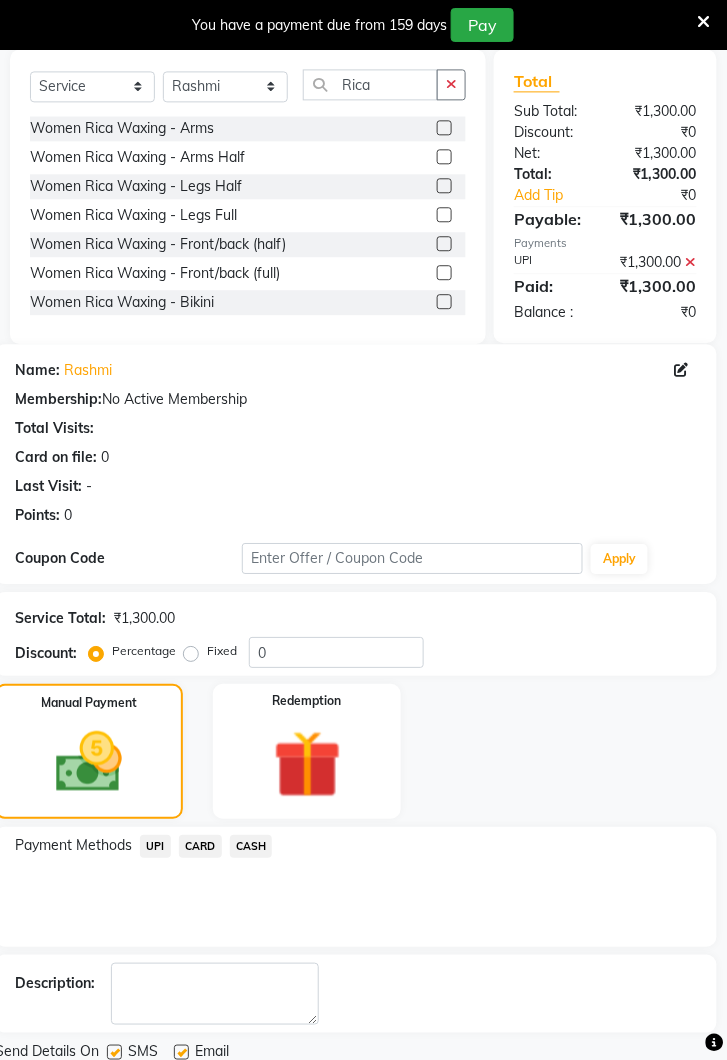 click on "Checkout" 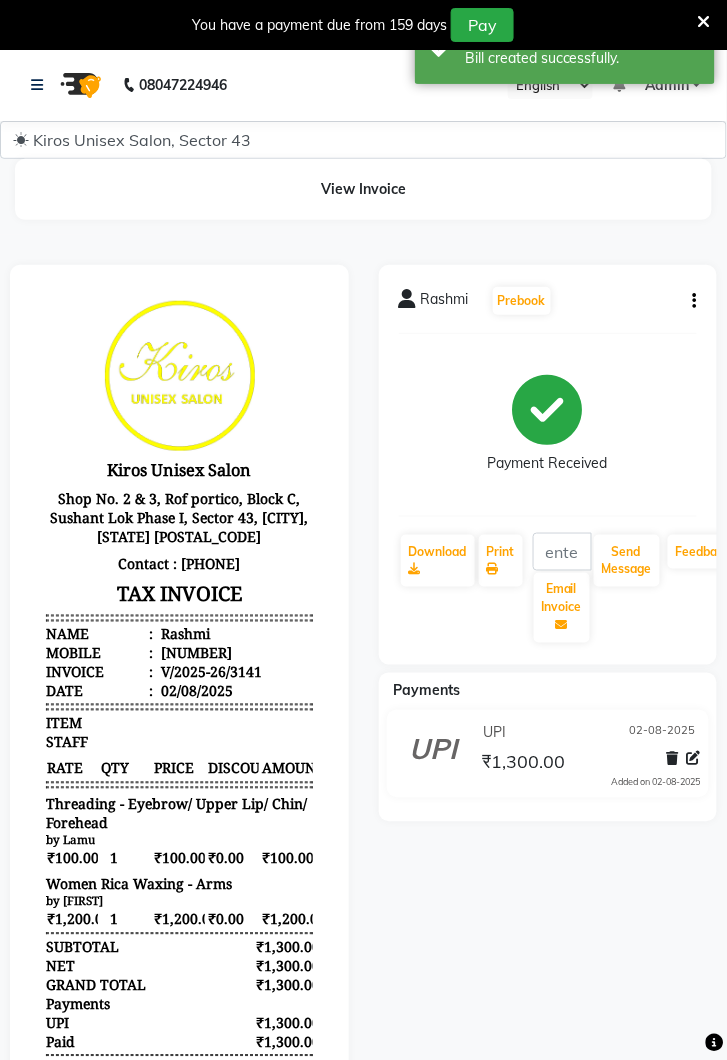 scroll, scrollTop: 0, scrollLeft: 0, axis: both 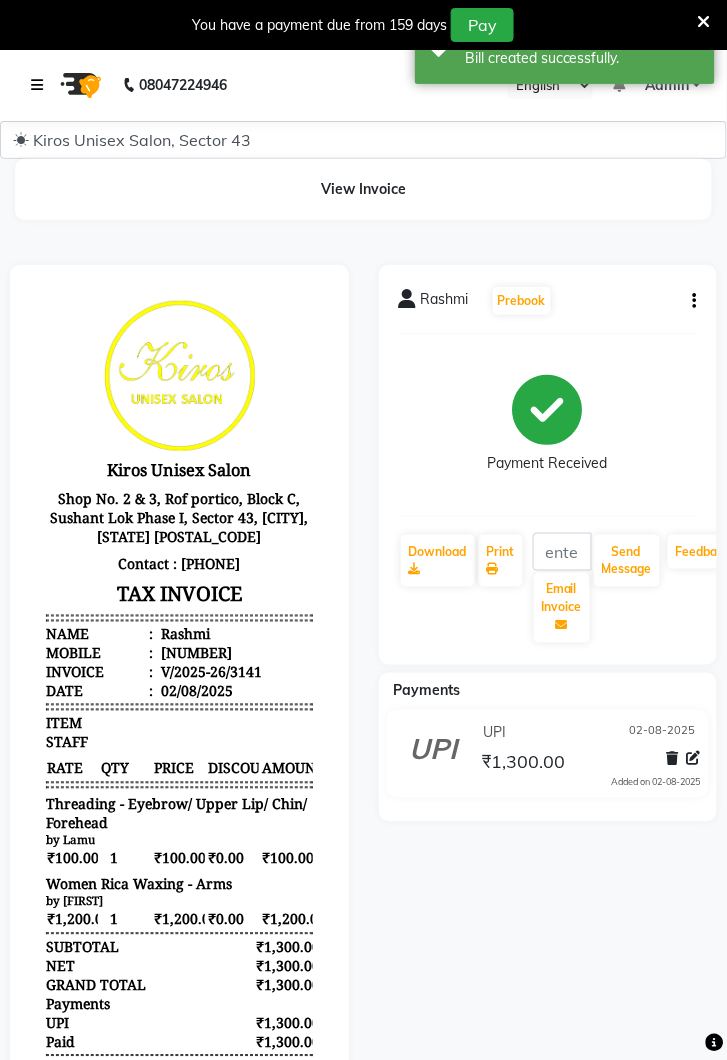 click at bounding box center (41, 85) 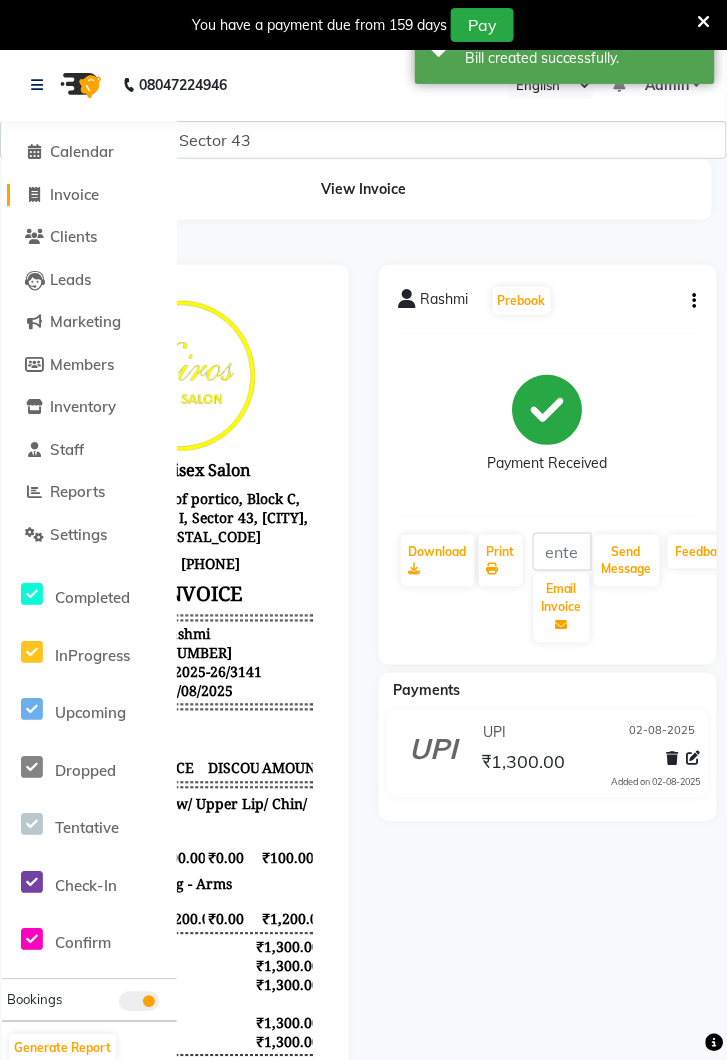 click on "Invoice" 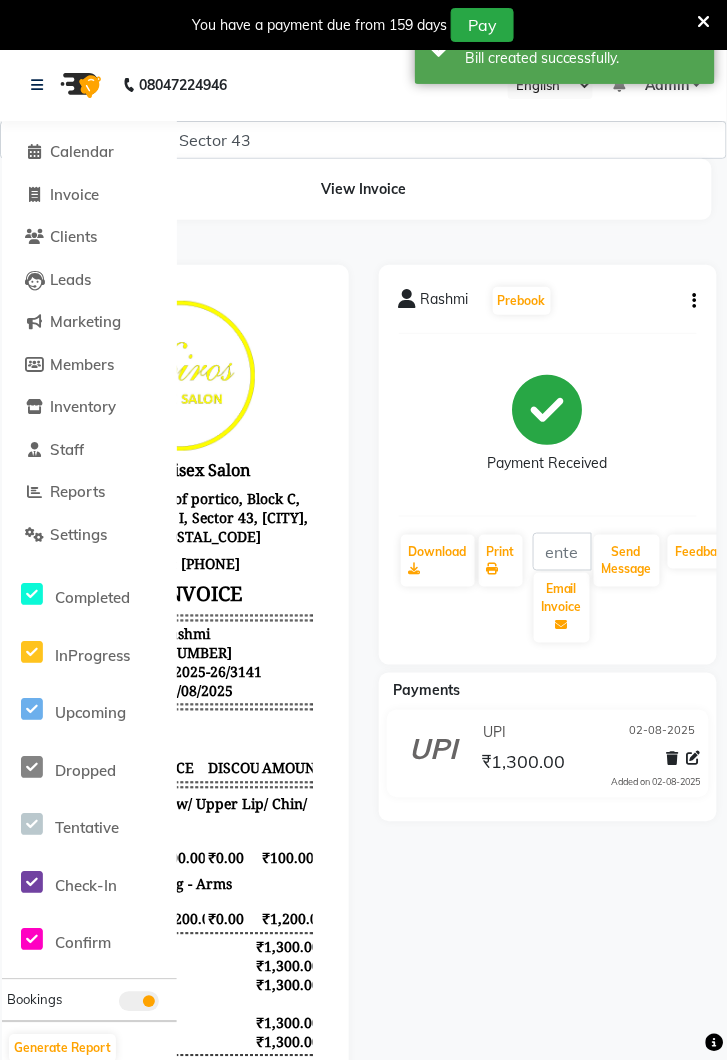 select on "service" 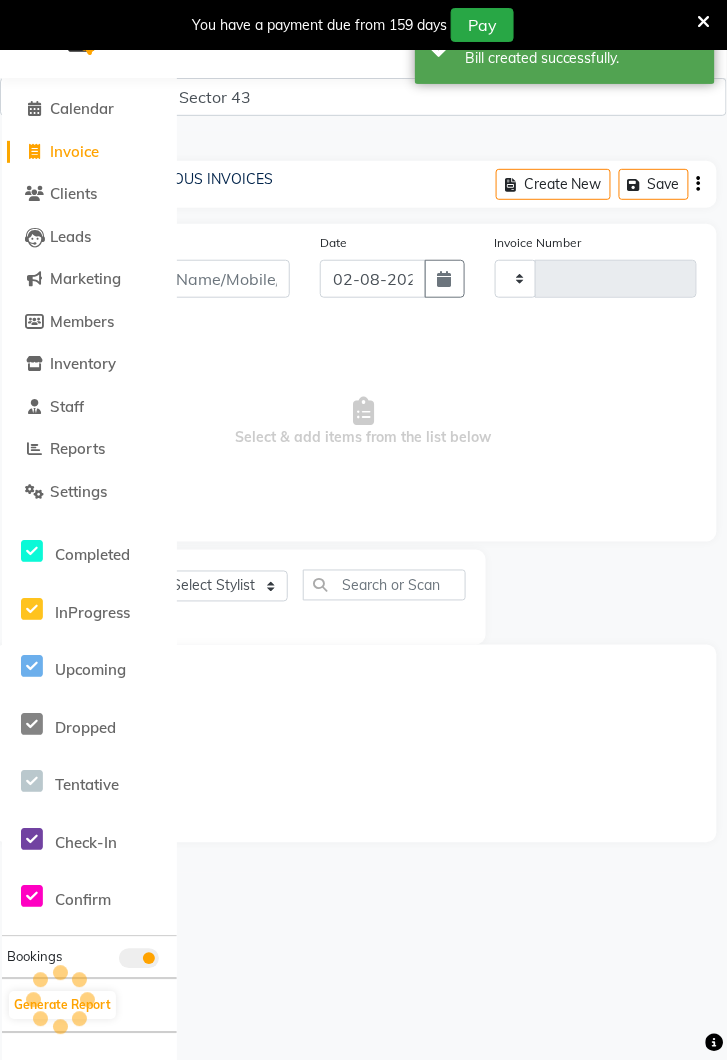 type on "3142" 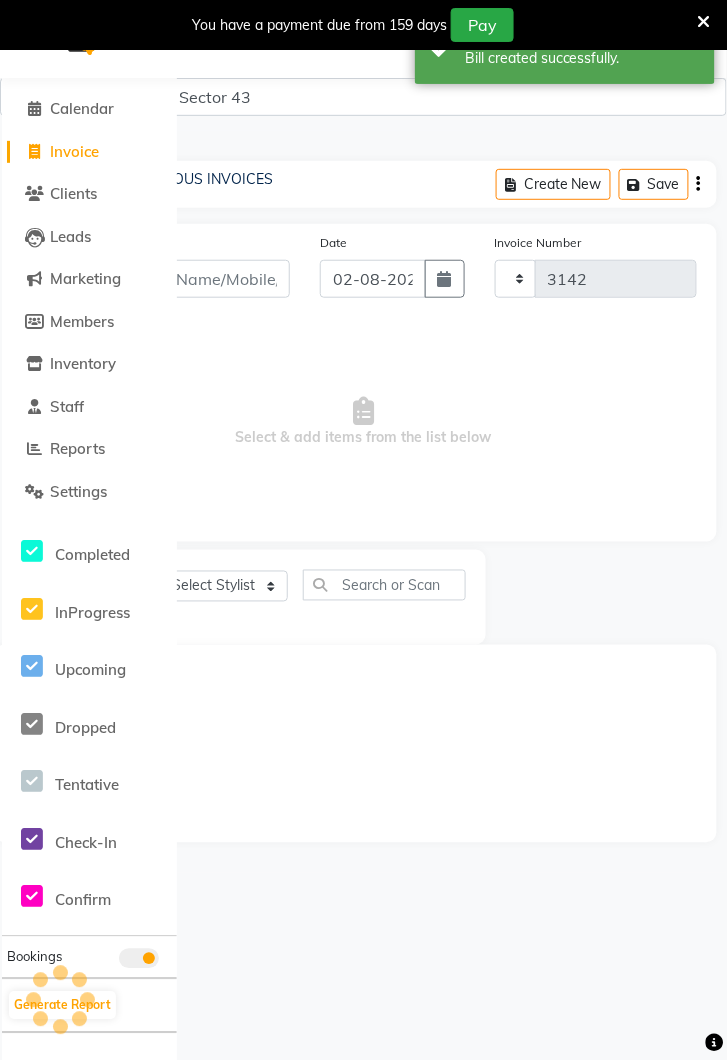 select on "5694" 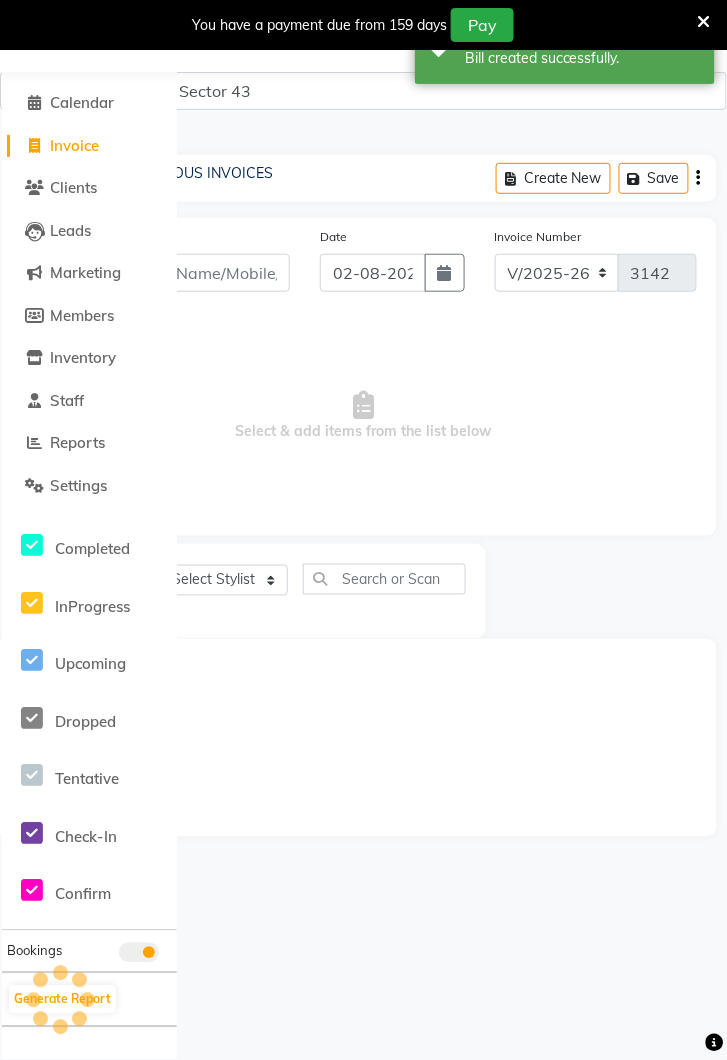 scroll, scrollTop: 0, scrollLeft: 0, axis: both 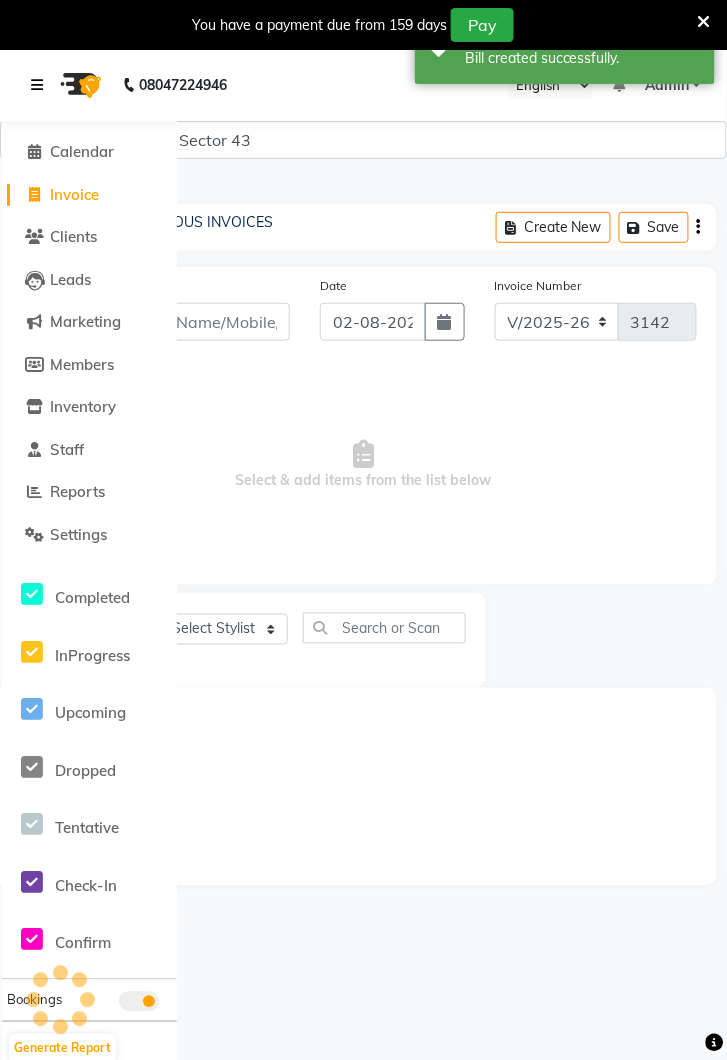 click at bounding box center [37, 85] 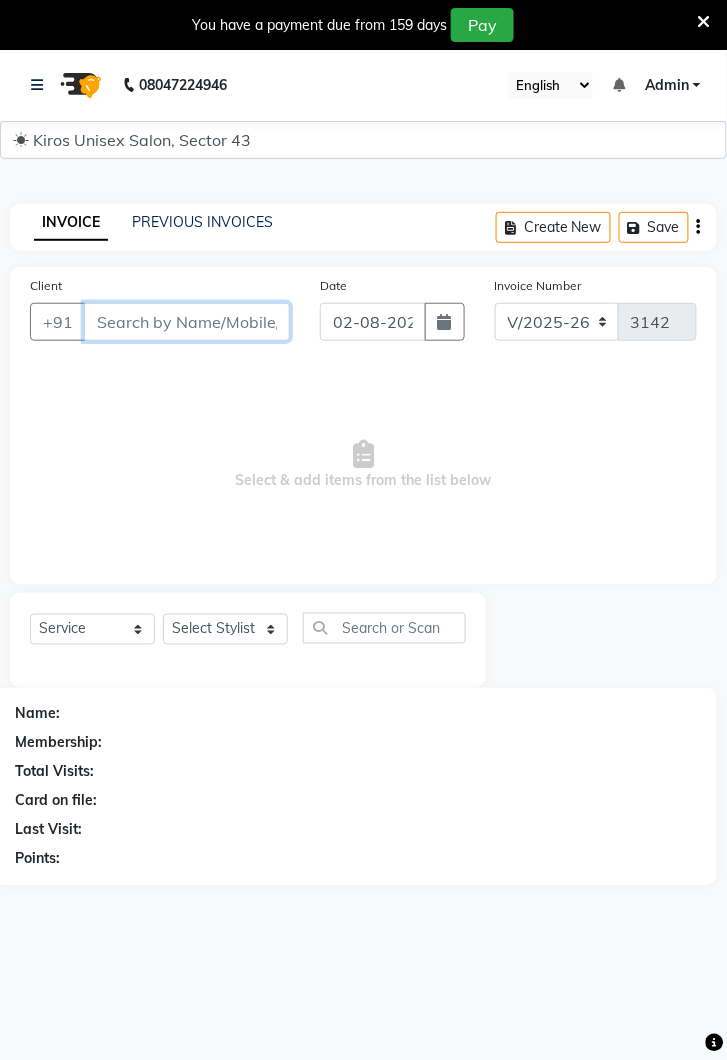 click on "Client" at bounding box center [187, 322] 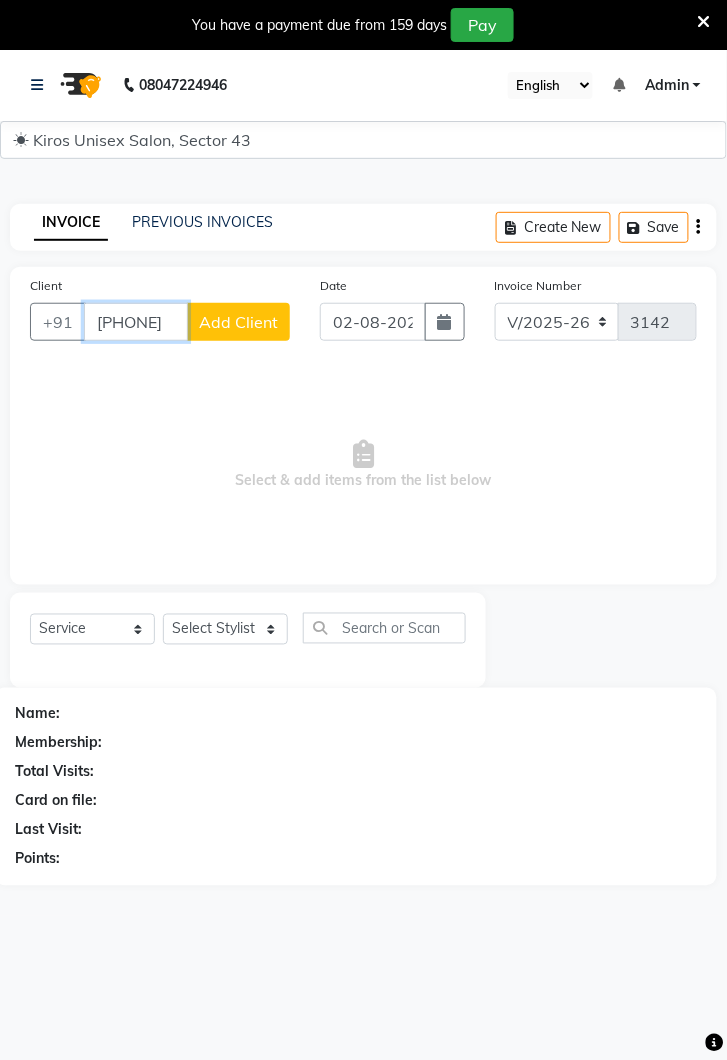 scroll, scrollTop: 0, scrollLeft: 0, axis: both 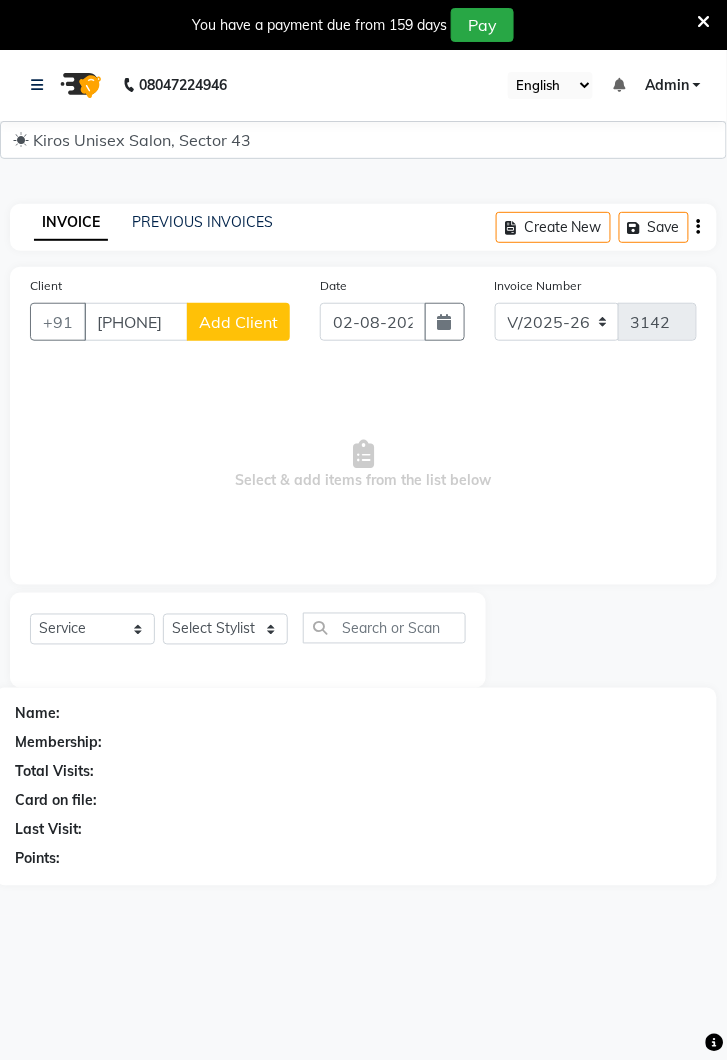 click on "Add Client" 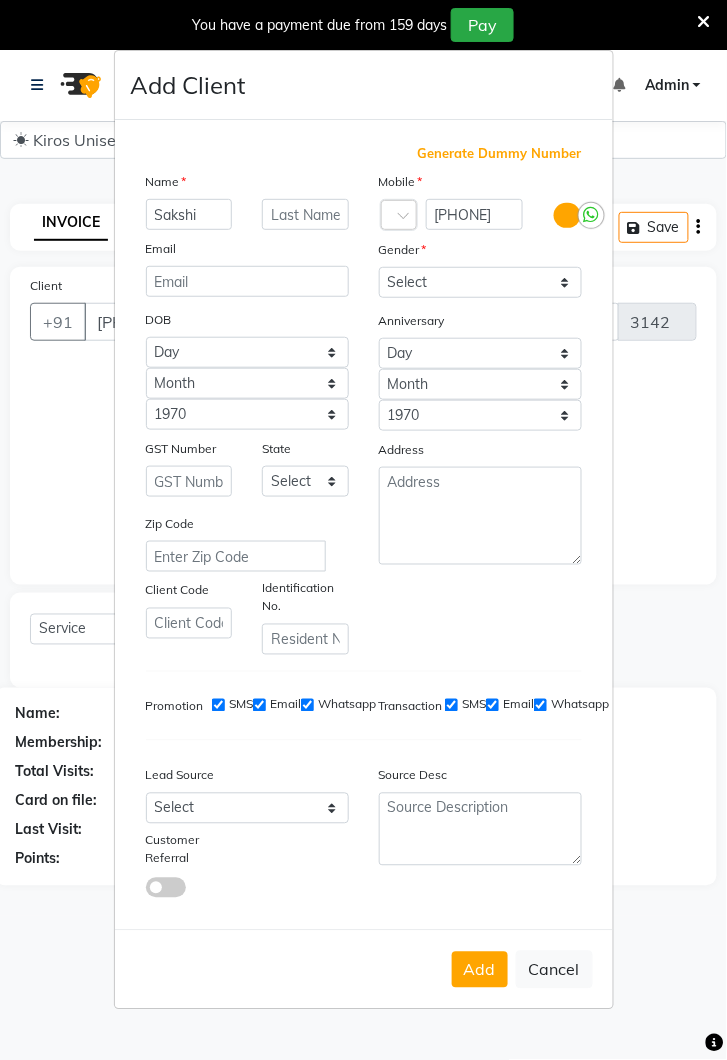 type on "Sakshi" 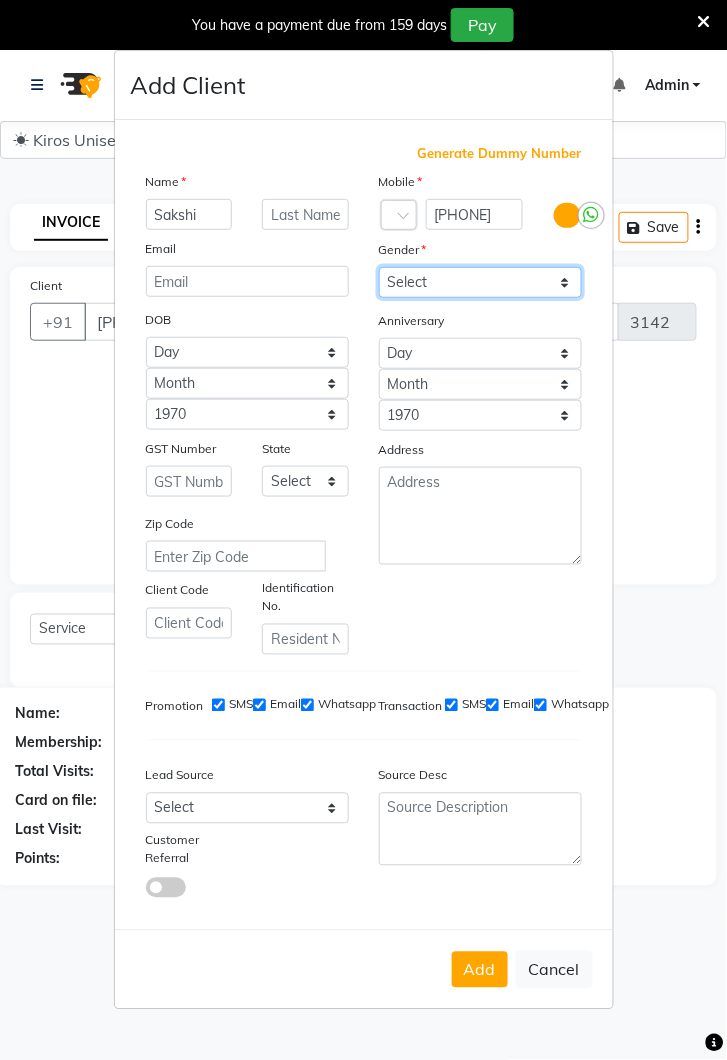 click on "Select Male Female Other Prefer Not To Say" at bounding box center [480, 282] 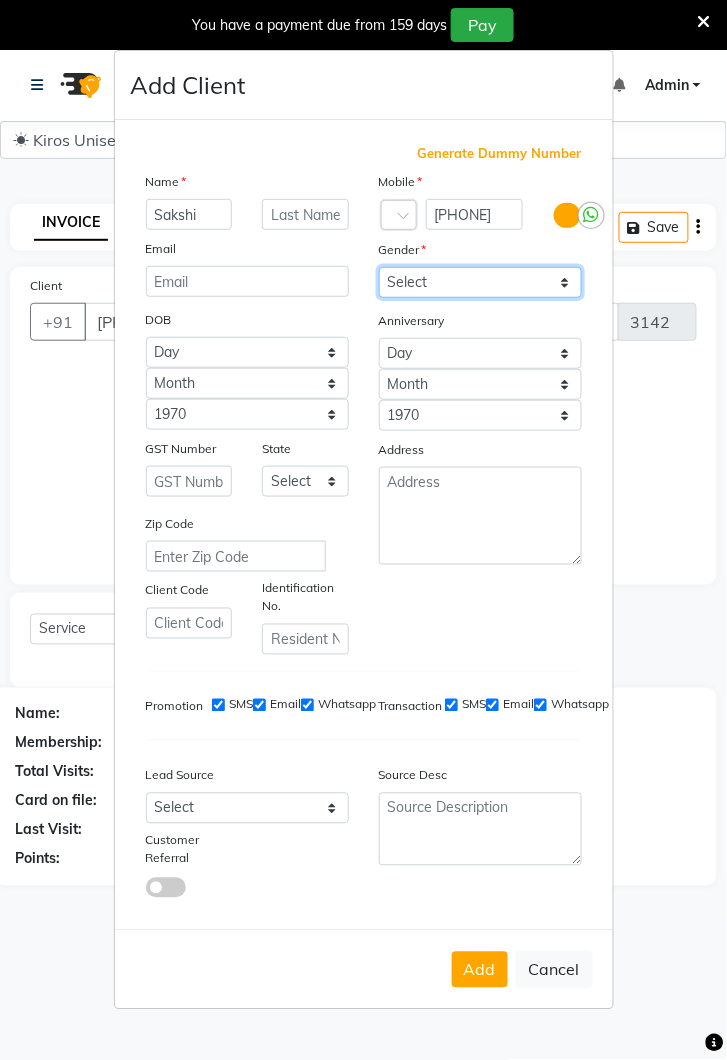 select on "female" 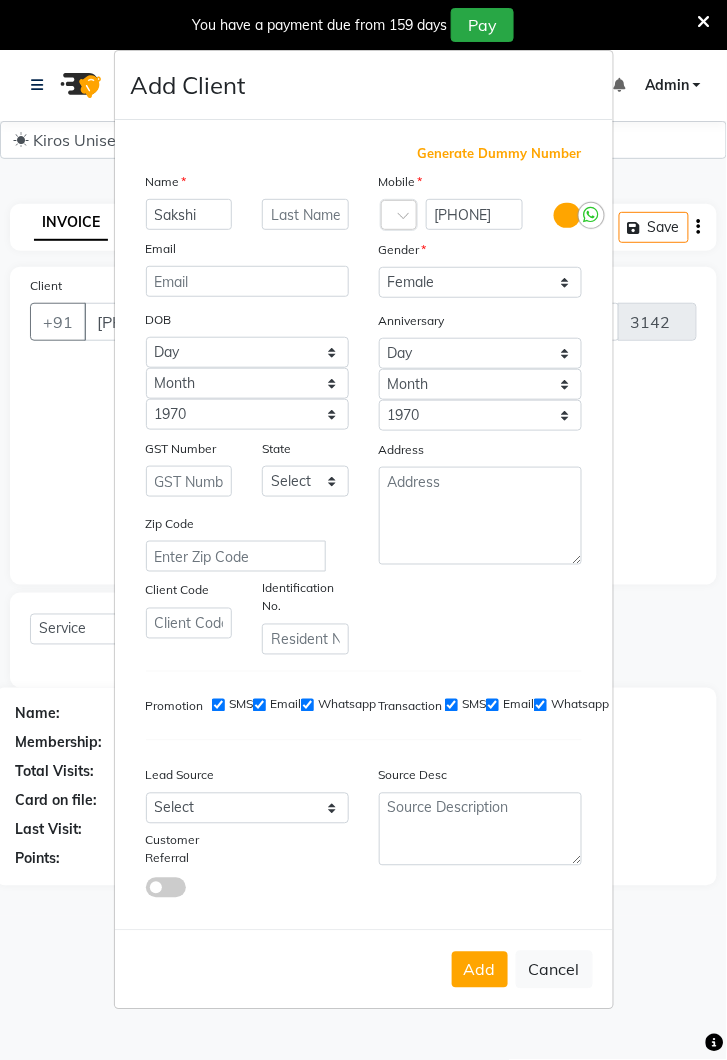 click on "Add" at bounding box center [480, 970] 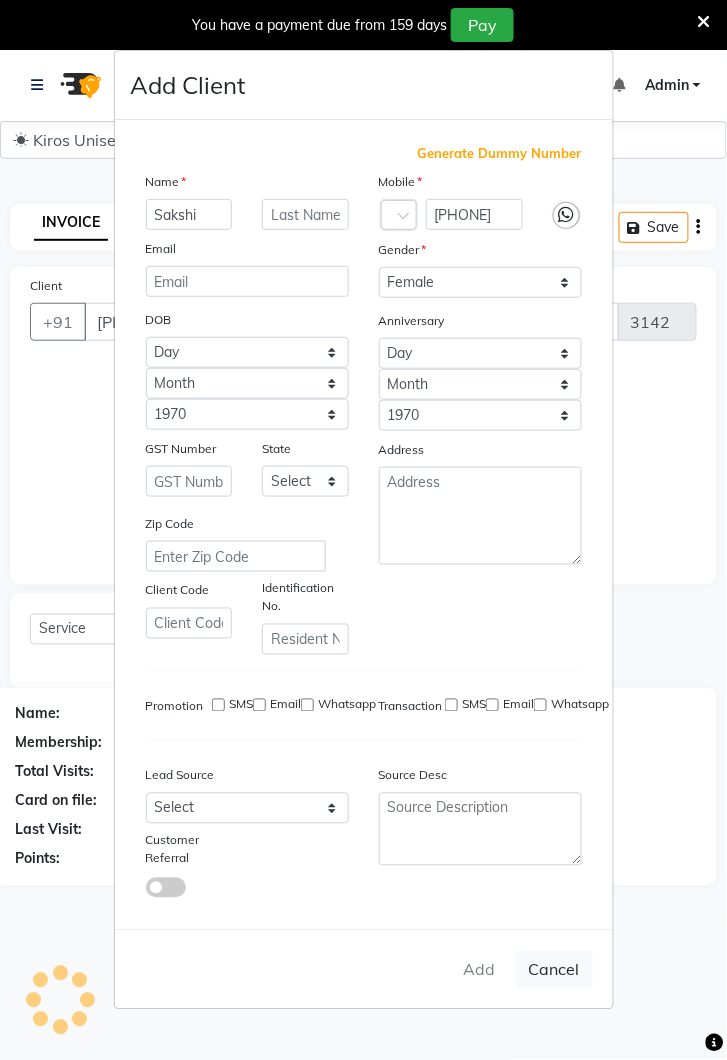 type 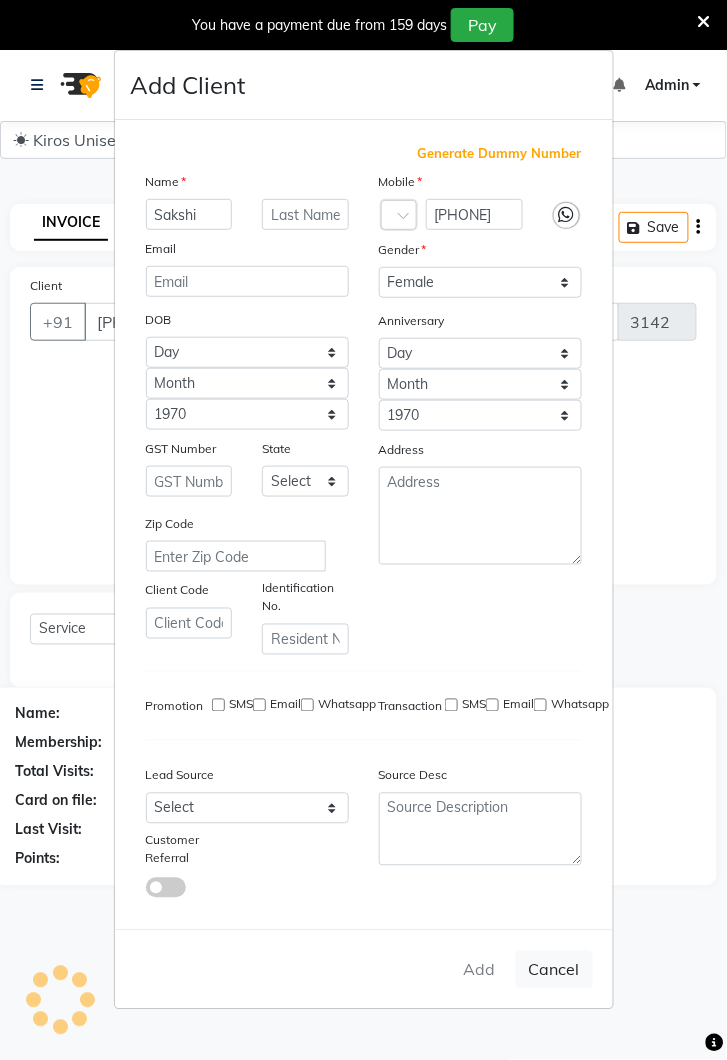 select 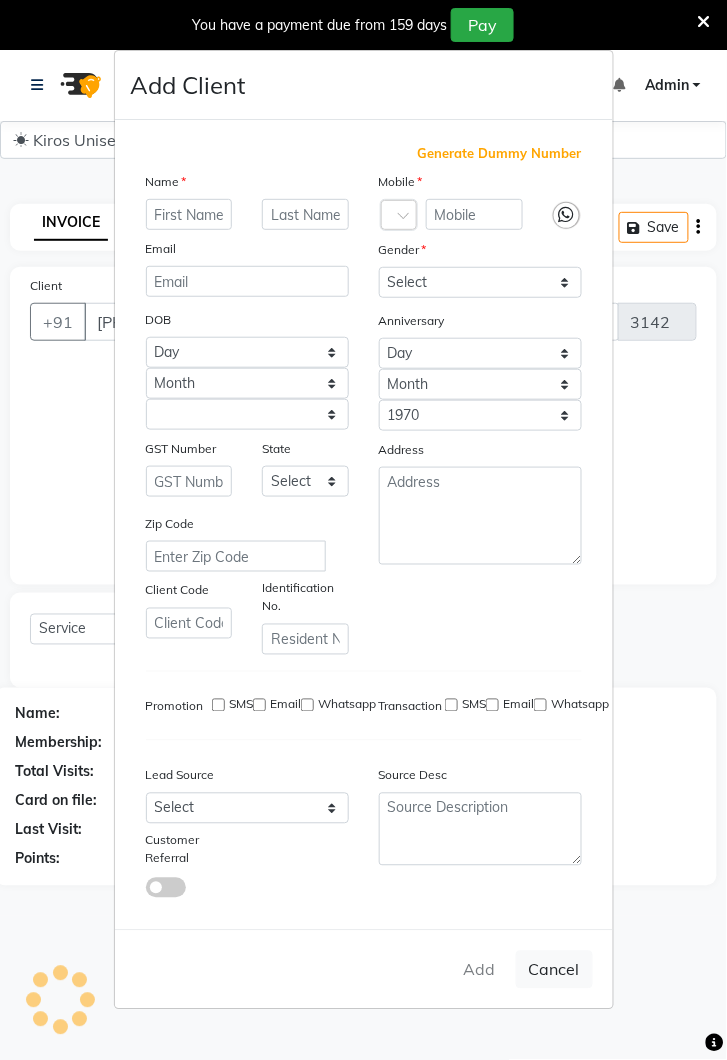 select 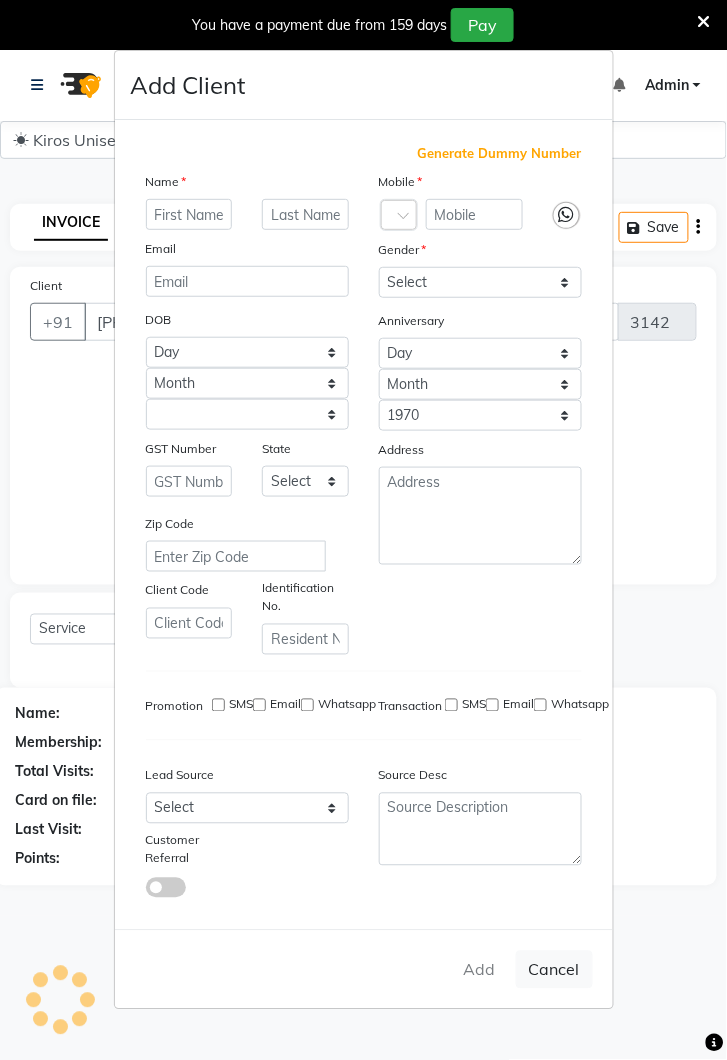 select 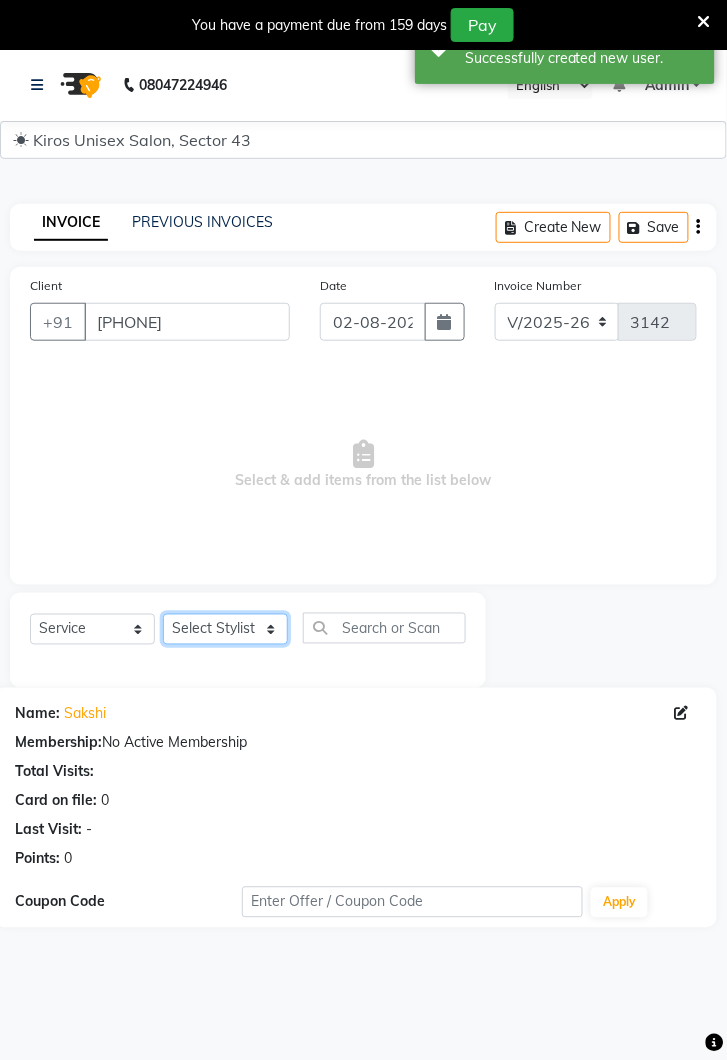 click on "Select Stylist Deepak Gunjan Habil Jeet Lalit Lamu Raj Rashmi Rony Sagar Suraj" 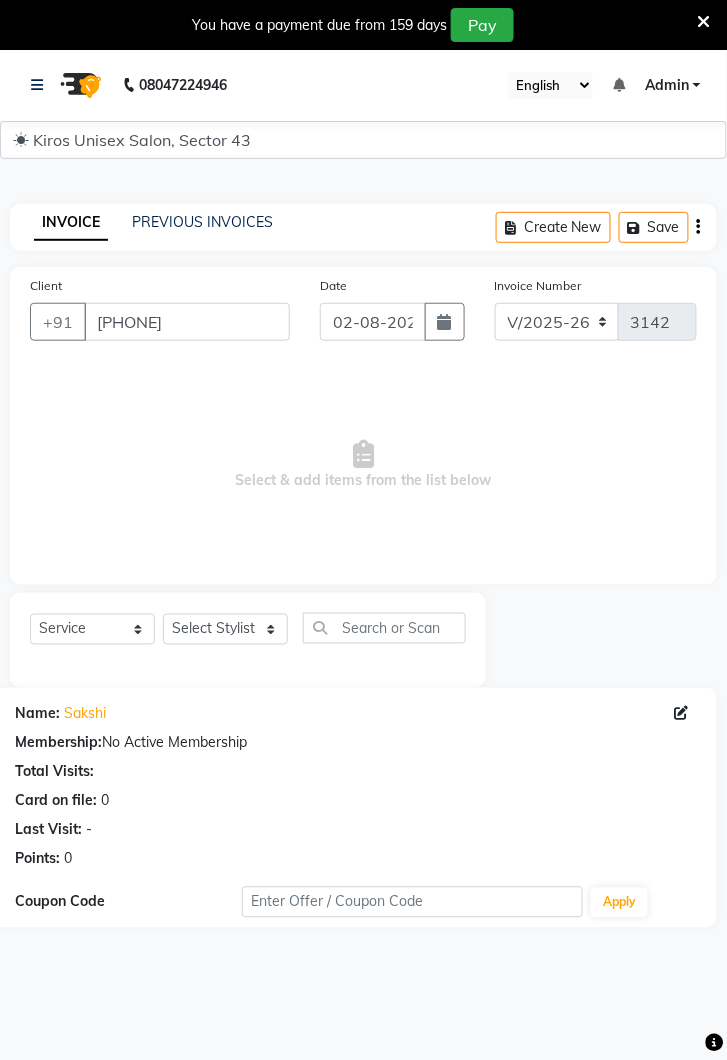 click on "Name: [FIRST]  Membership:  No Active Membership  Total Visits:   Card on file:  0 Last Visit:   - Points:   0  Coupon Code Apply" 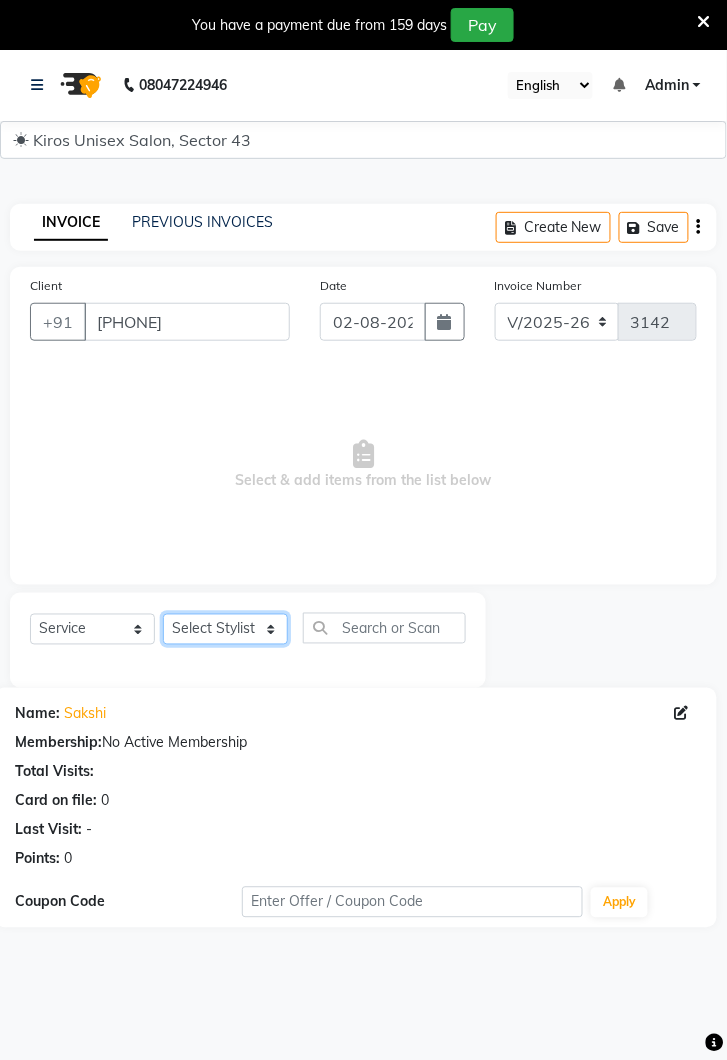 click on "Select Stylist Deepak Gunjan Habil Jeet Lalit Lamu Raj Rashmi Rony Sagar Suraj" 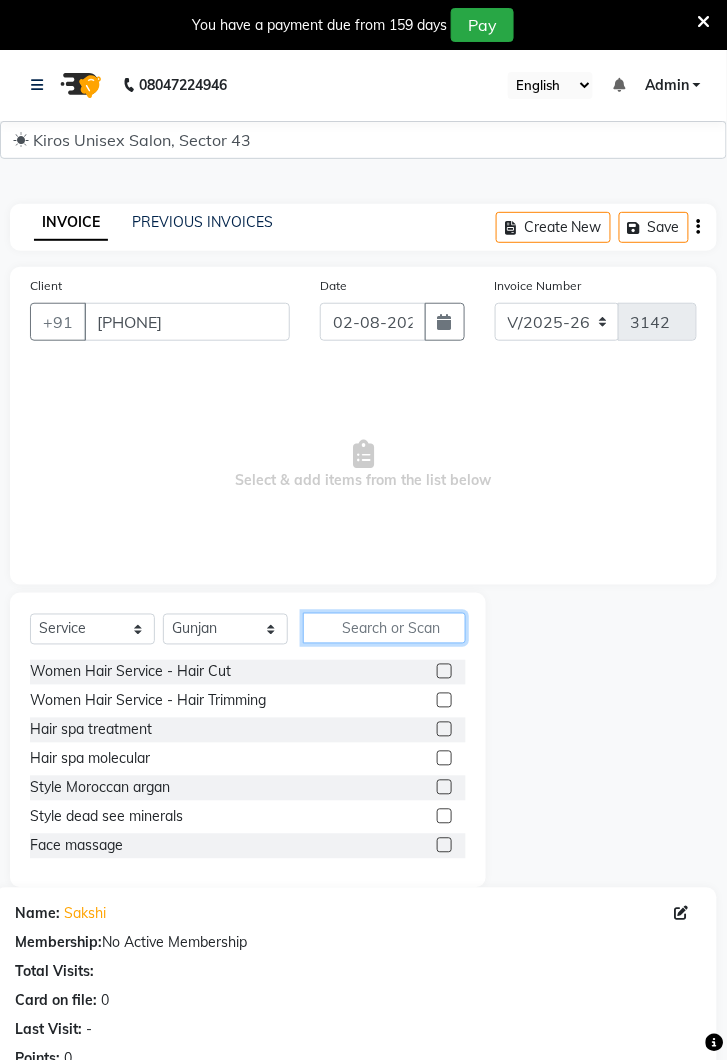 click 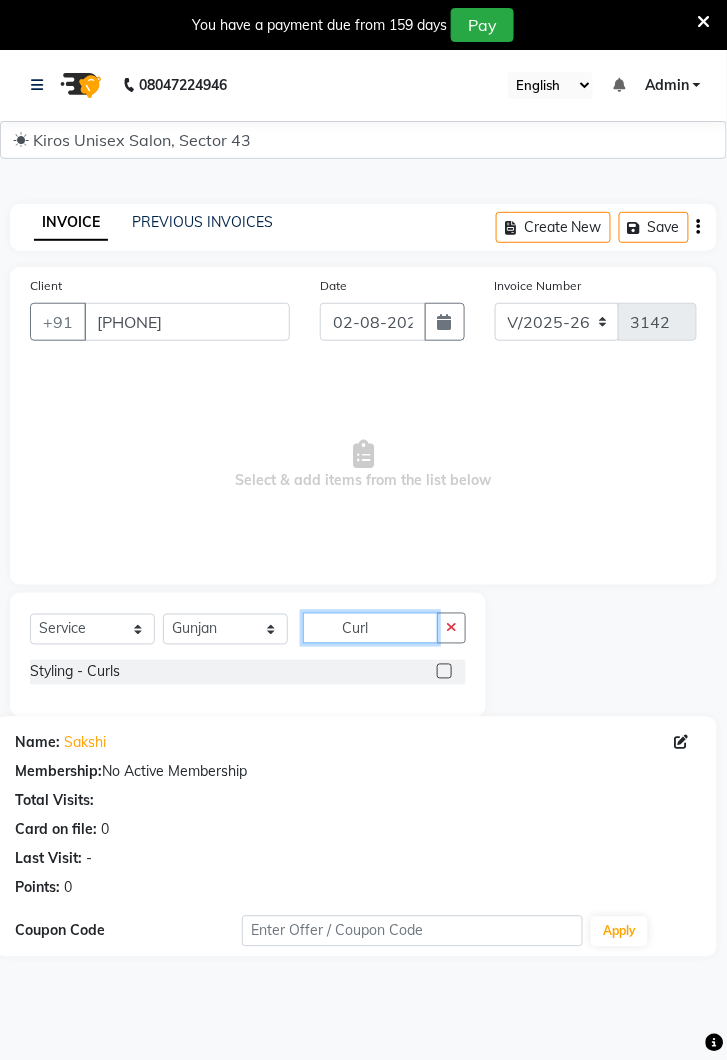 type on "Curl" 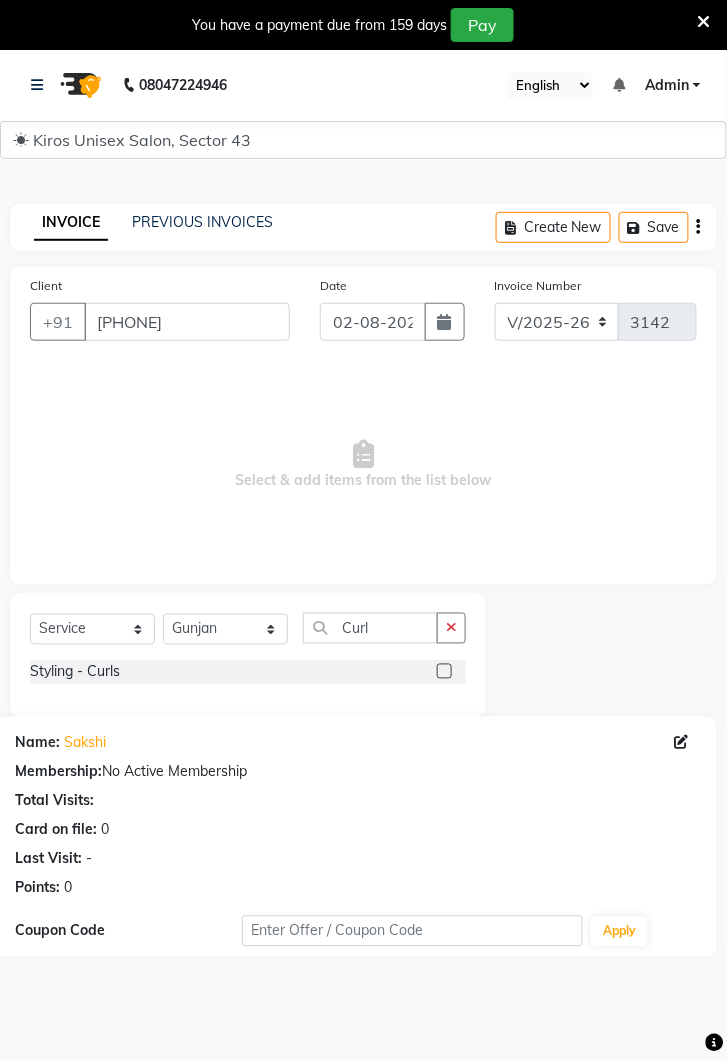 click 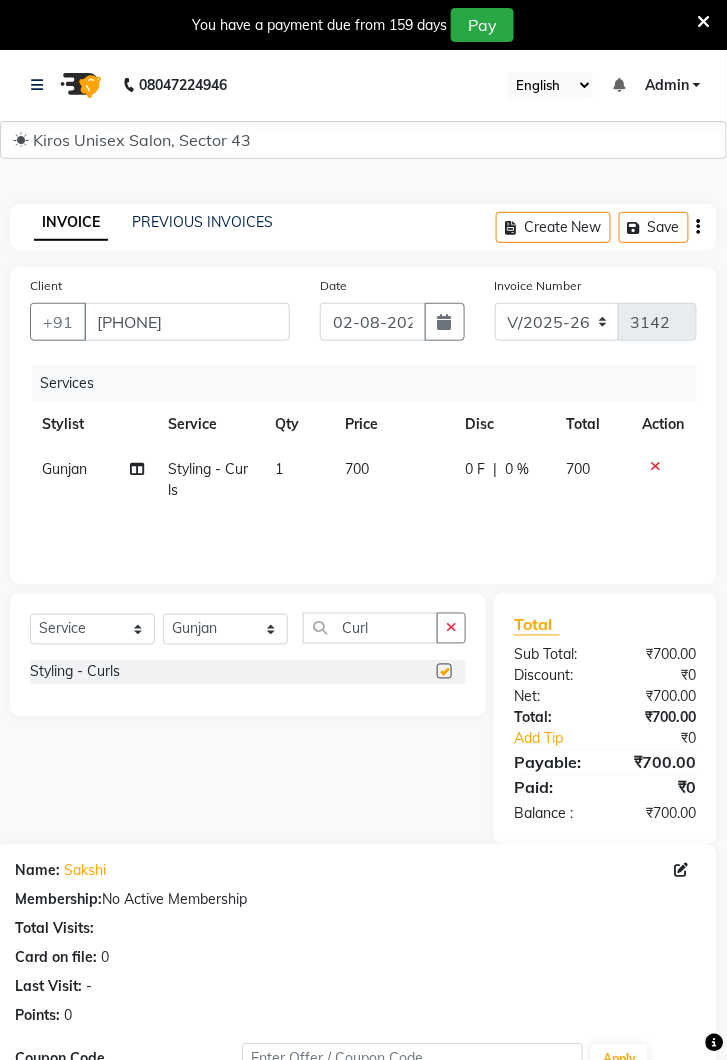 checkbox on "false" 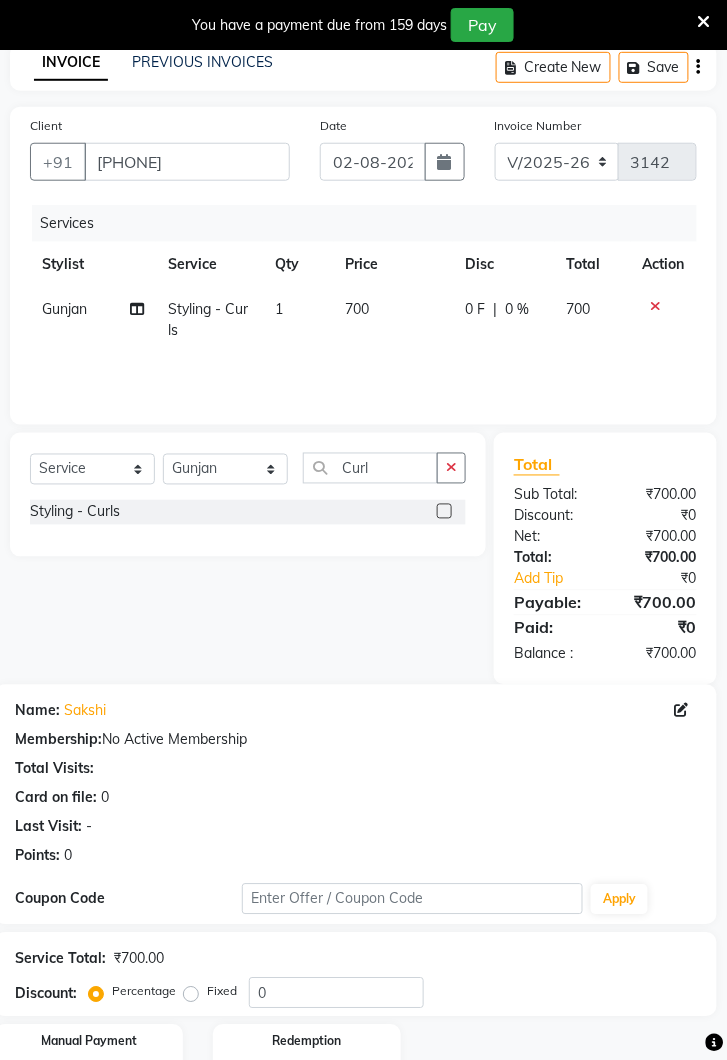 scroll, scrollTop: 241, scrollLeft: 0, axis: vertical 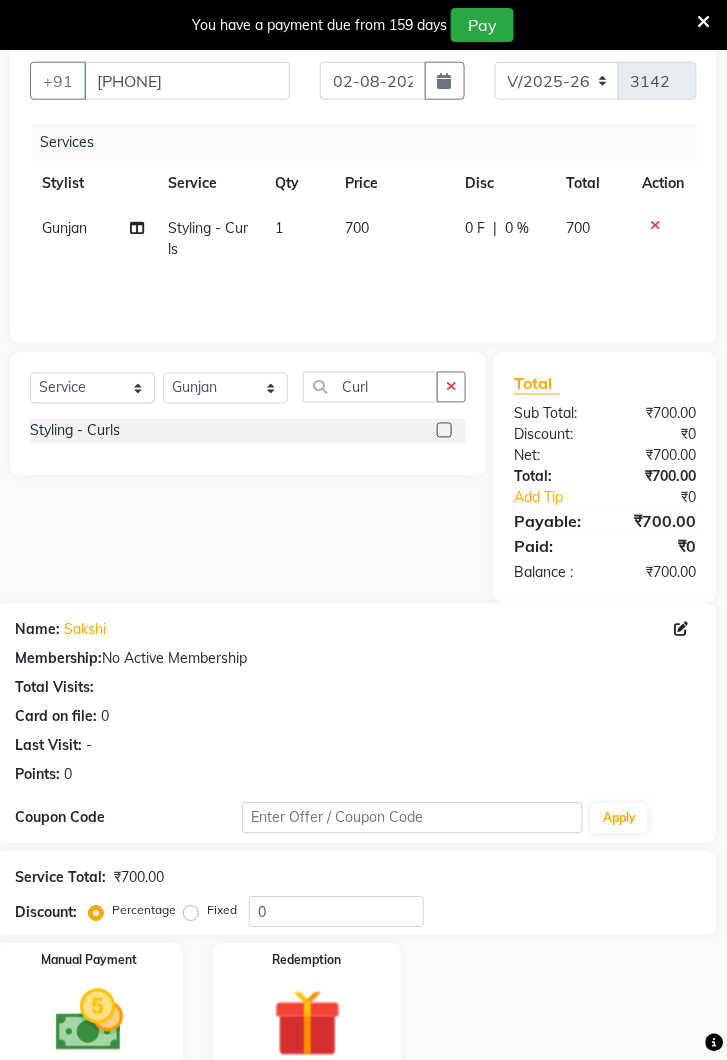 click 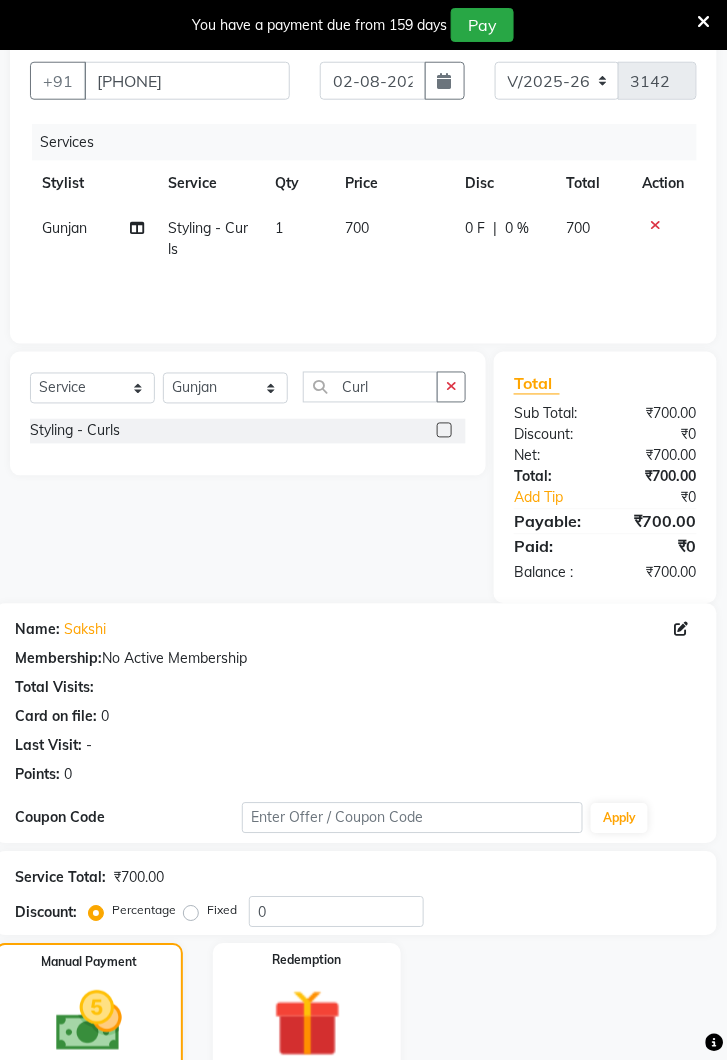 click on "UPI" 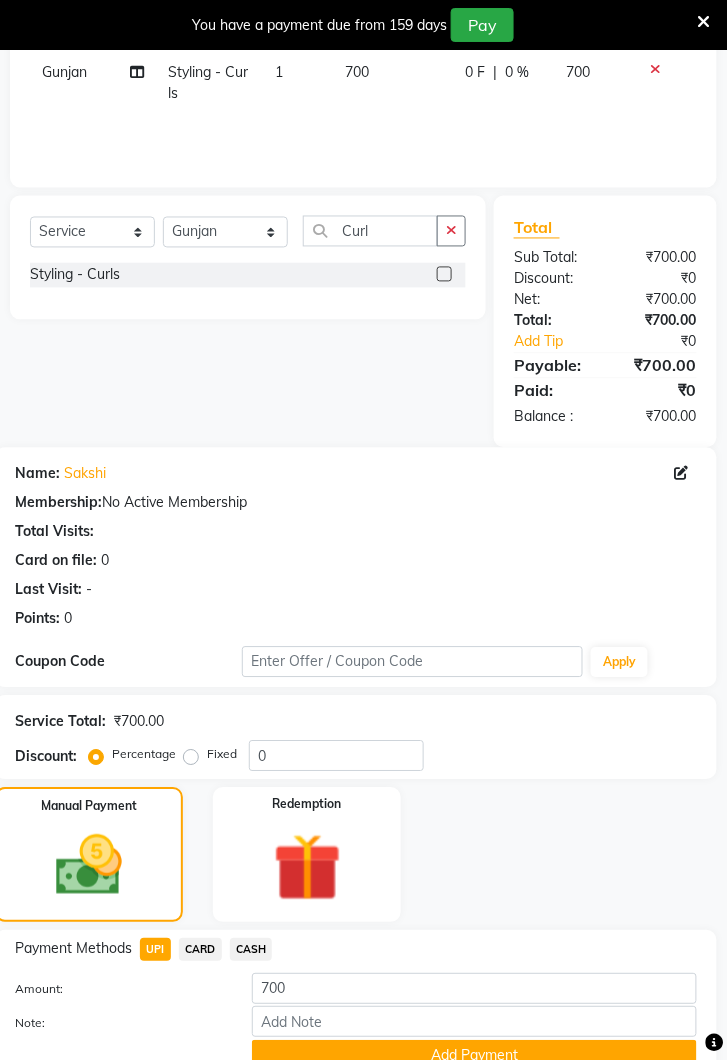 click on "Add Payment" 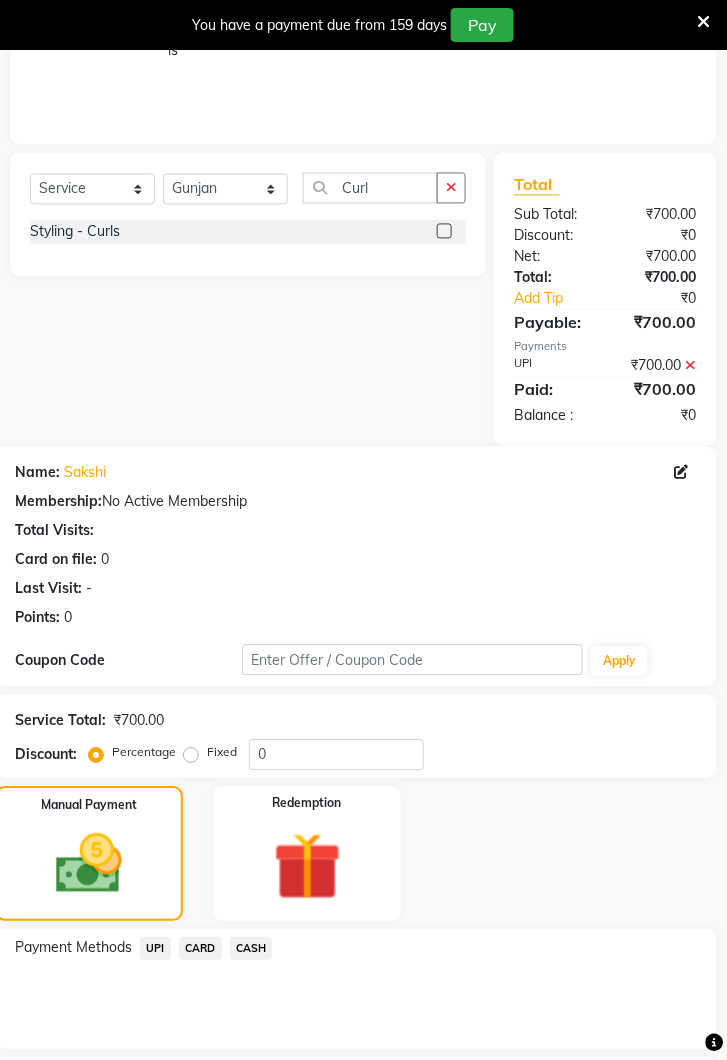 scroll, scrollTop: 523, scrollLeft: 0, axis: vertical 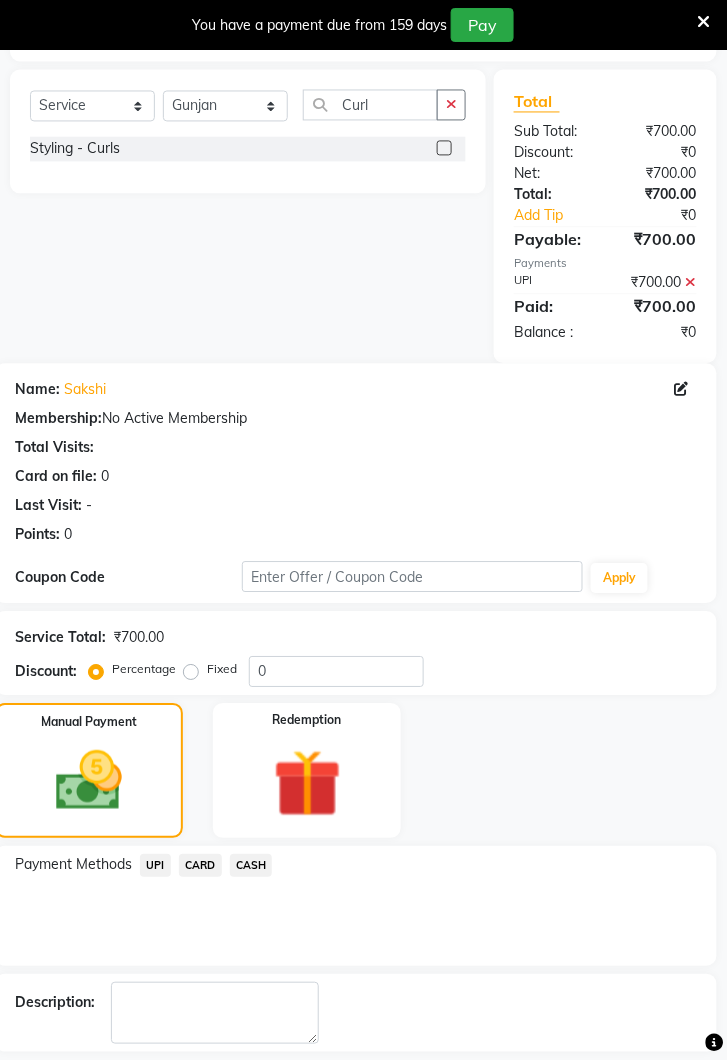 click on "Checkout" 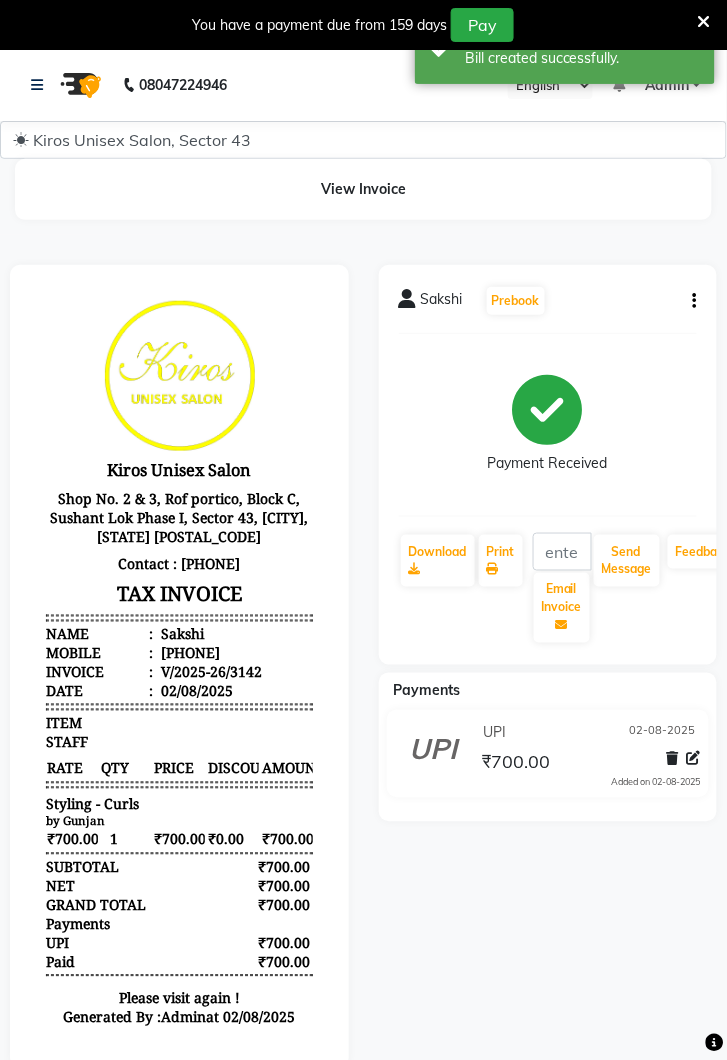 scroll, scrollTop: 0, scrollLeft: 0, axis: both 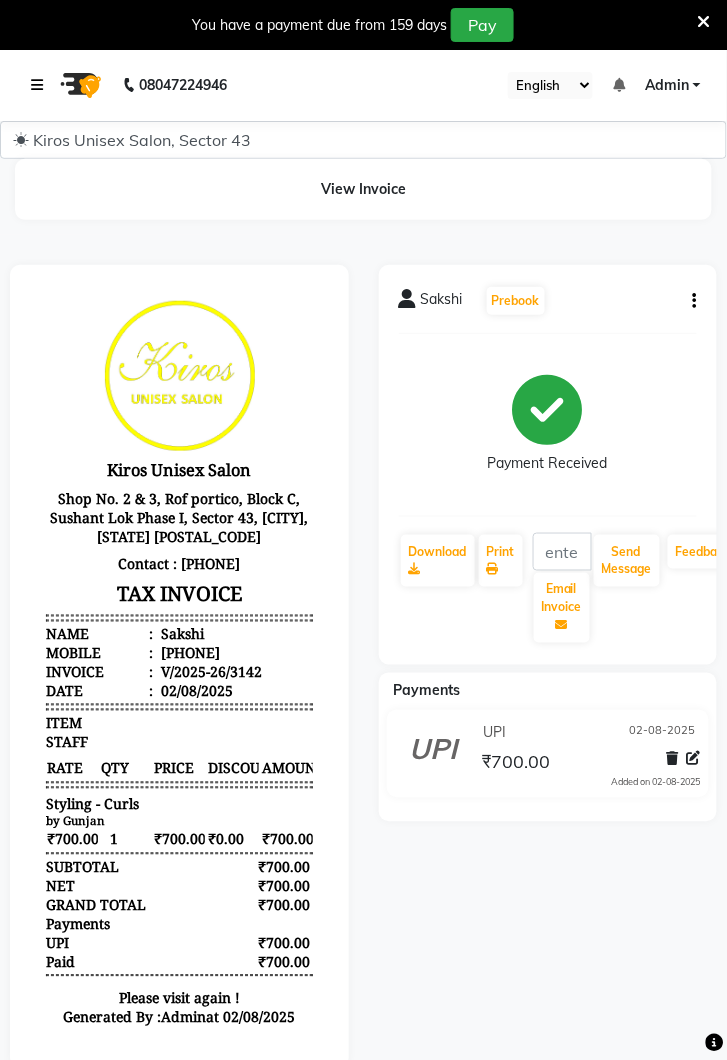 click at bounding box center (37, 85) 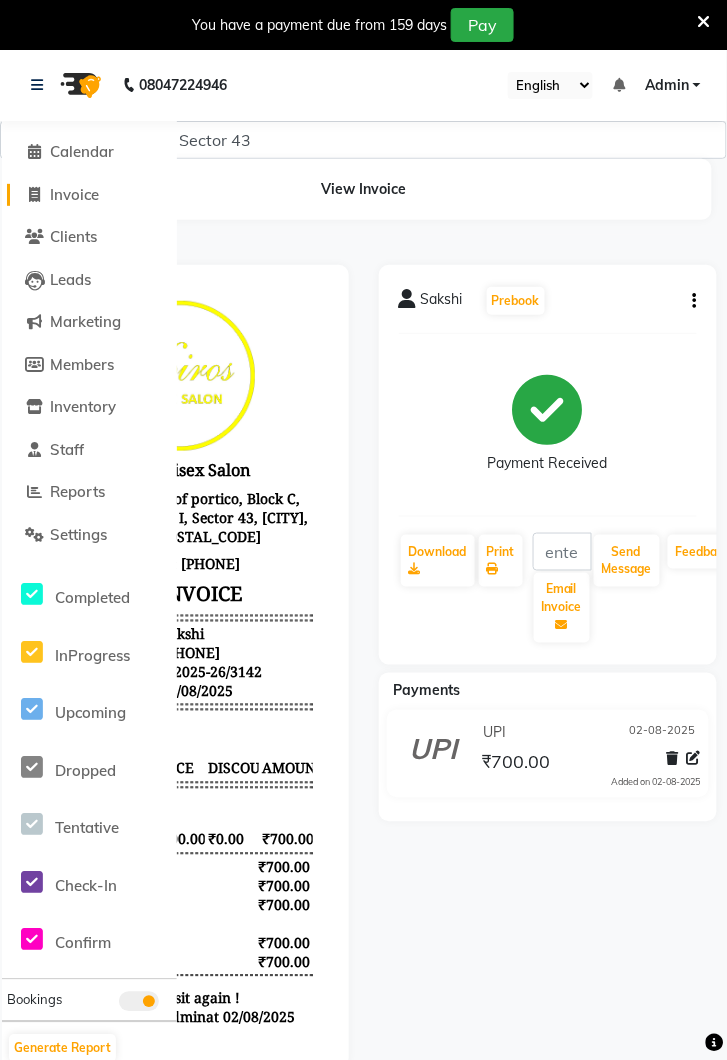 click on "Invoice" 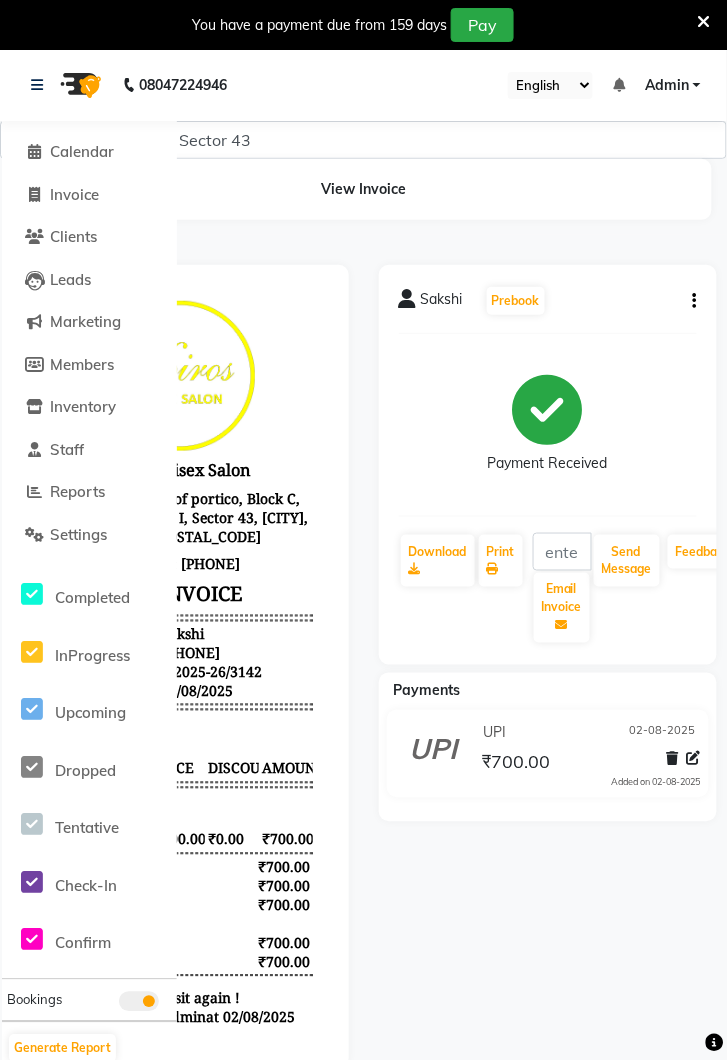 select on "service" 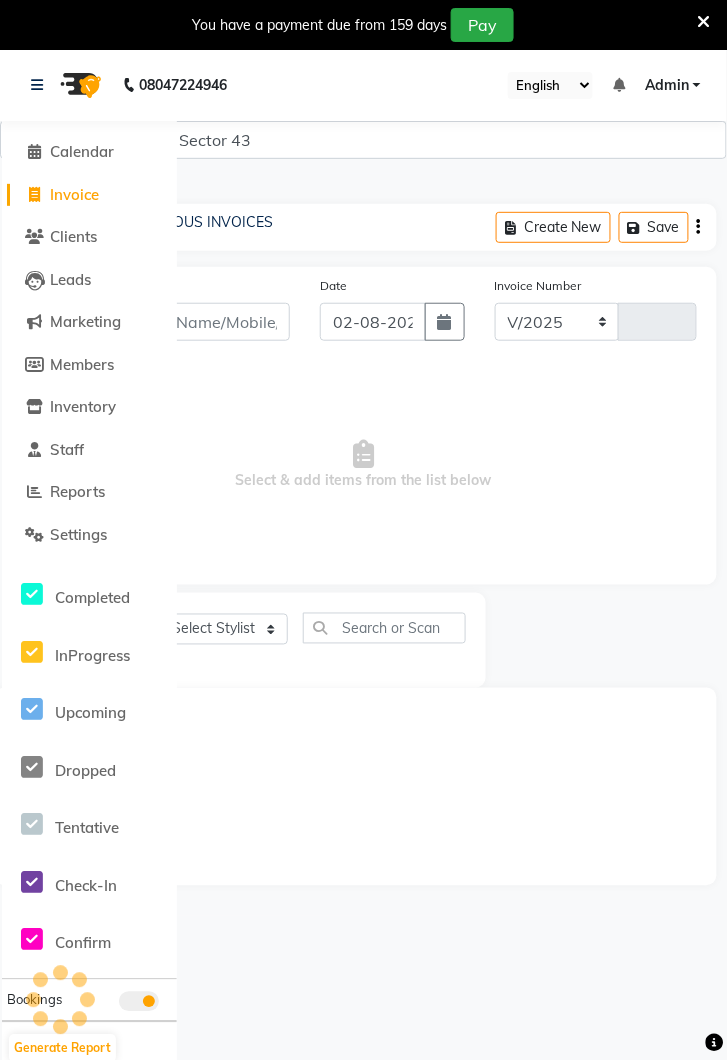 select on "5694" 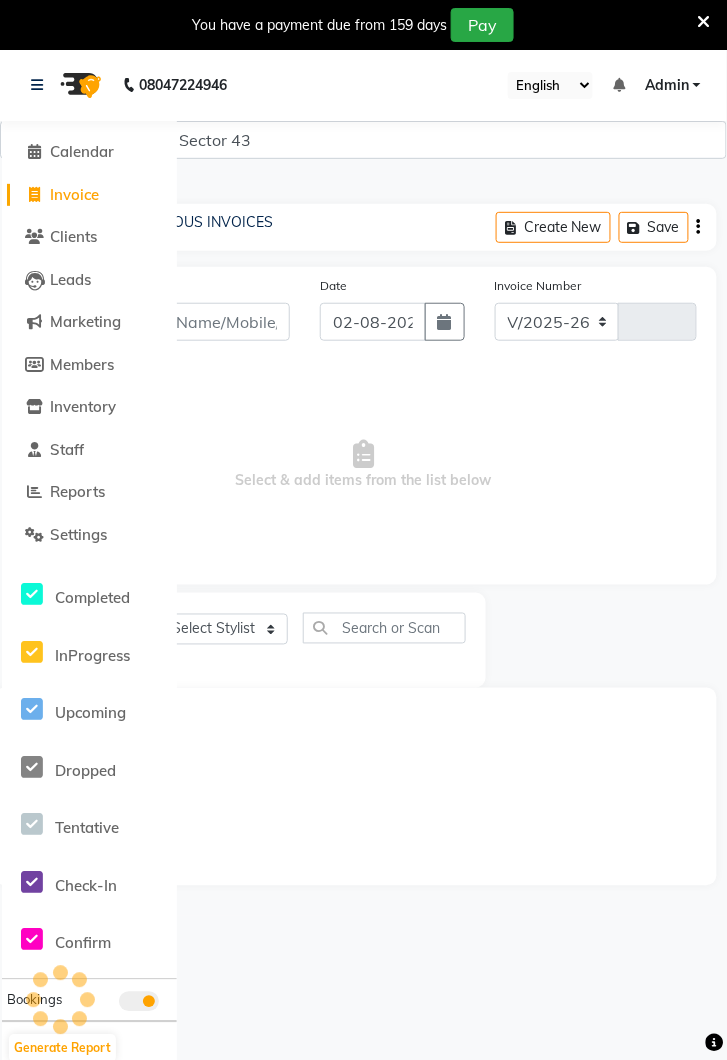 type on "3143" 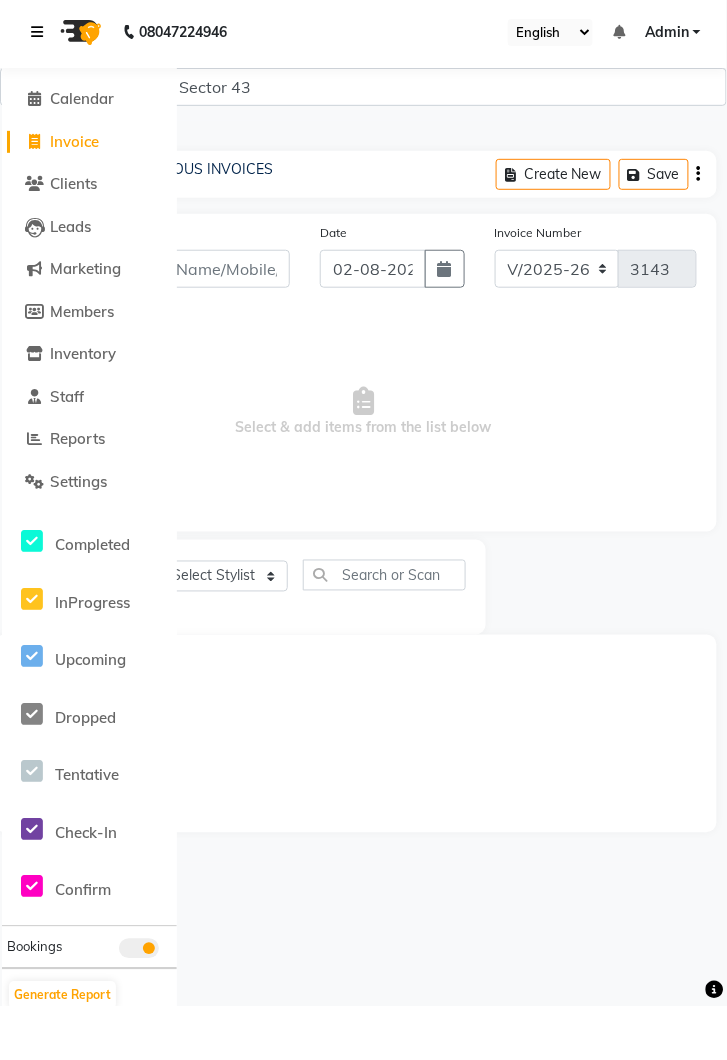 click at bounding box center [41, 85] 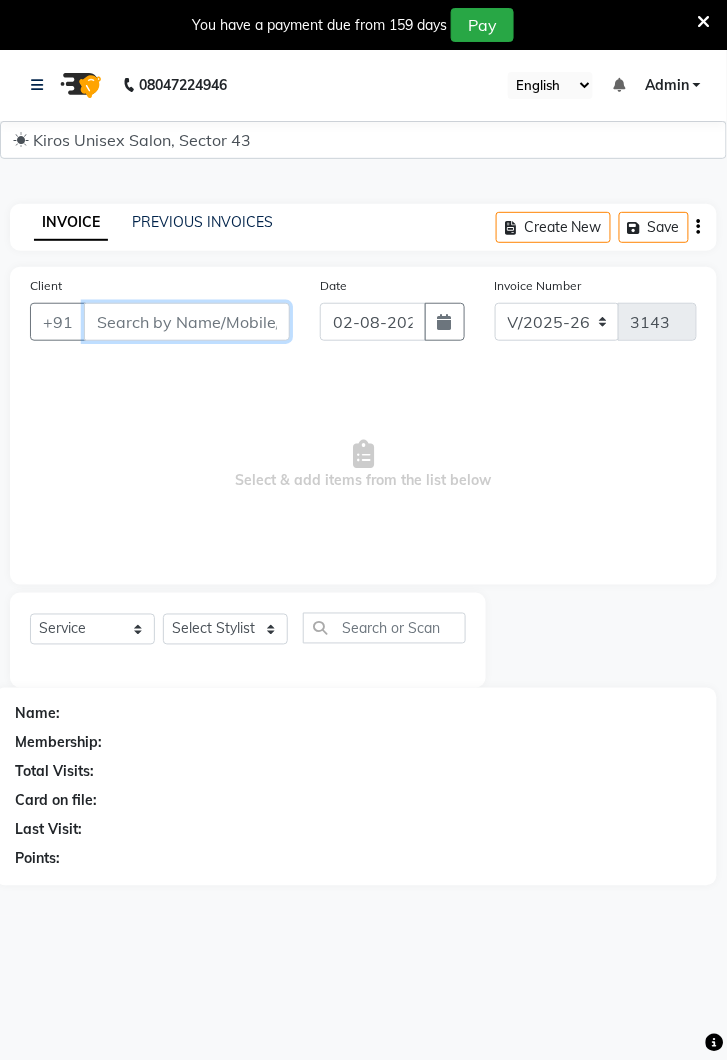 click on "Client" at bounding box center (187, 322) 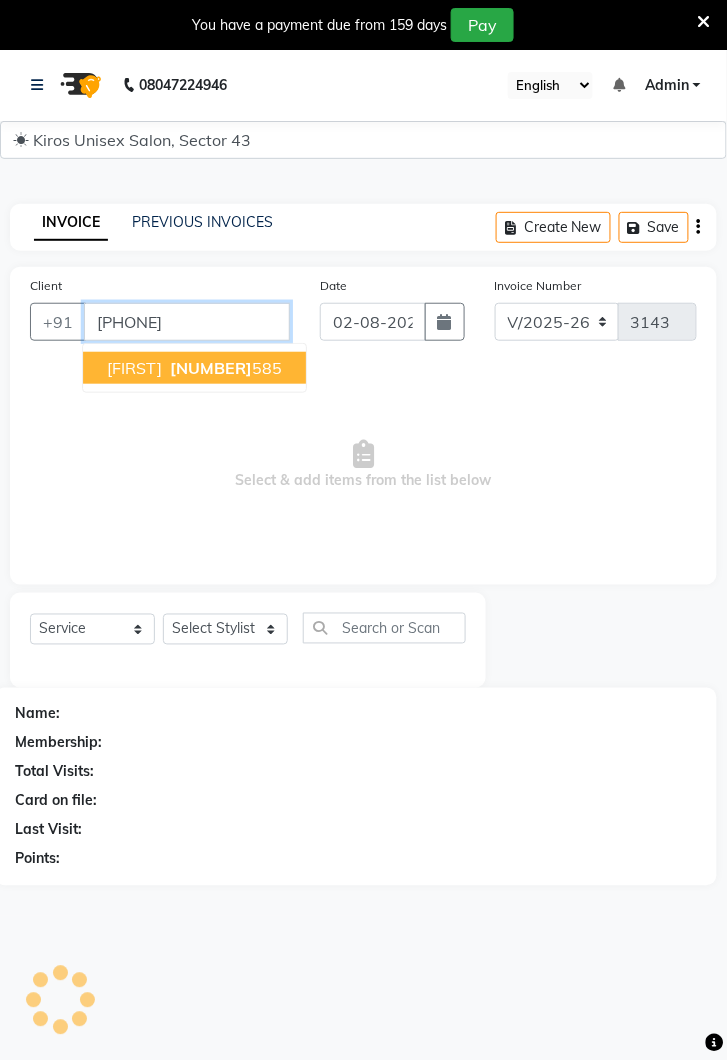 scroll, scrollTop: 0, scrollLeft: 0, axis: both 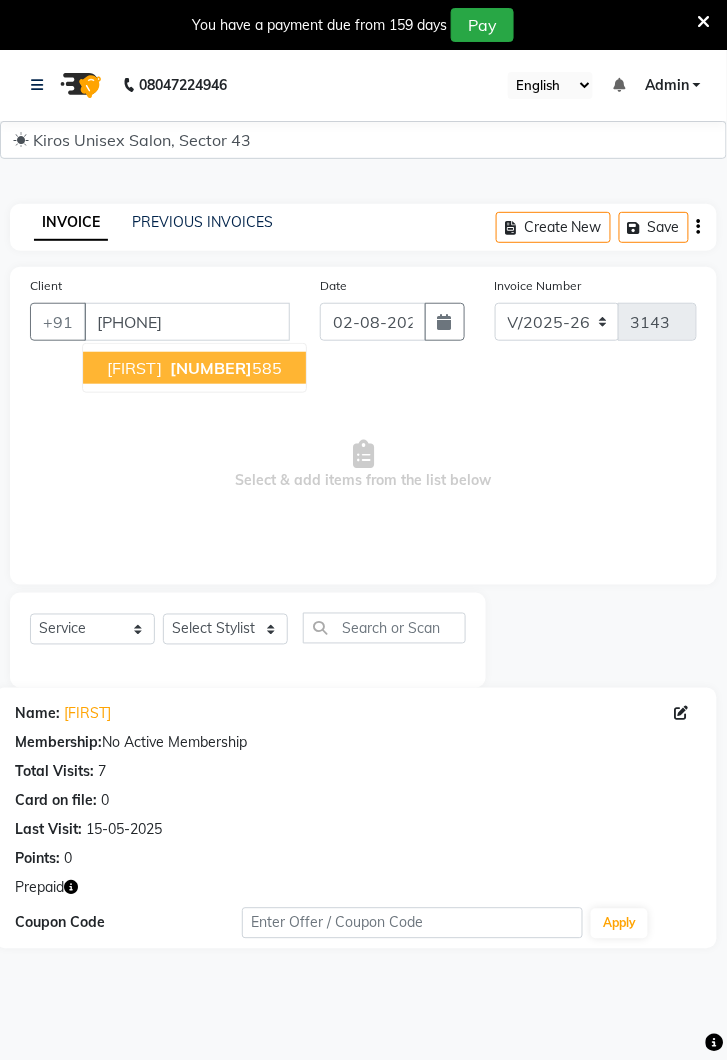 click on "[NUMBER] [NUMBER]" at bounding box center [224, 368] 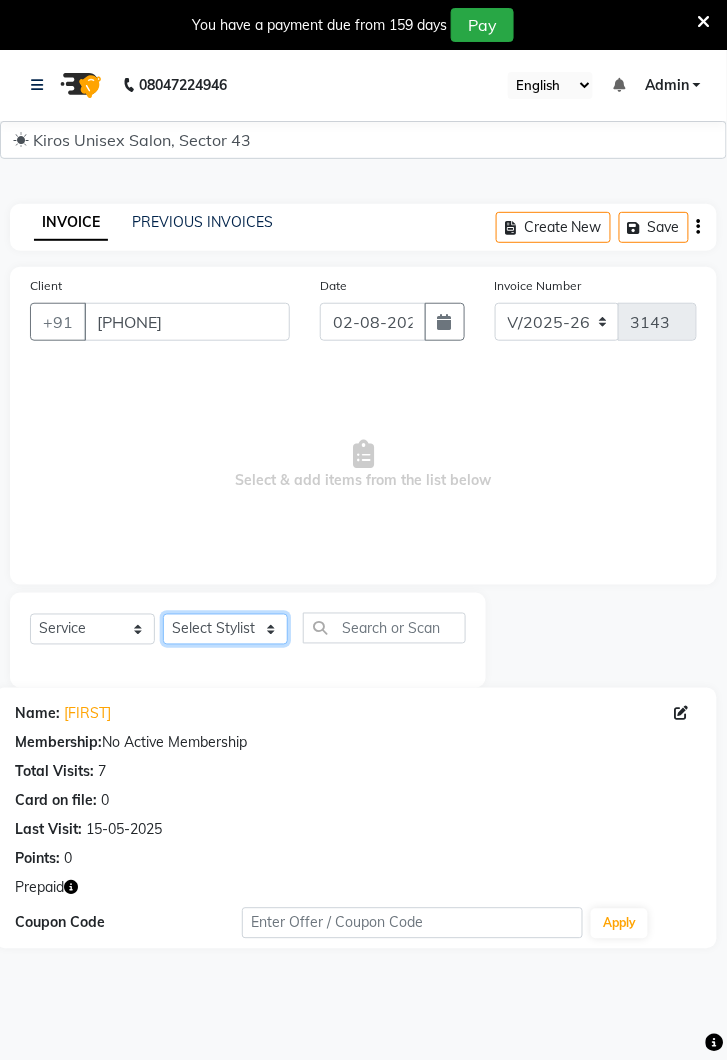 click on "Select Stylist Deepak Gunjan Habil Jeet Lalit Lamu Raj Rashmi Rony Sagar Suraj" 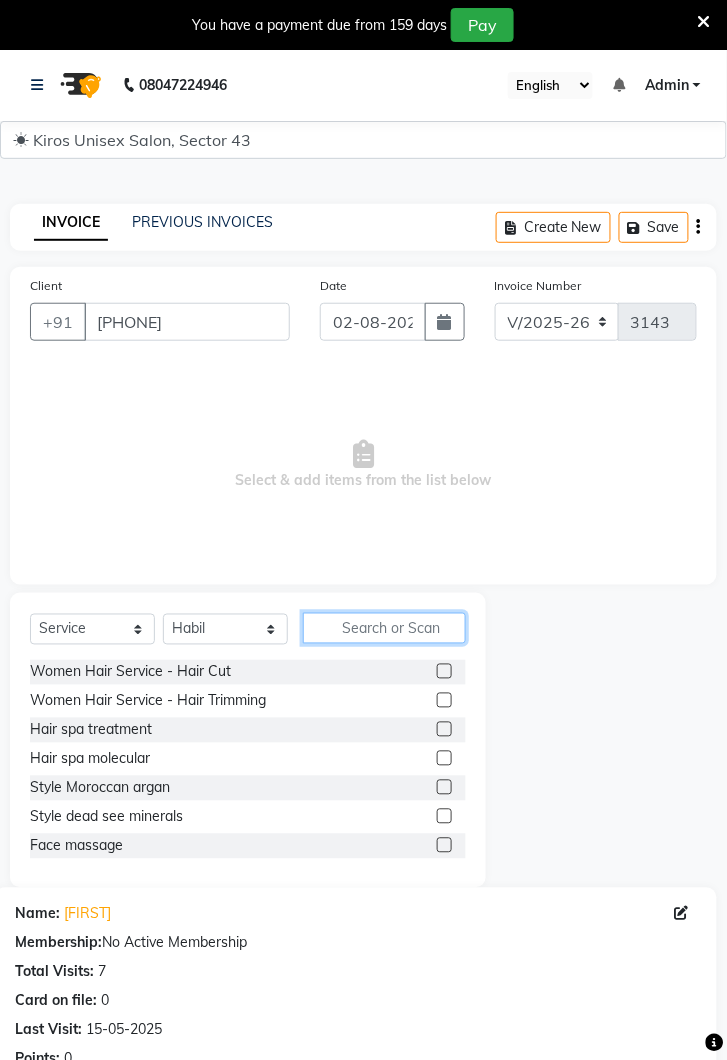 click 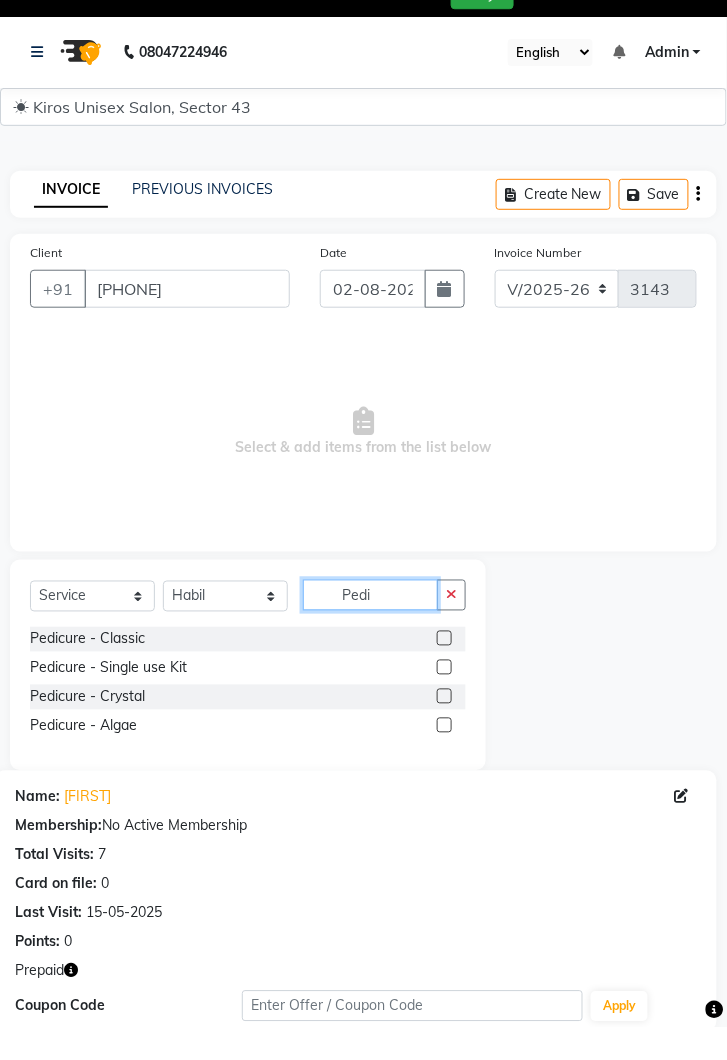 type on "Pedi" 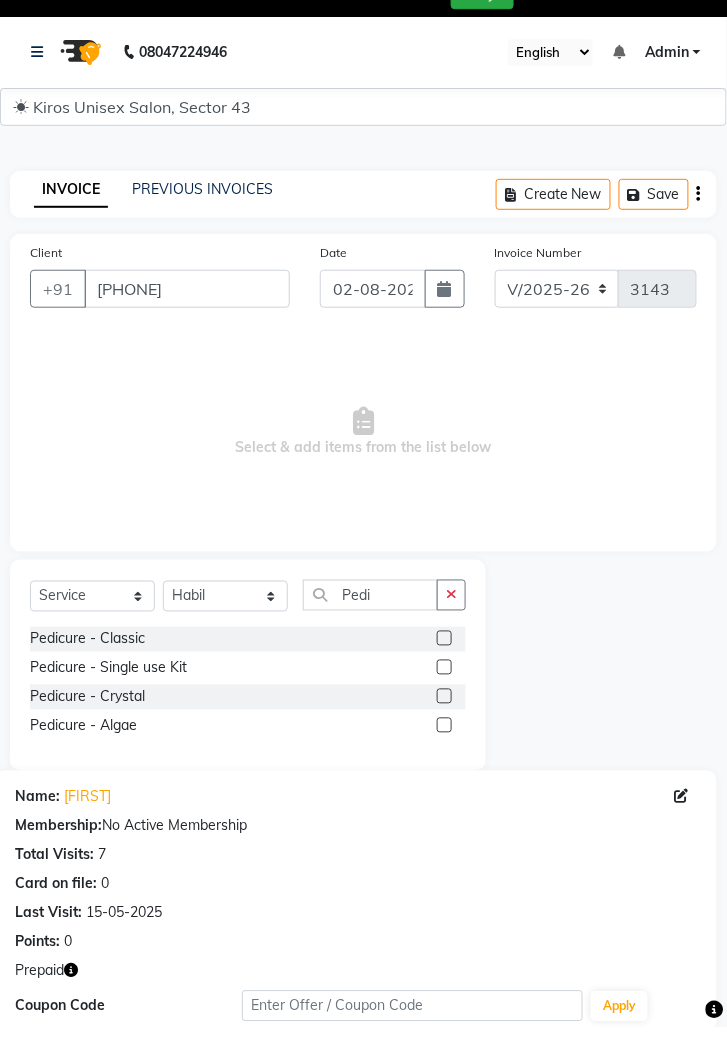 click 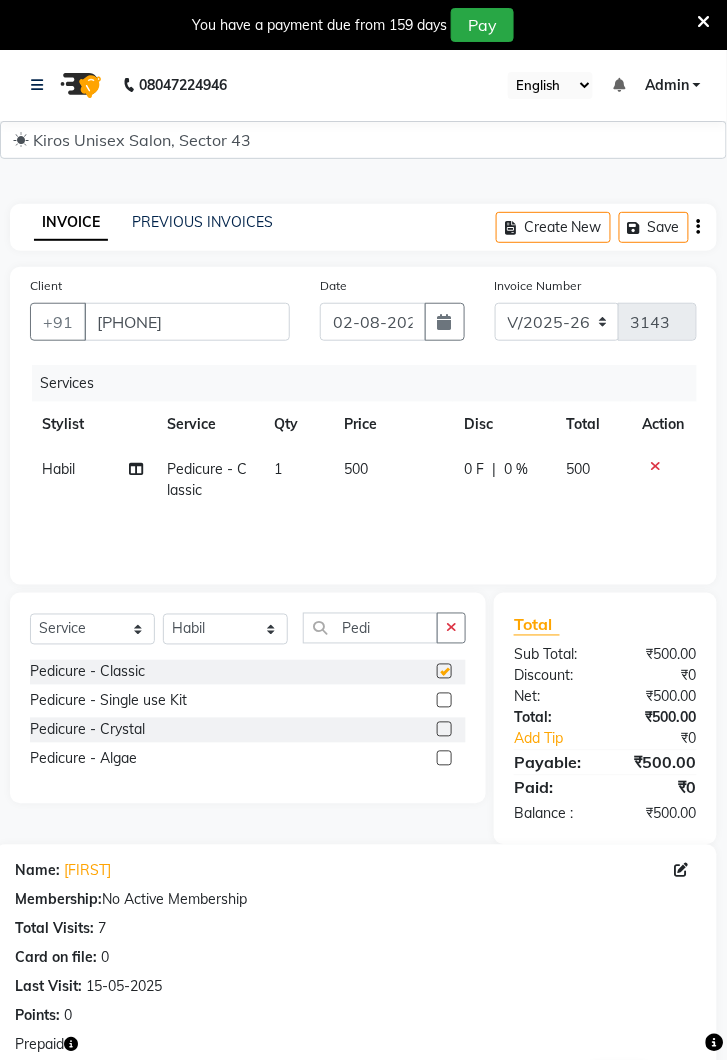 checkbox on "false" 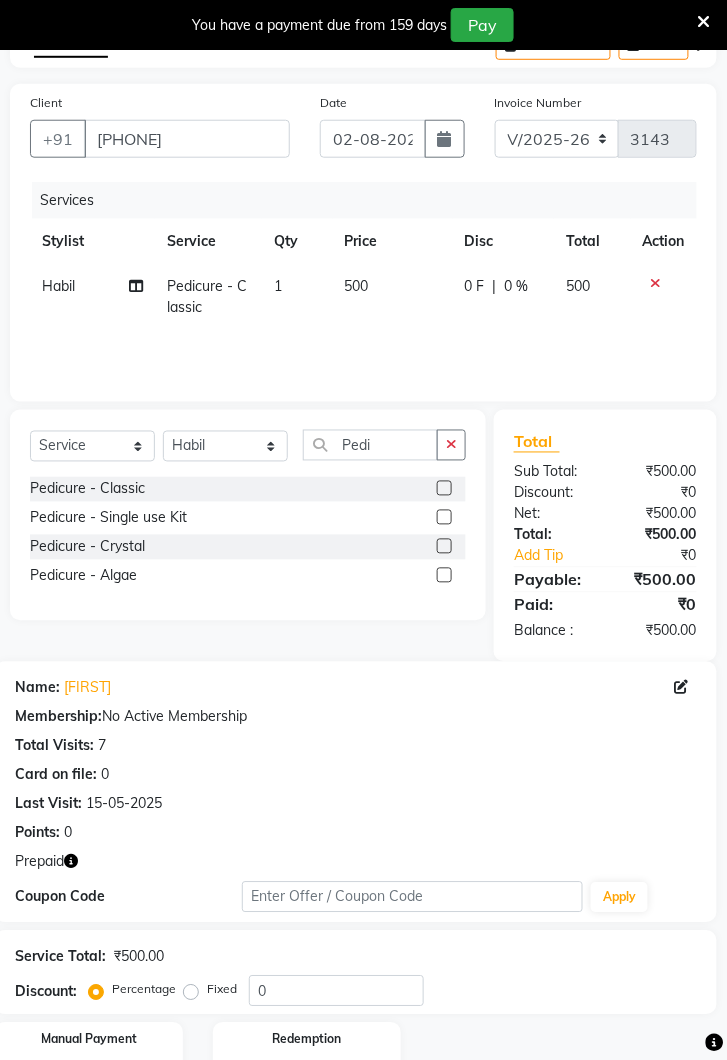 click 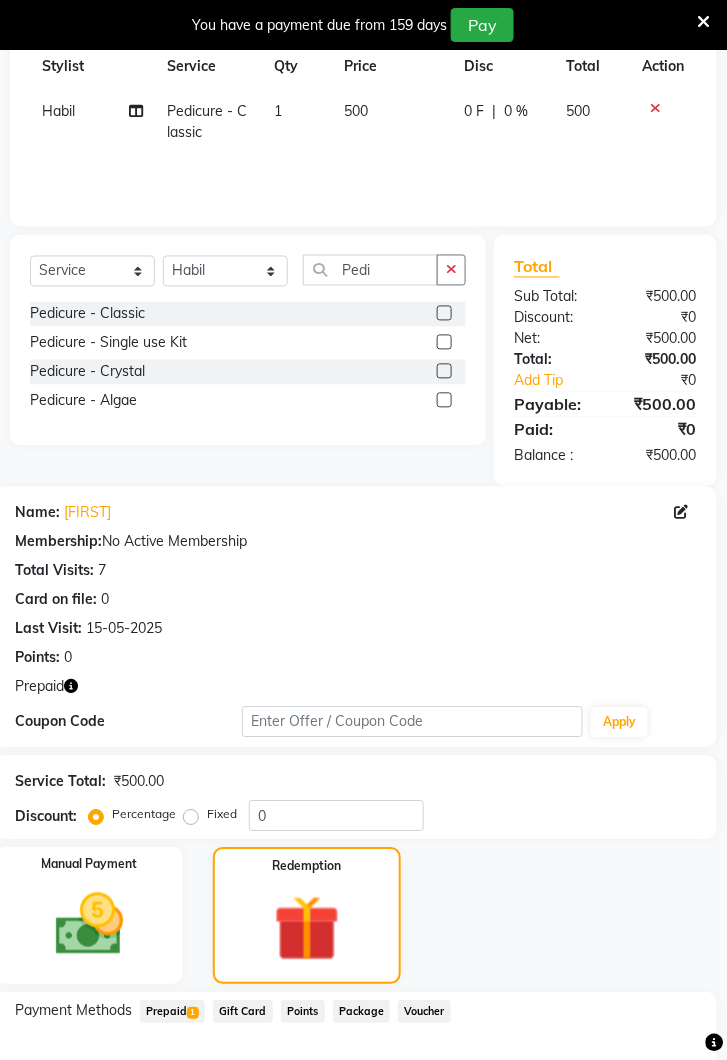 scroll, scrollTop: 392, scrollLeft: 0, axis: vertical 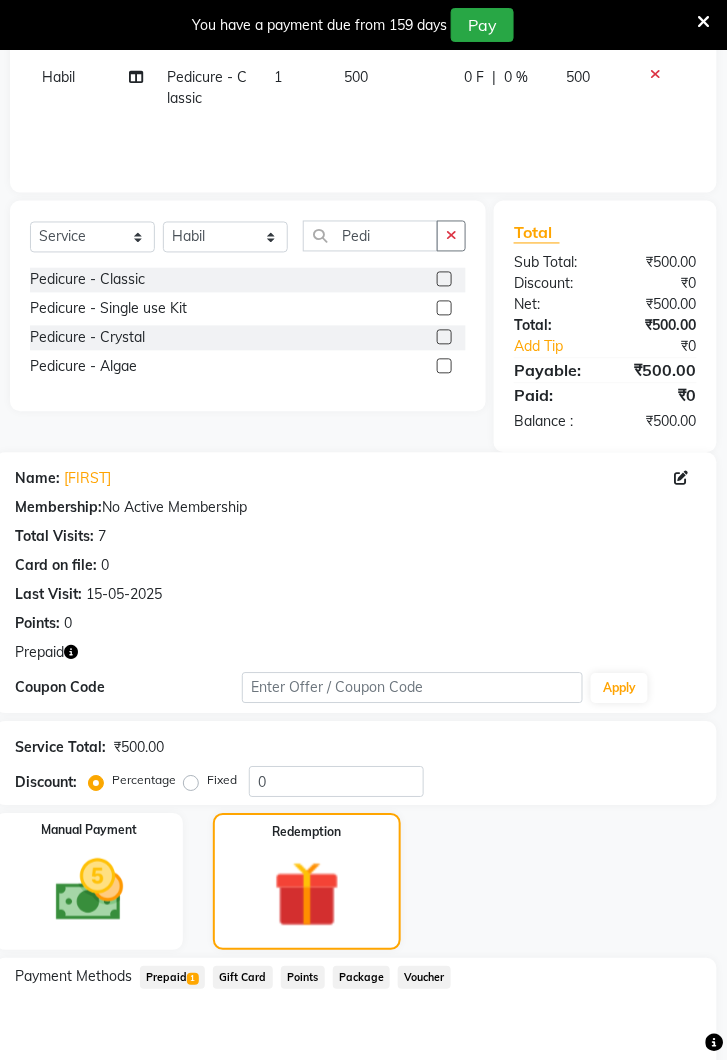 click on "Prepaid  1" 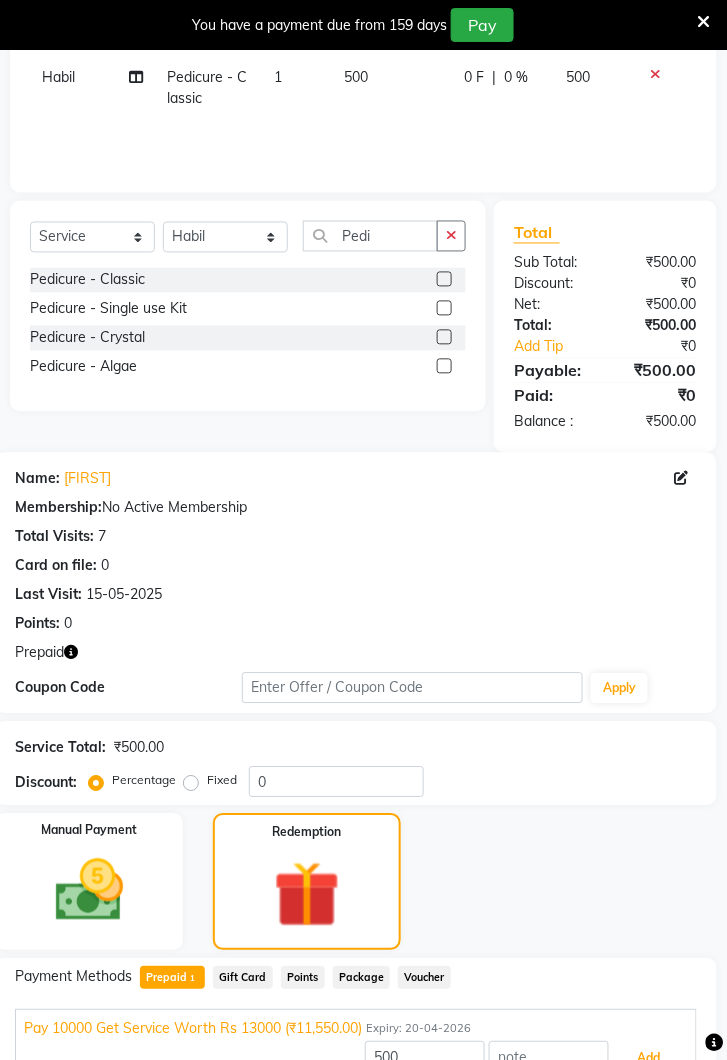 click on "Add" at bounding box center [649, 1059] 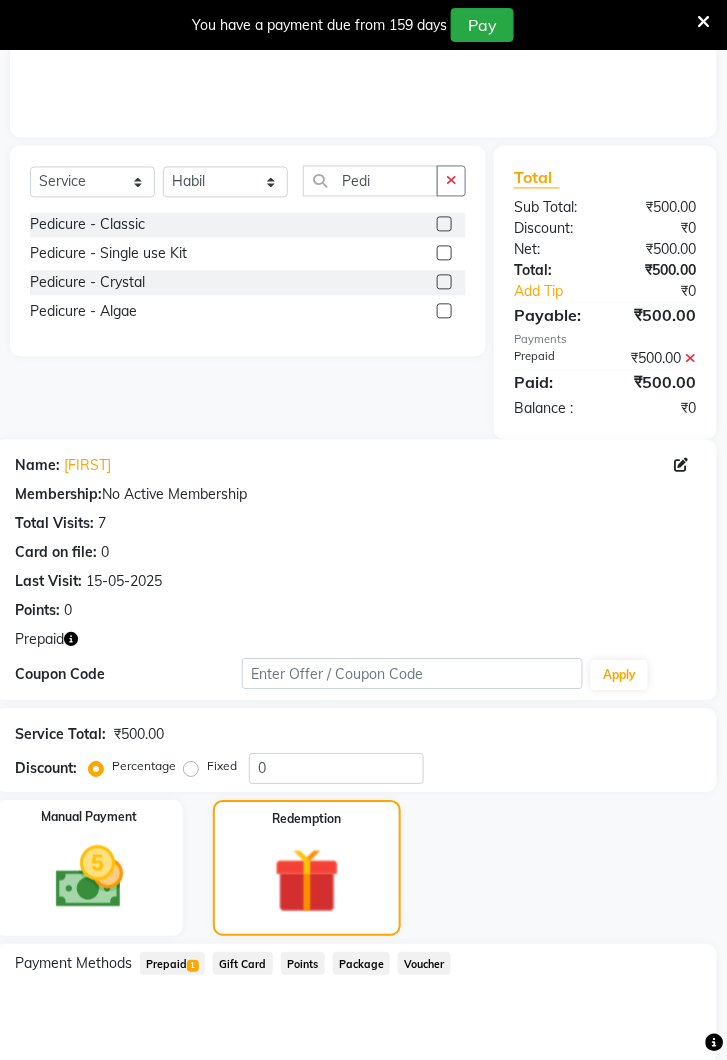 scroll, scrollTop: 546, scrollLeft: 0, axis: vertical 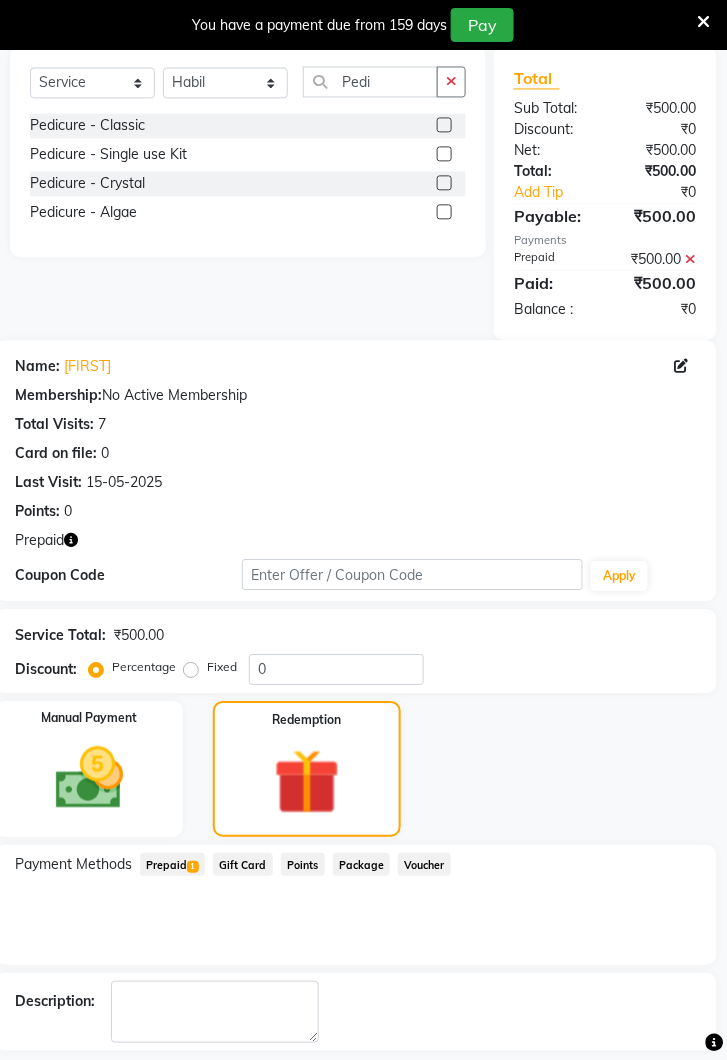 click on "Checkout" 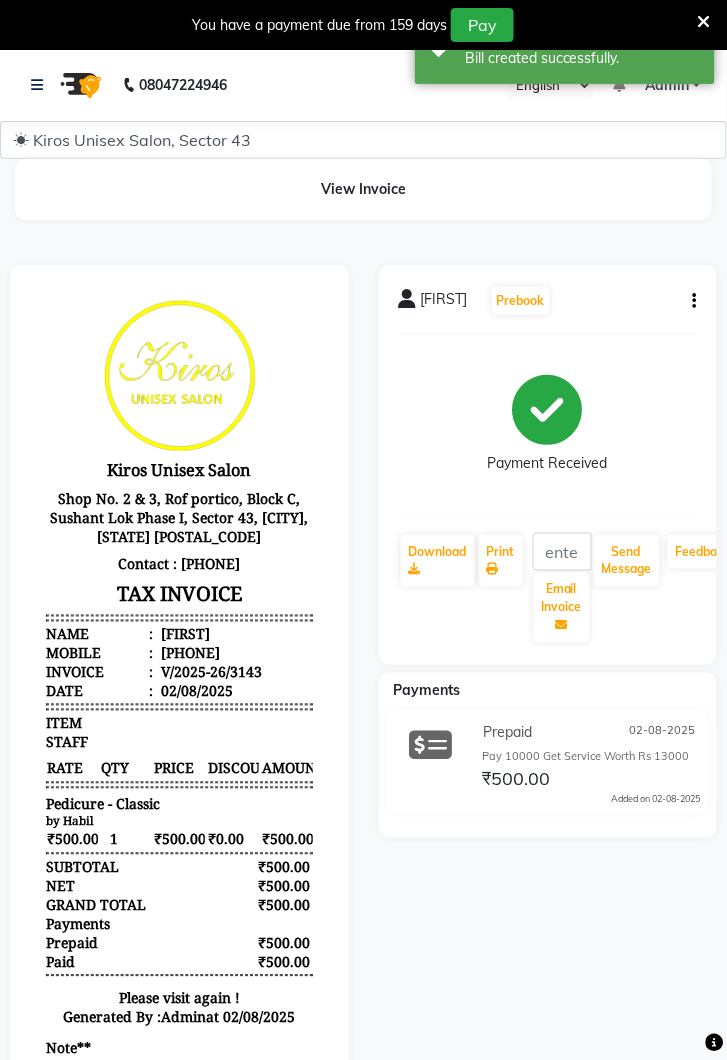 scroll, scrollTop: 0, scrollLeft: 0, axis: both 